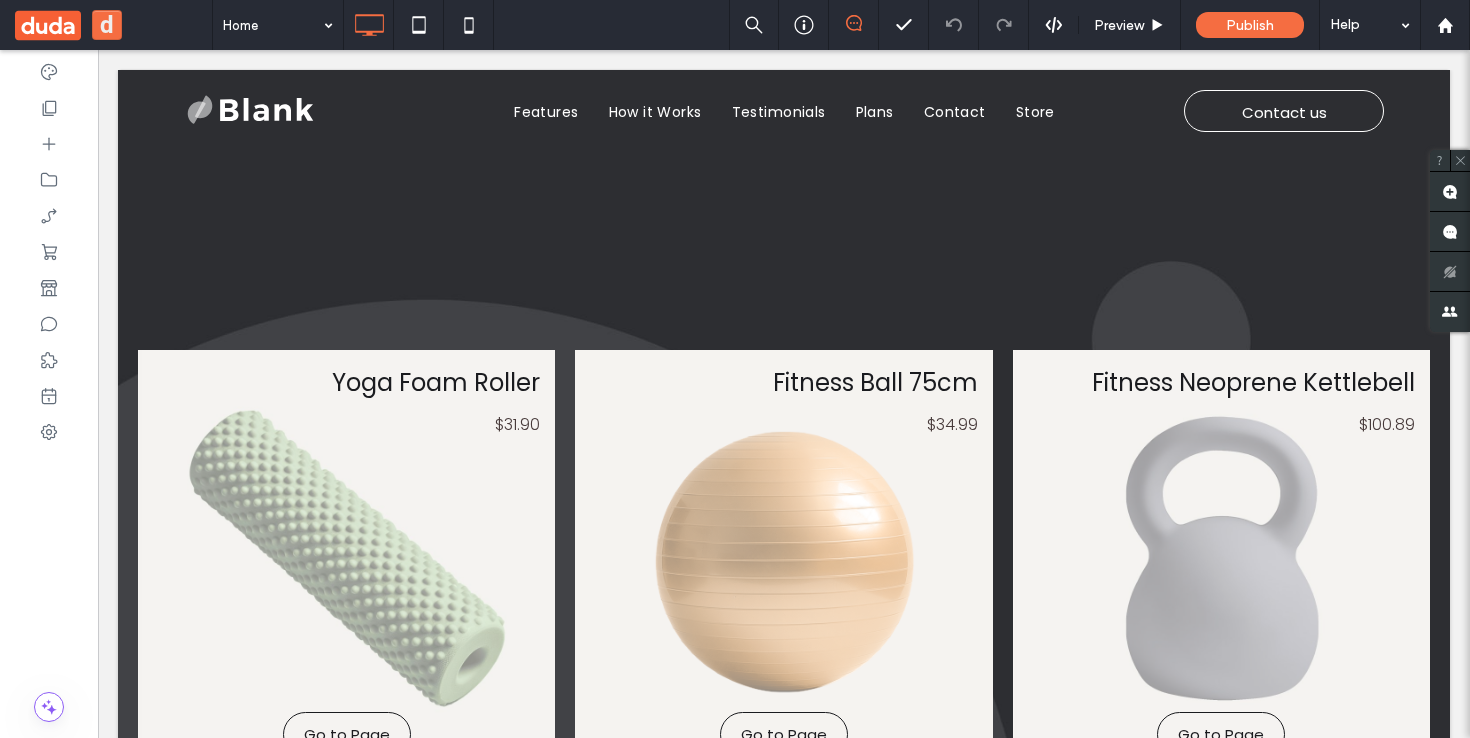 scroll, scrollTop: 0, scrollLeft: 0, axis: both 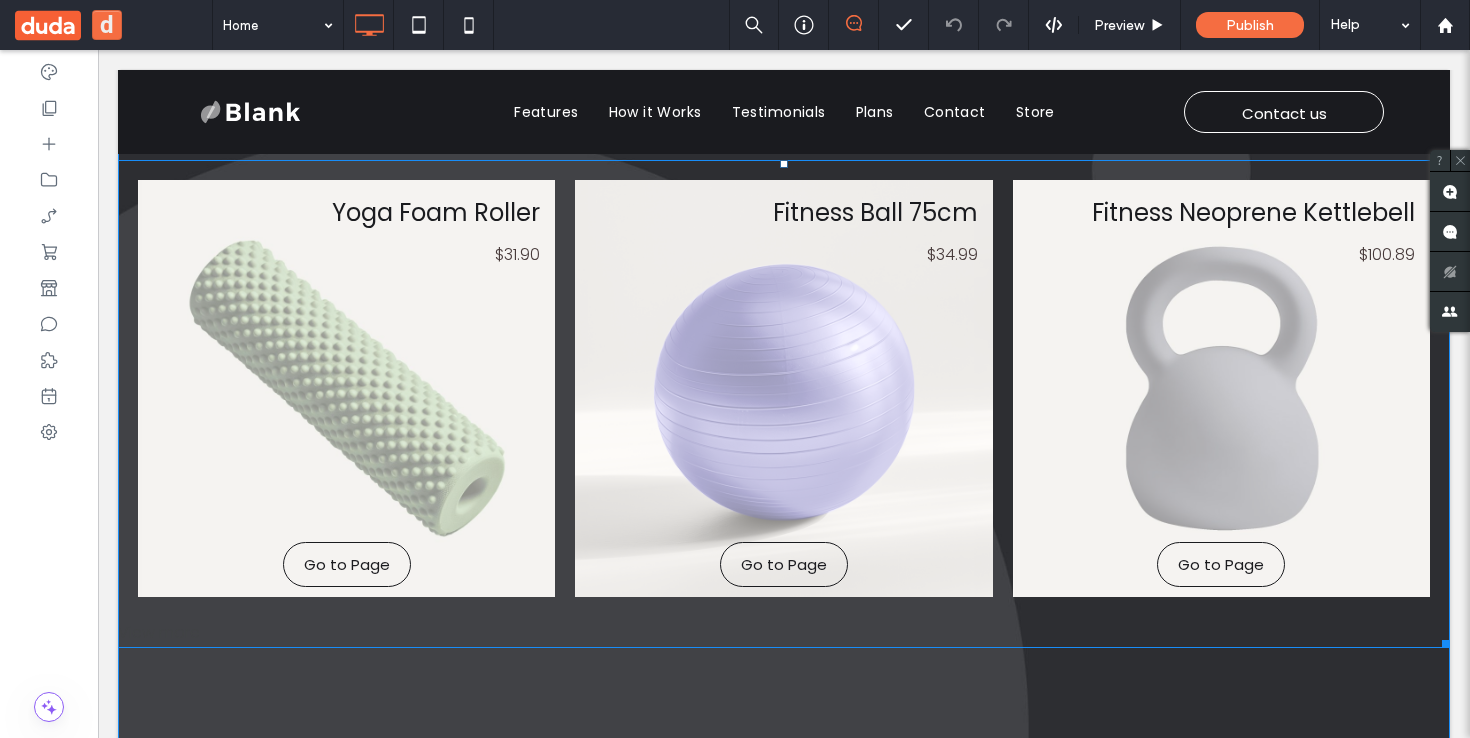 click at bounding box center (783, 388) 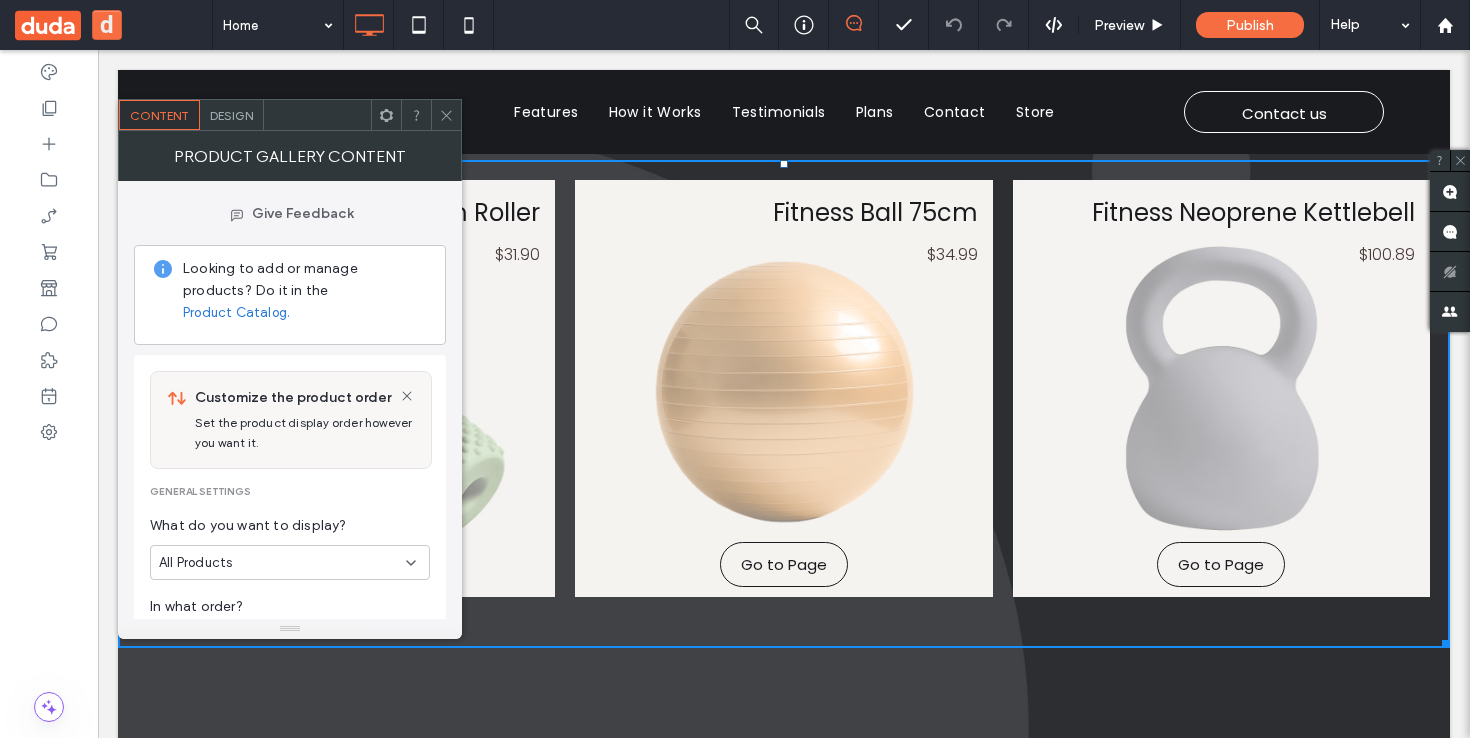 click on "Design" at bounding box center [231, 115] 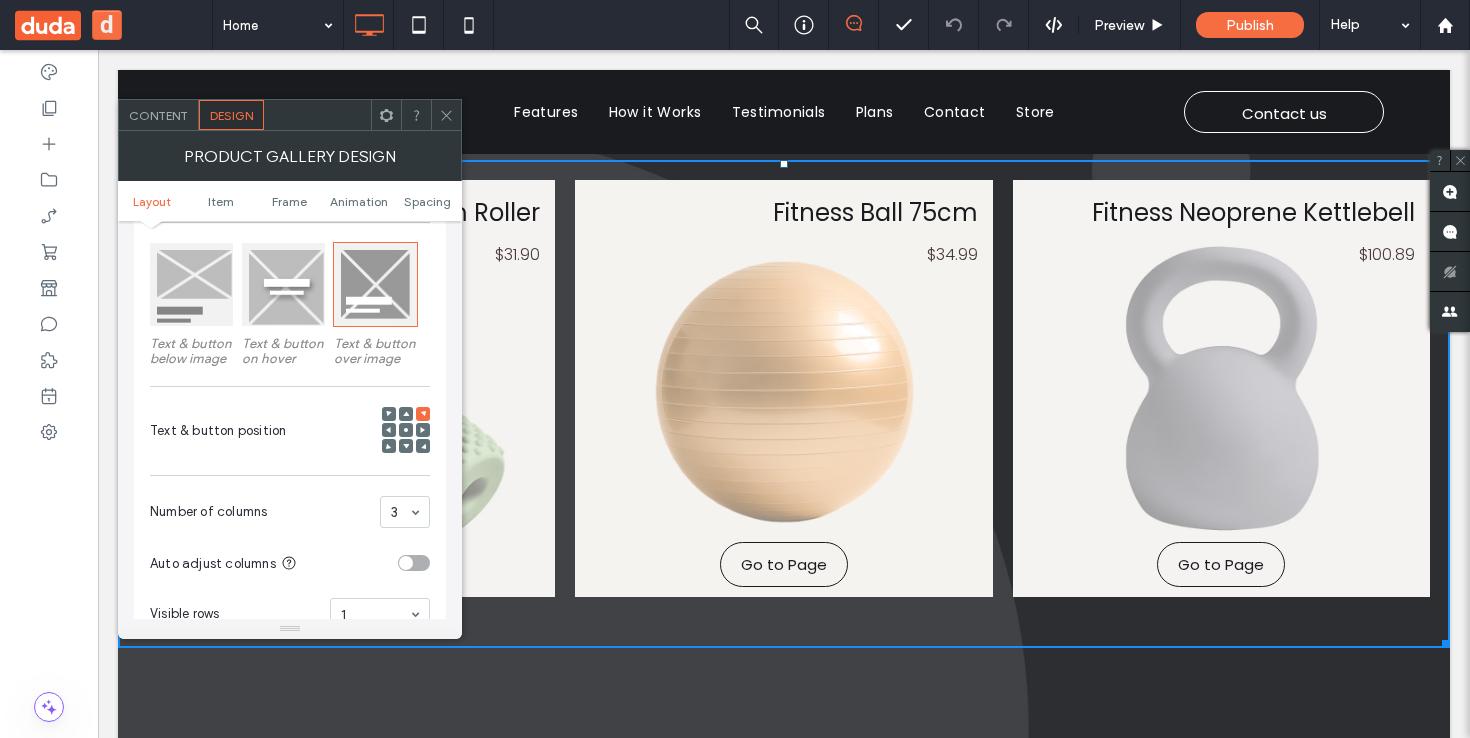 scroll, scrollTop: 329, scrollLeft: 0, axis: vertical 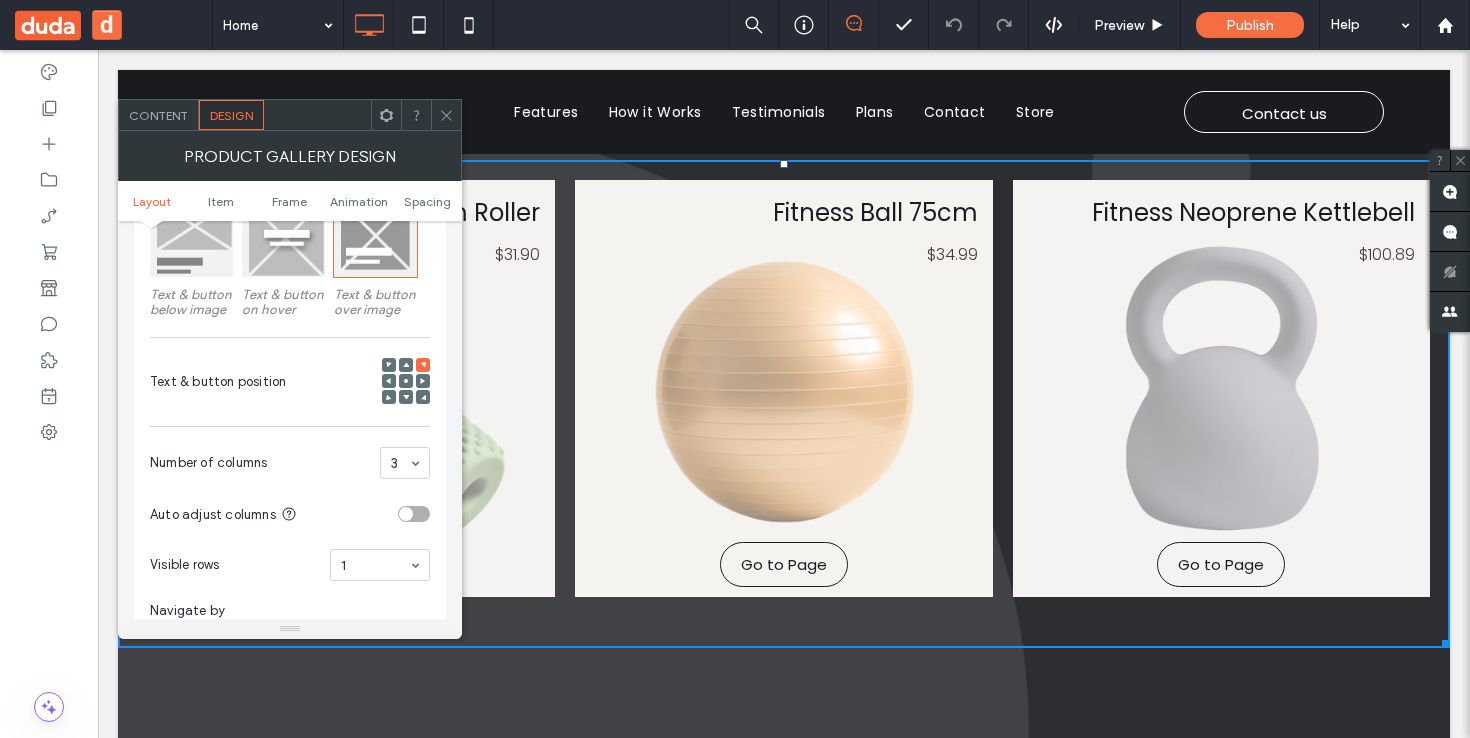 click 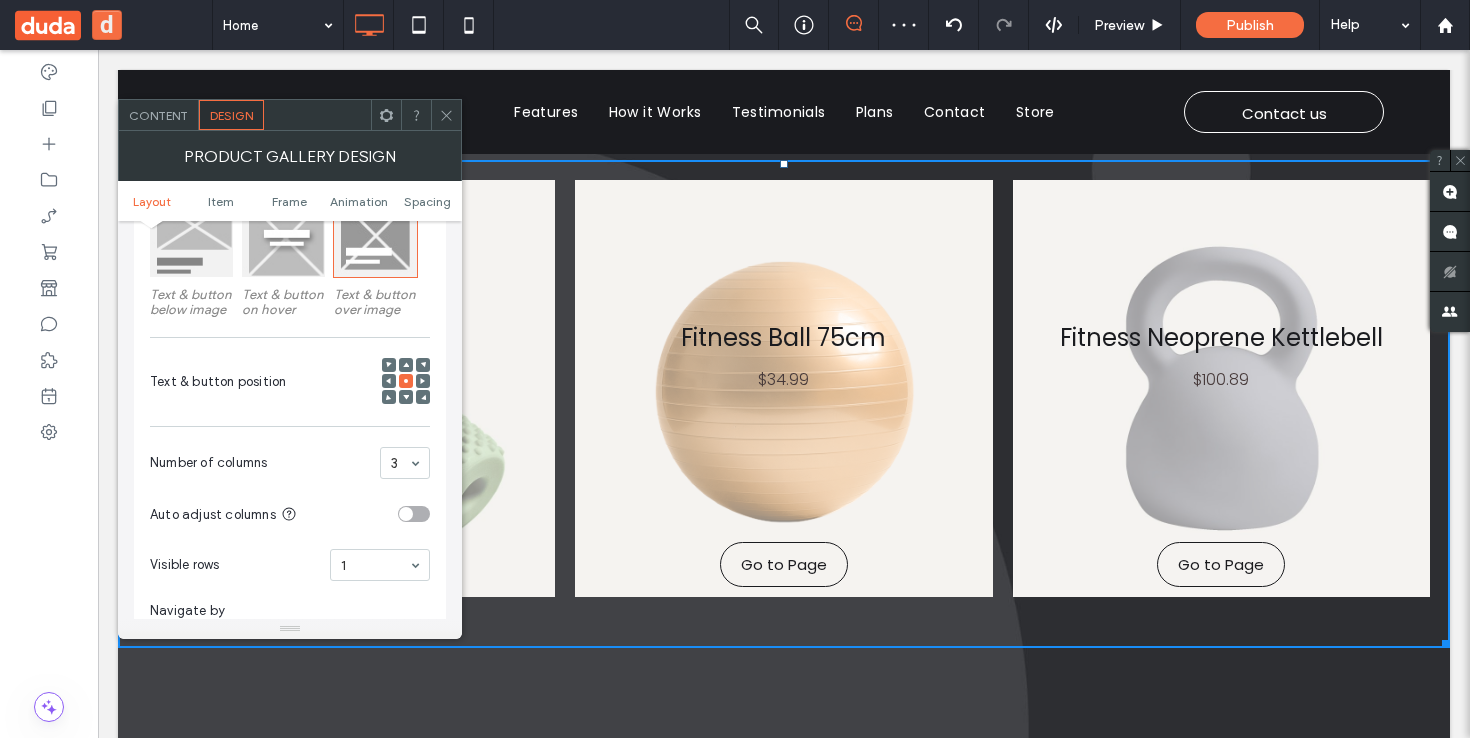 click 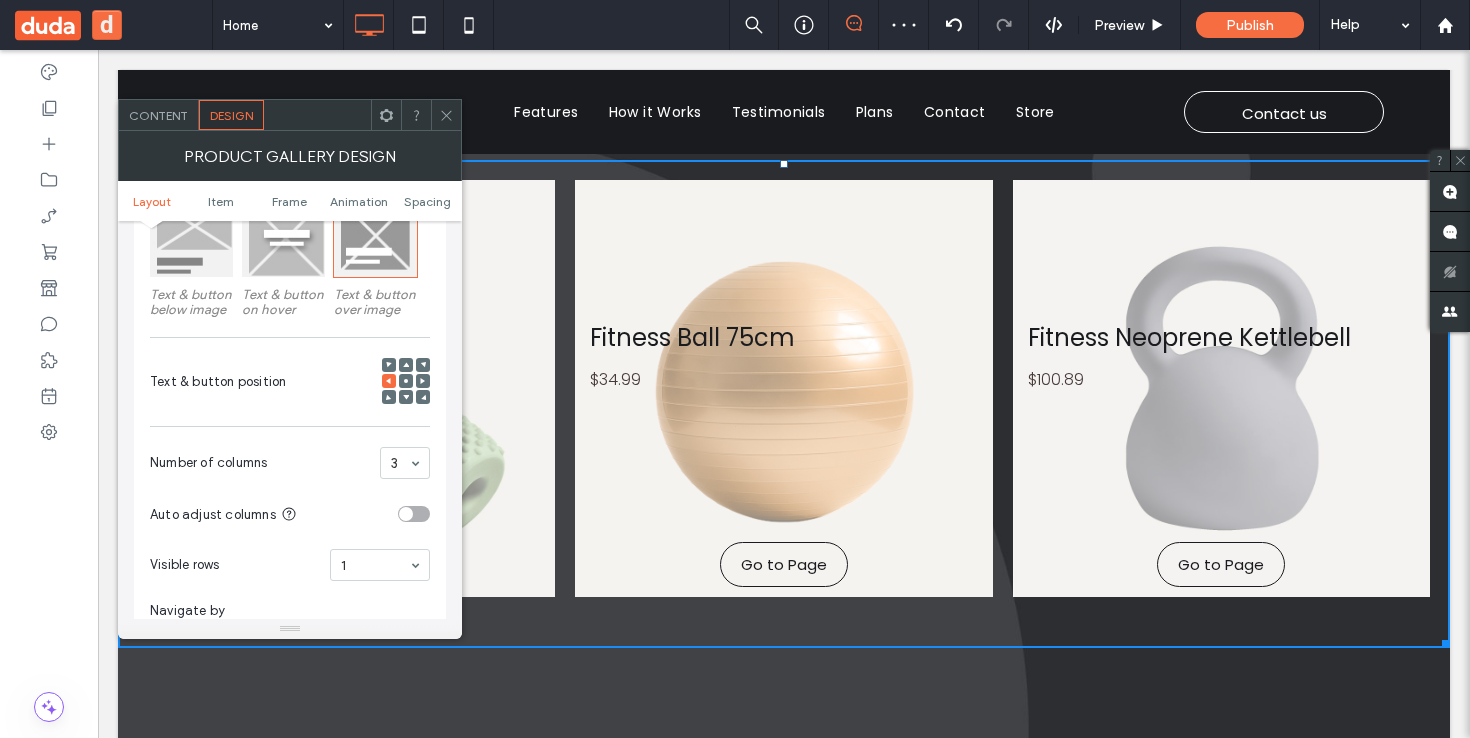 click at bounding box center (406, 397) 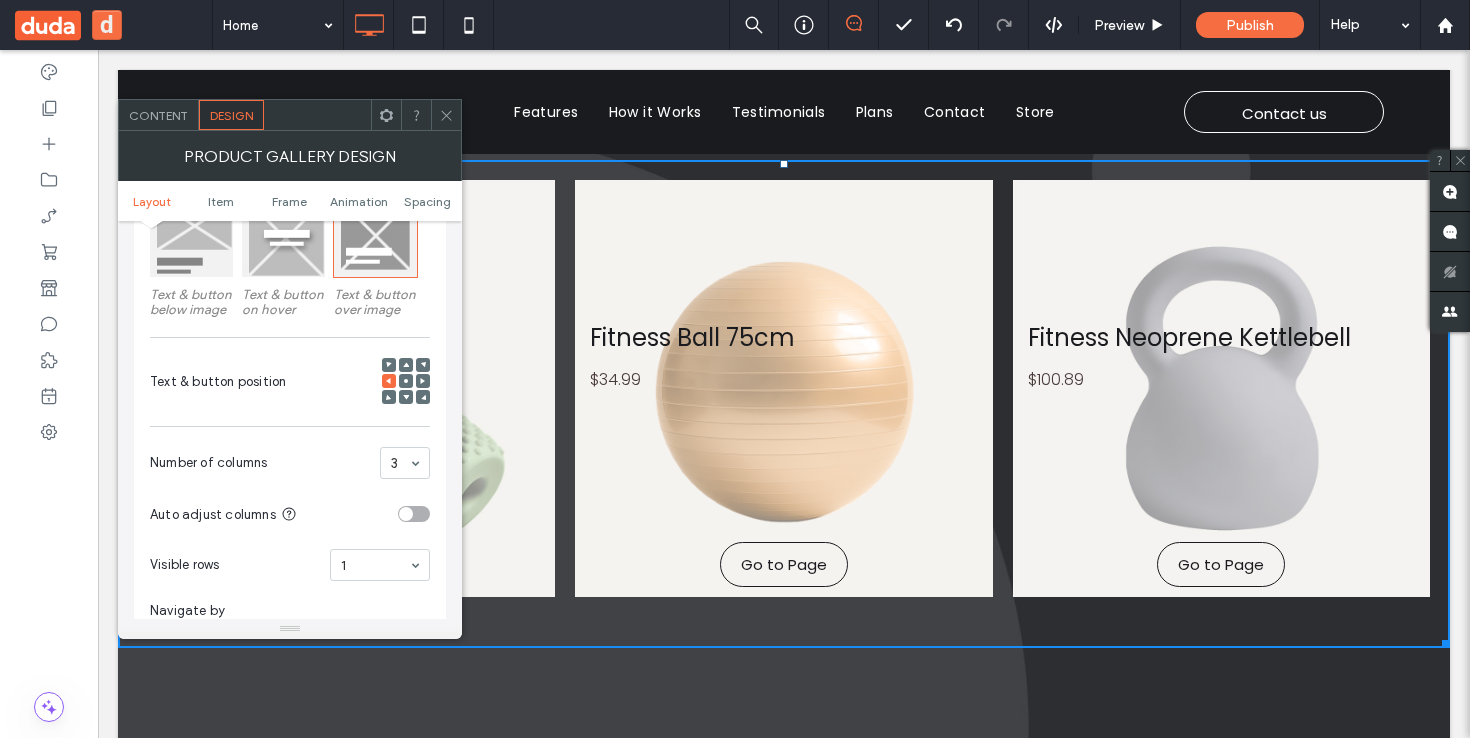 click 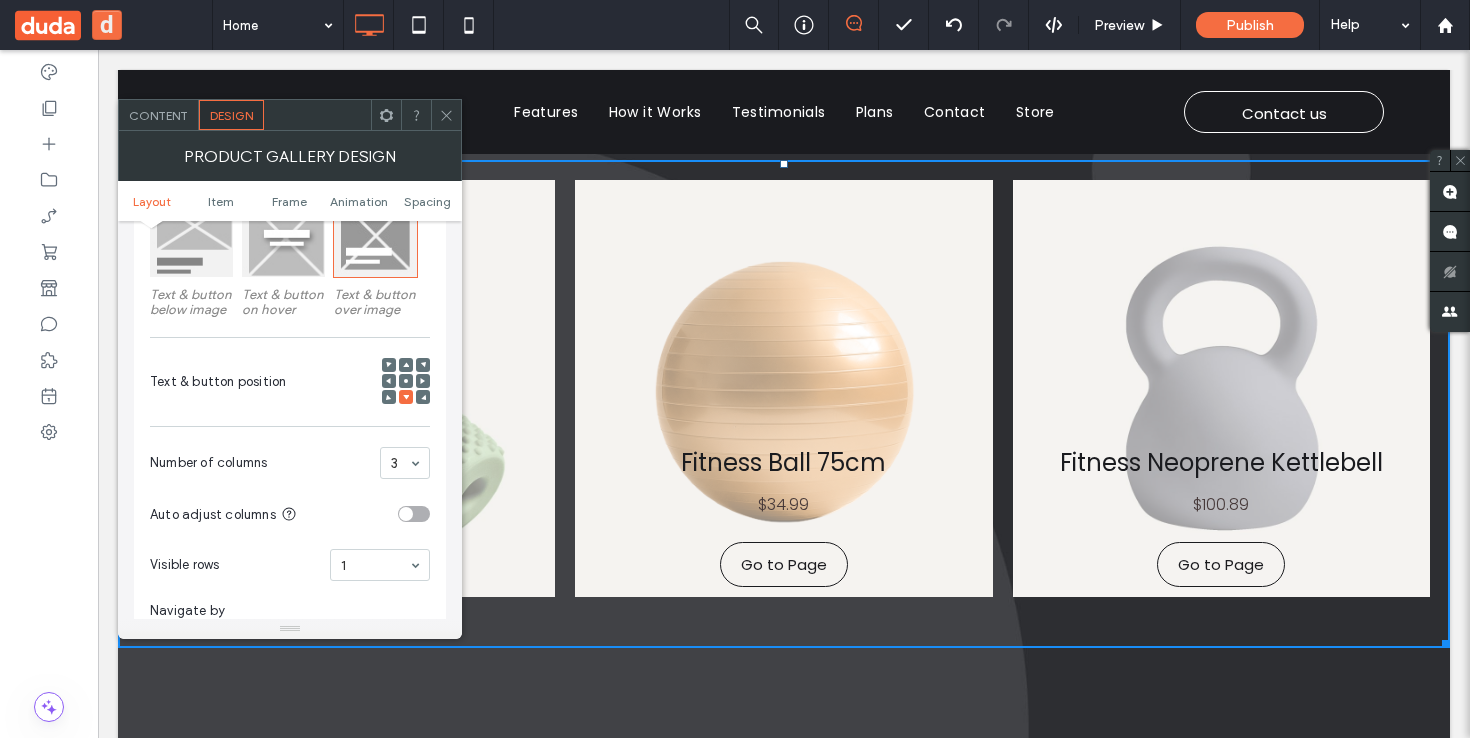 click 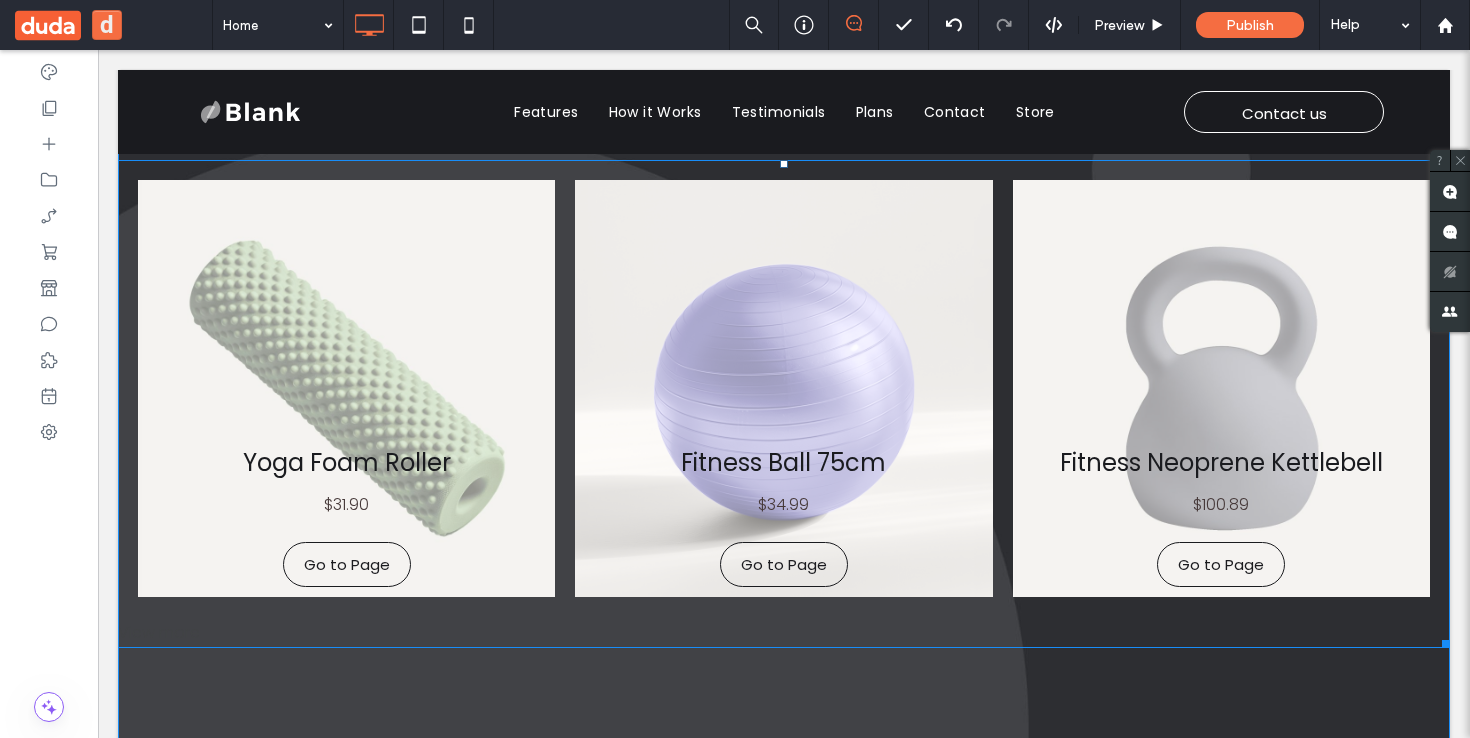 click at bounding box center (783, 388) 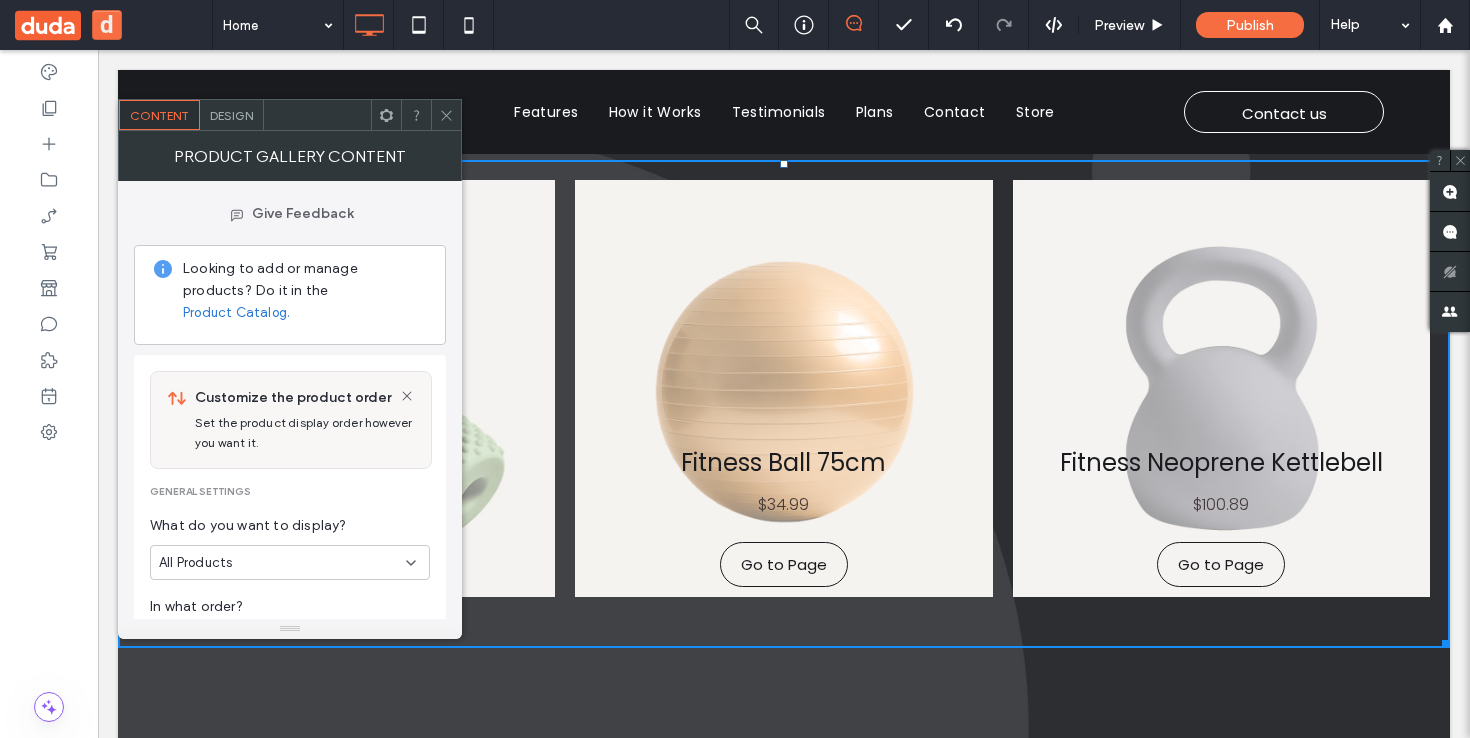 click on "Design" at bounding box center (231, 115) 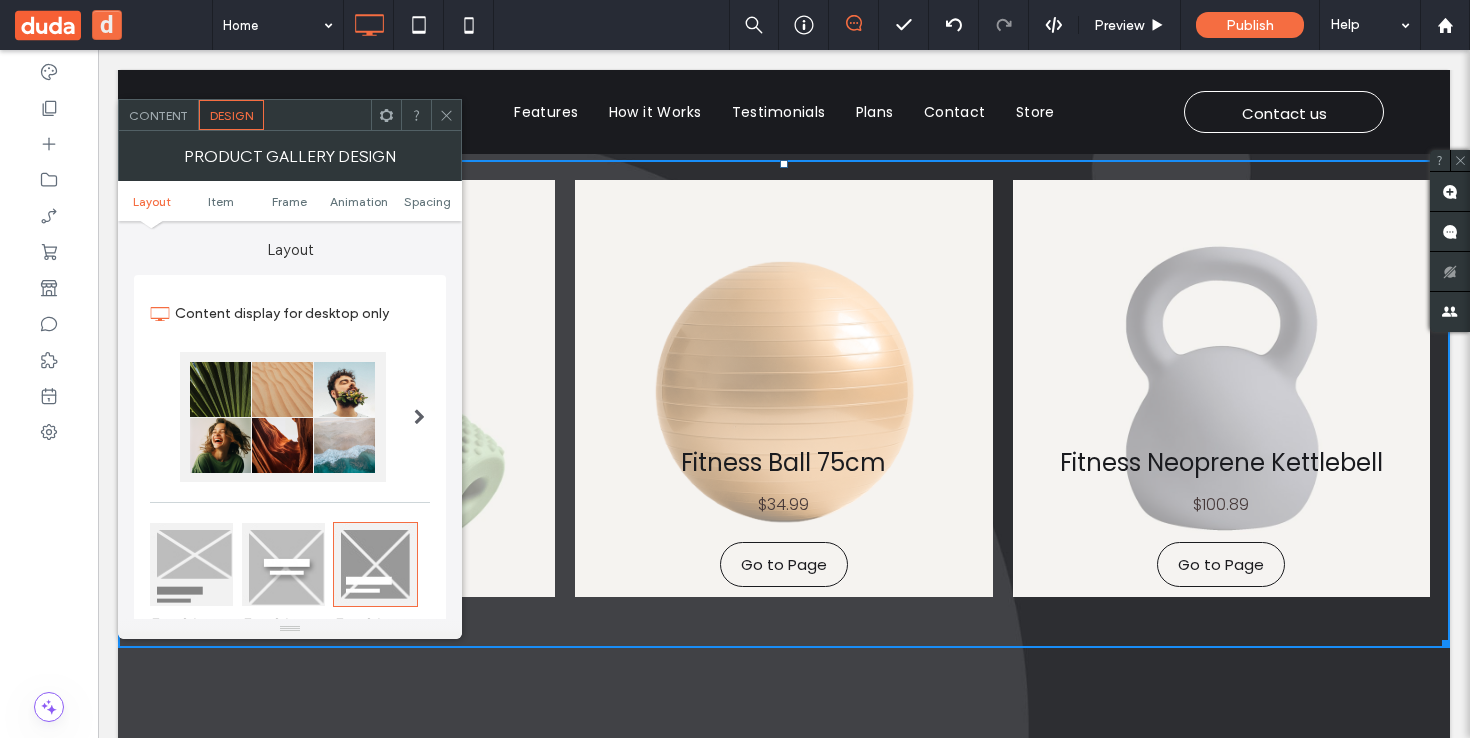 click at bounding box center (419, 417) 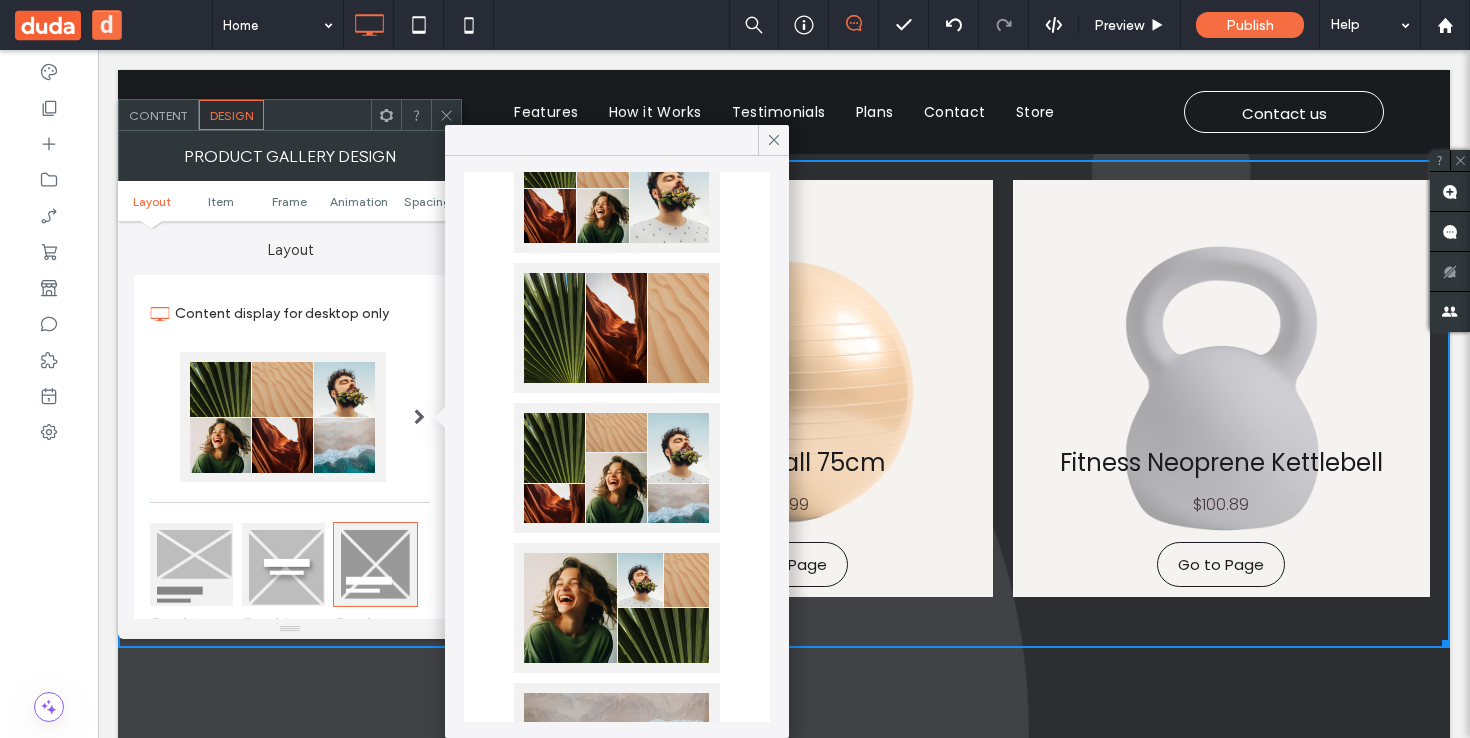 scroll, scrollTop: 0, scrollLeft: 0, axis: both 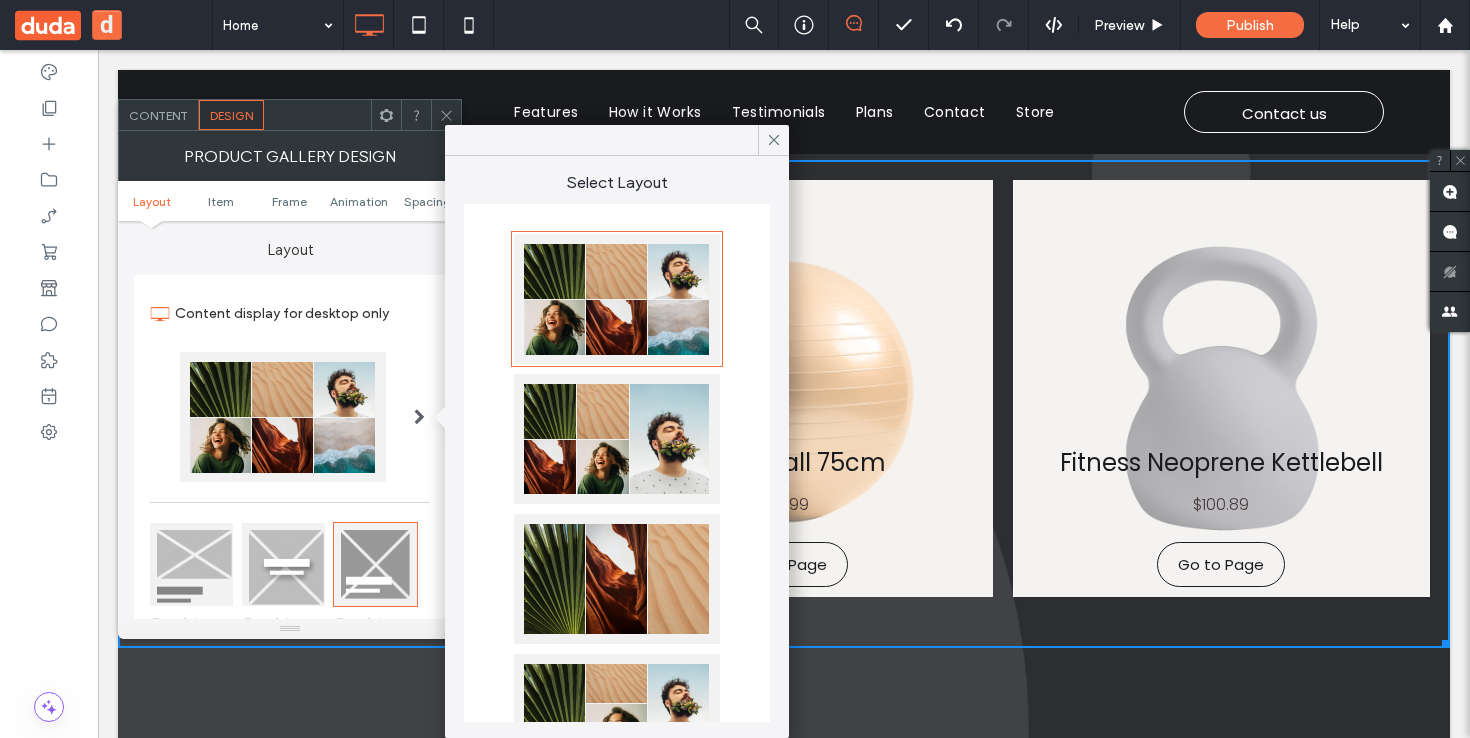 click at bounding box center (617, 439) 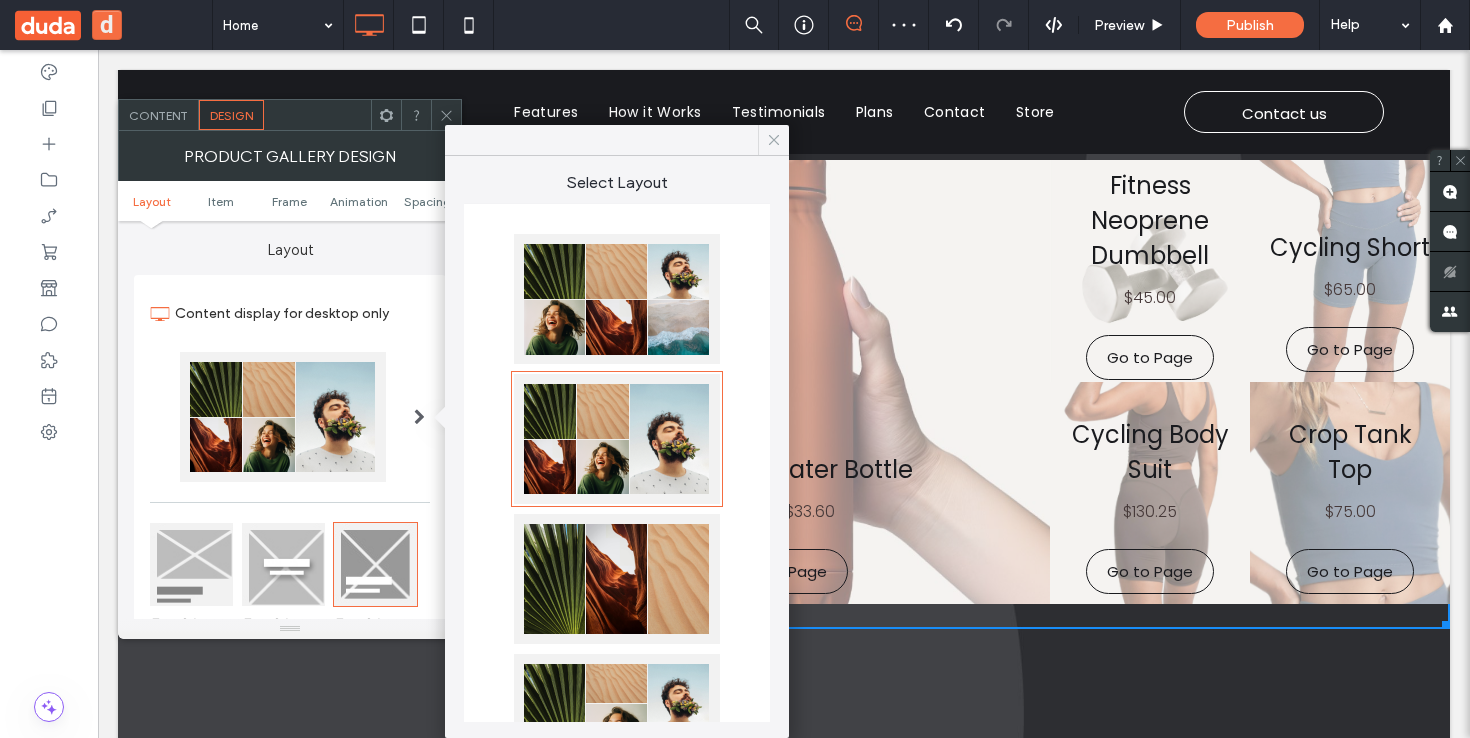 click 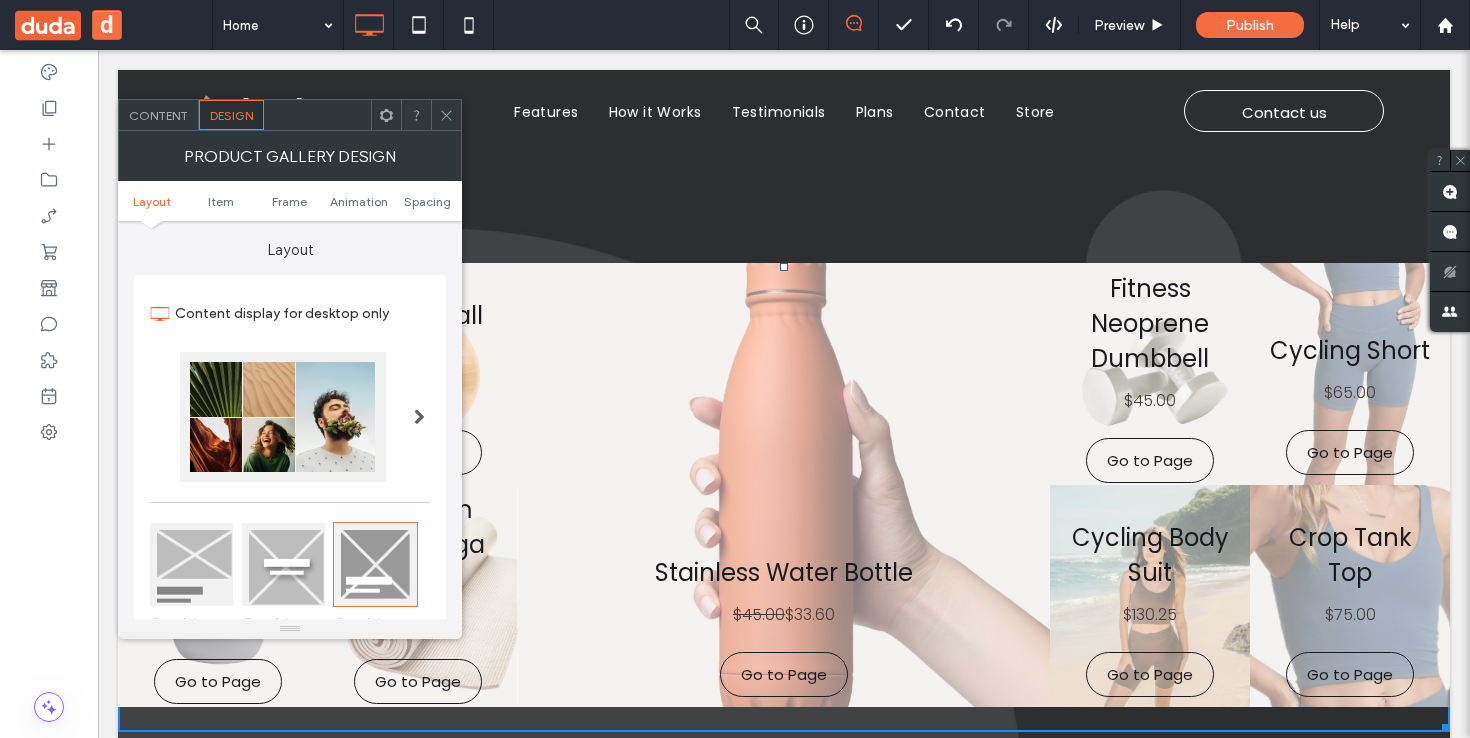 scroll, scrollTop: 148, scrollLeft: 0, axis: vertical 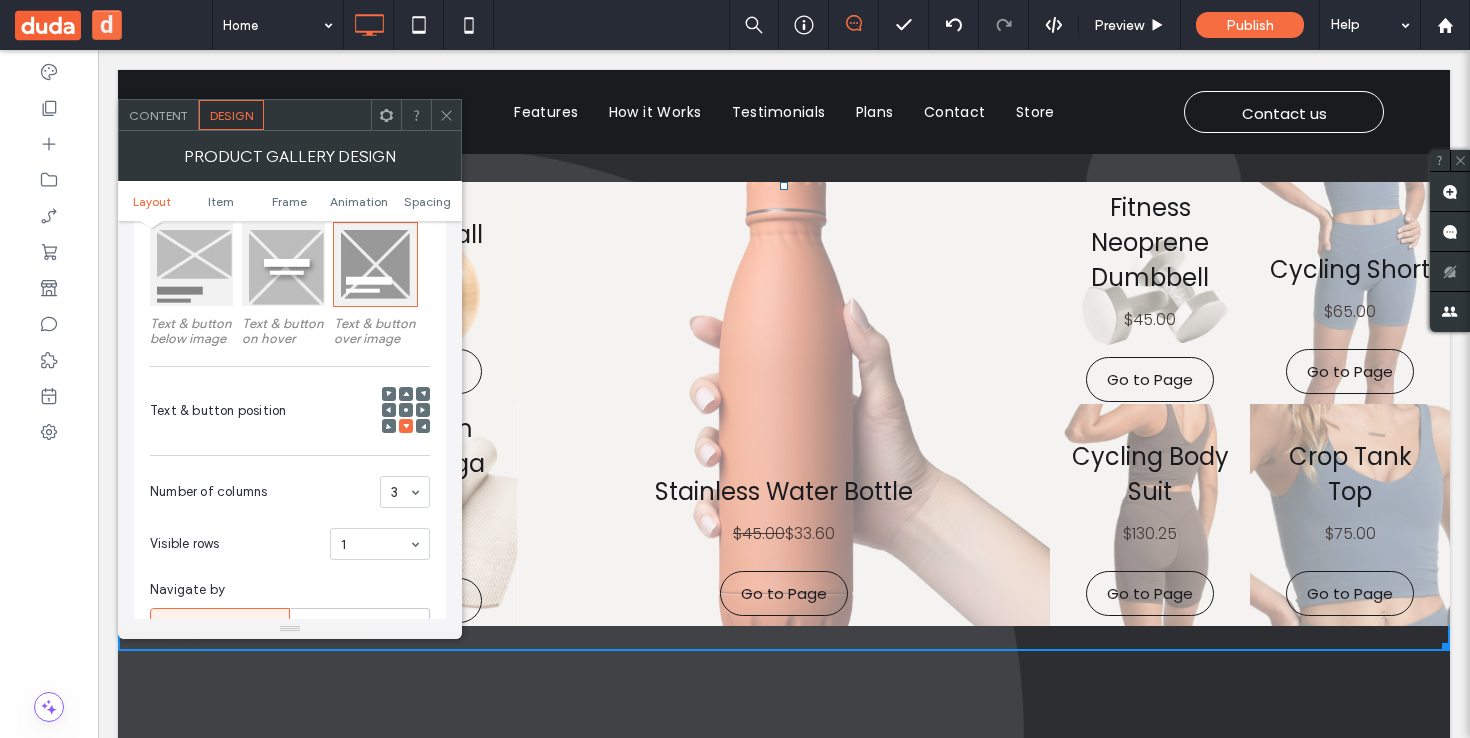 click 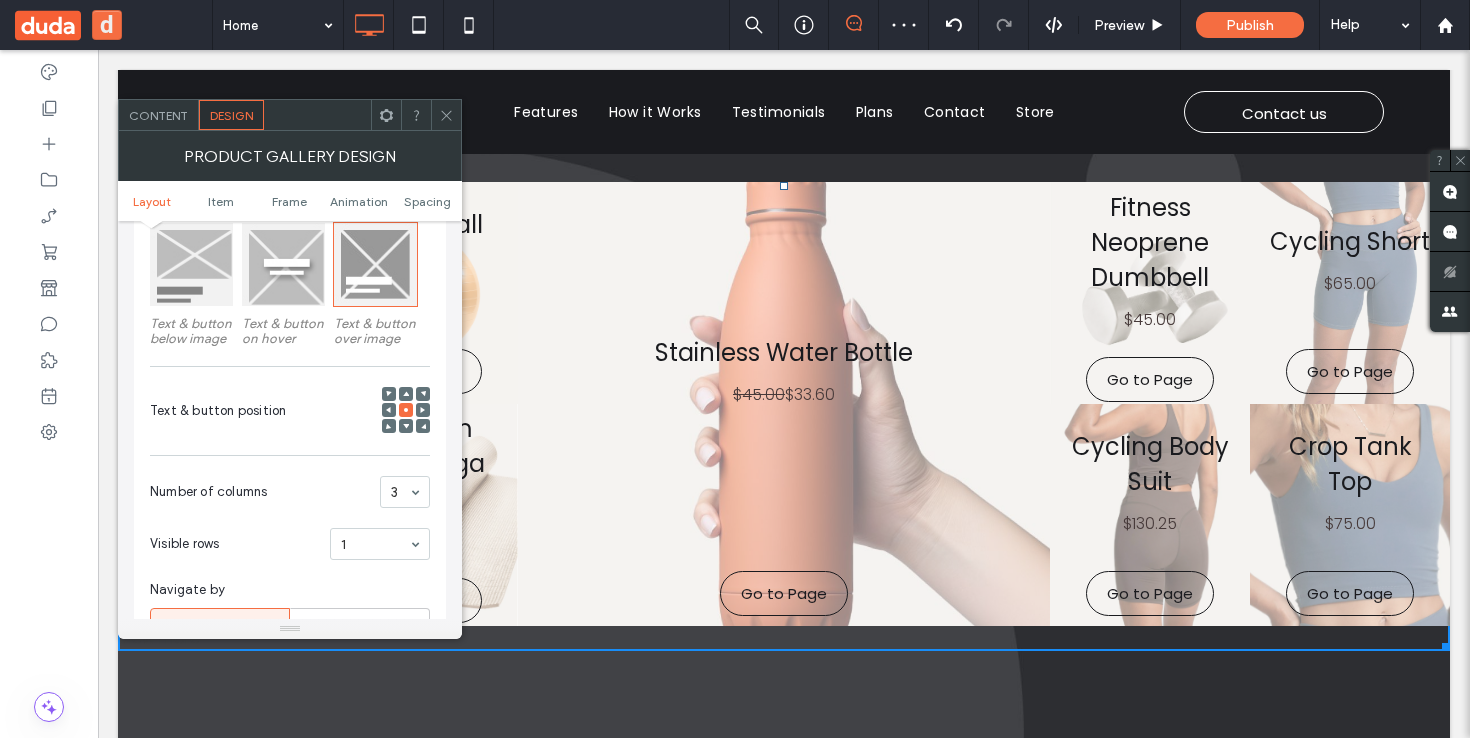 click 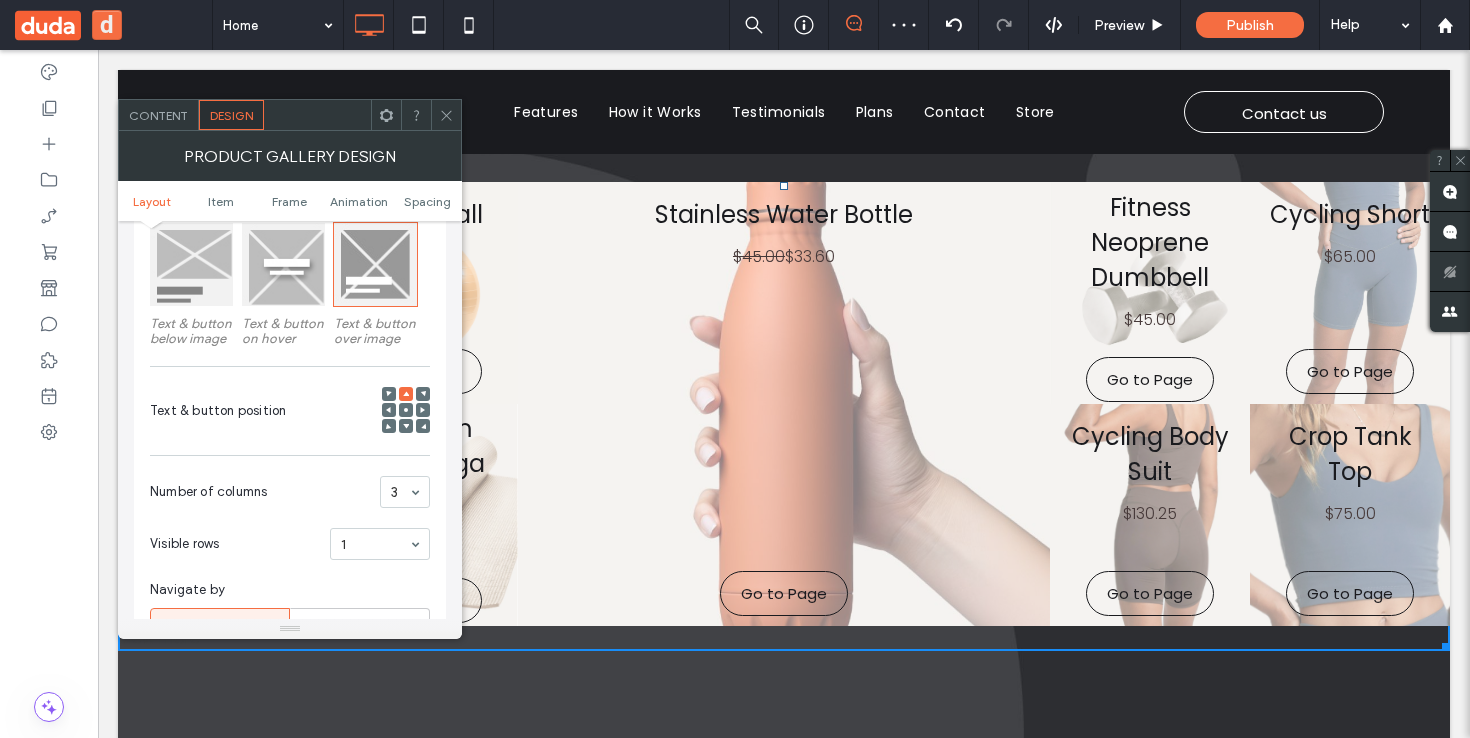 click 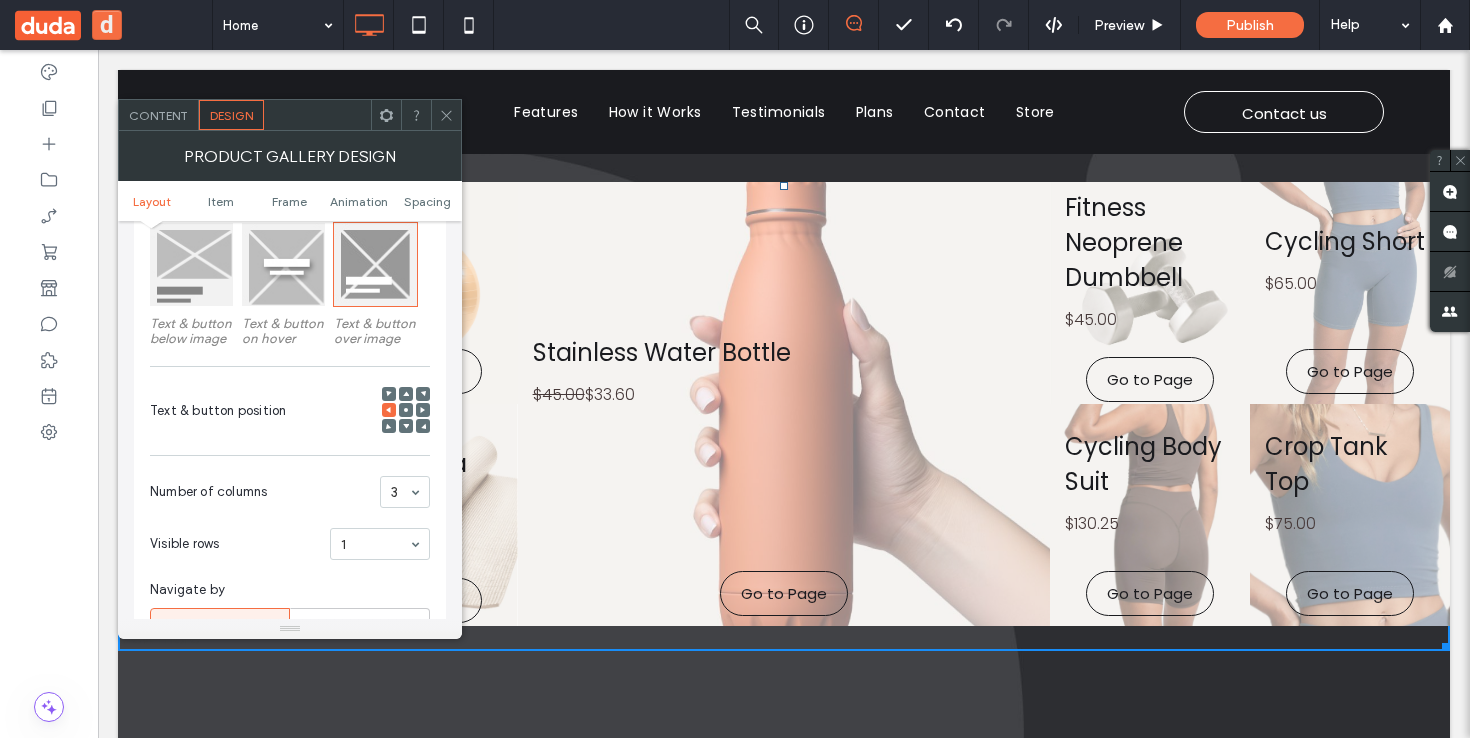 click 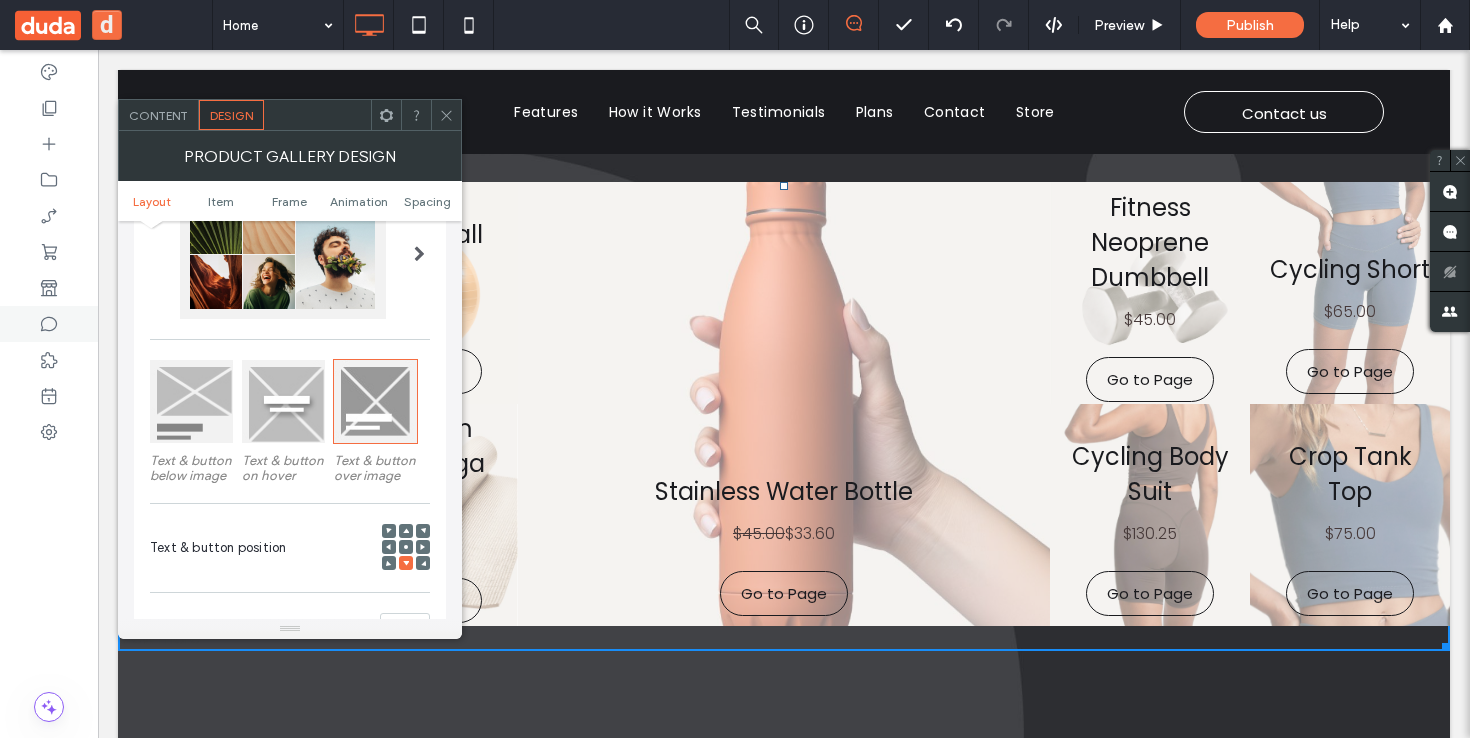 scroll, scrollTop: 0, scrollLeft: 0, axis: both 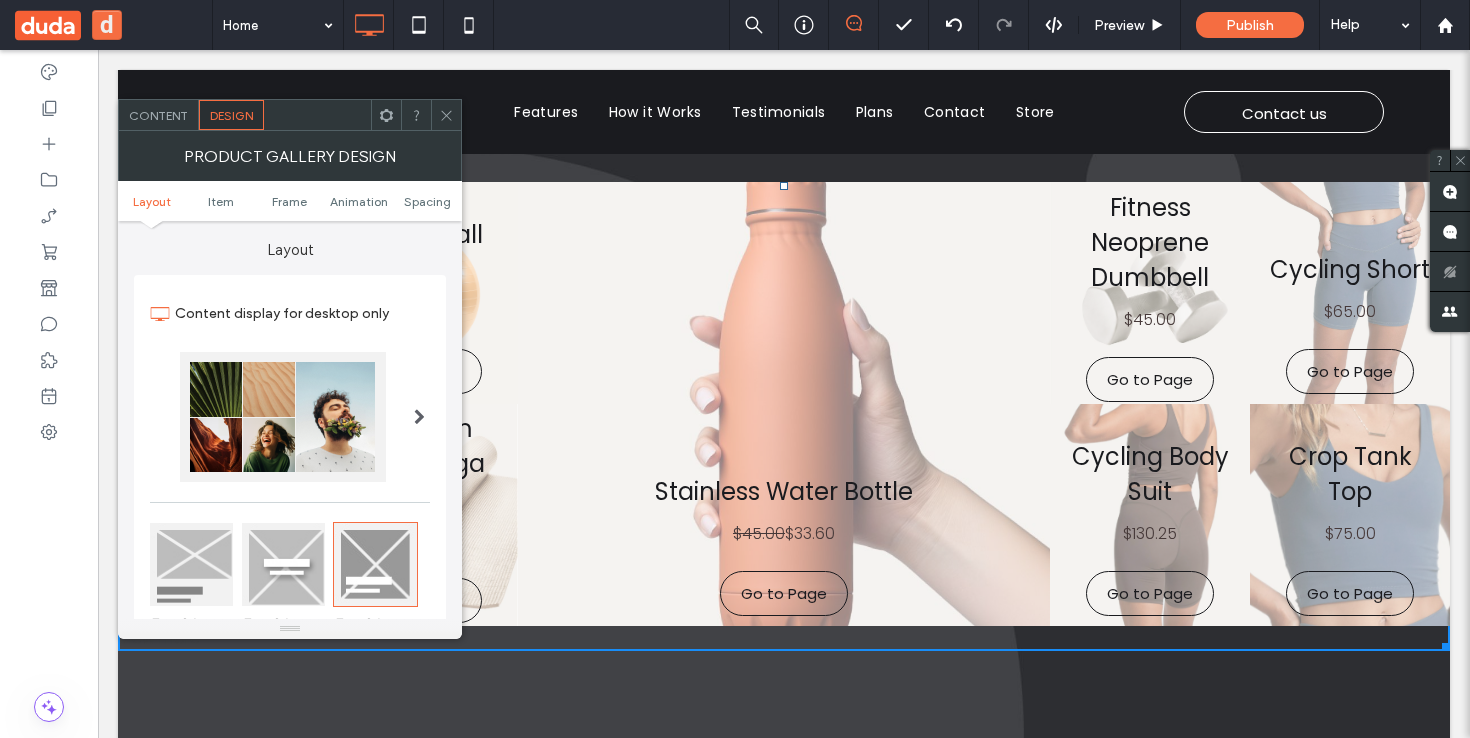 click at bounding box center (419, 417) 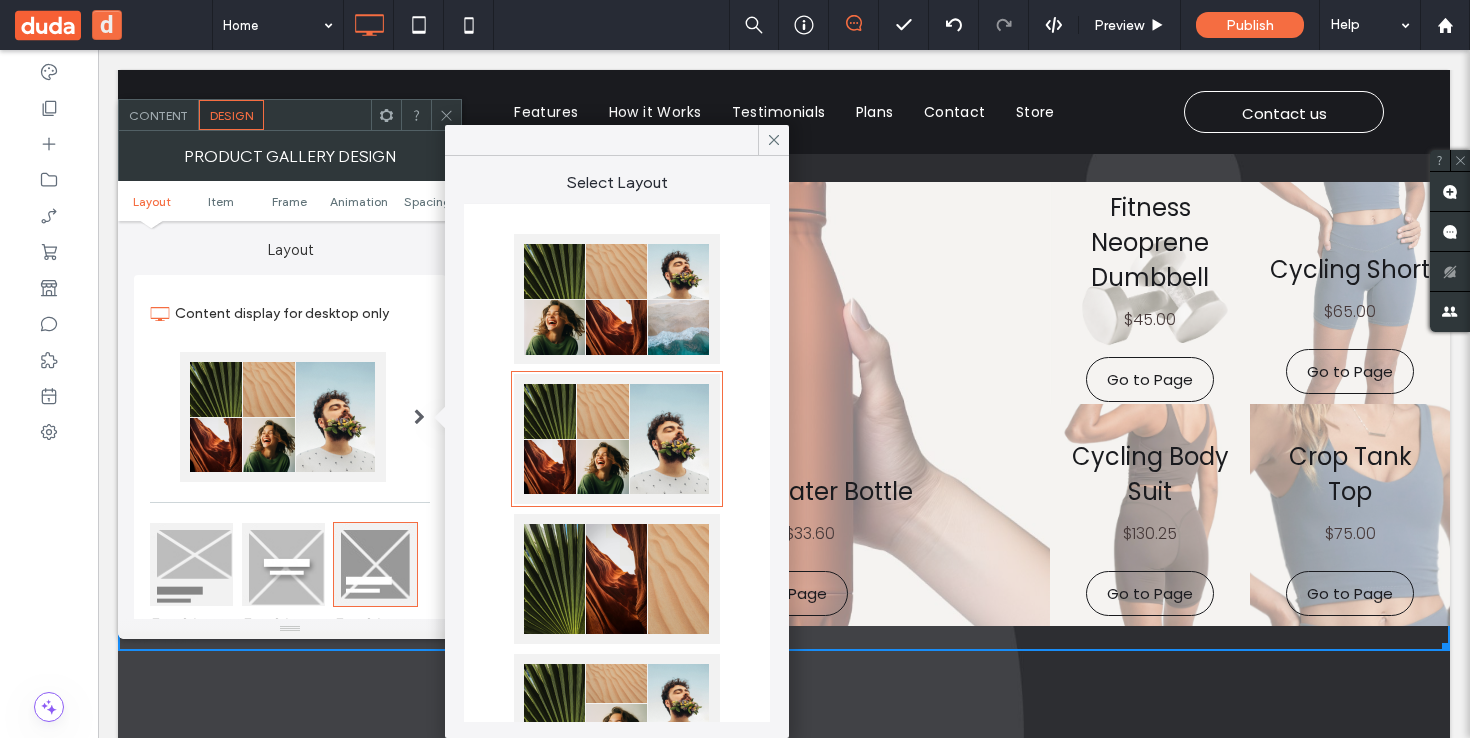click at bounding box center [617, 299] 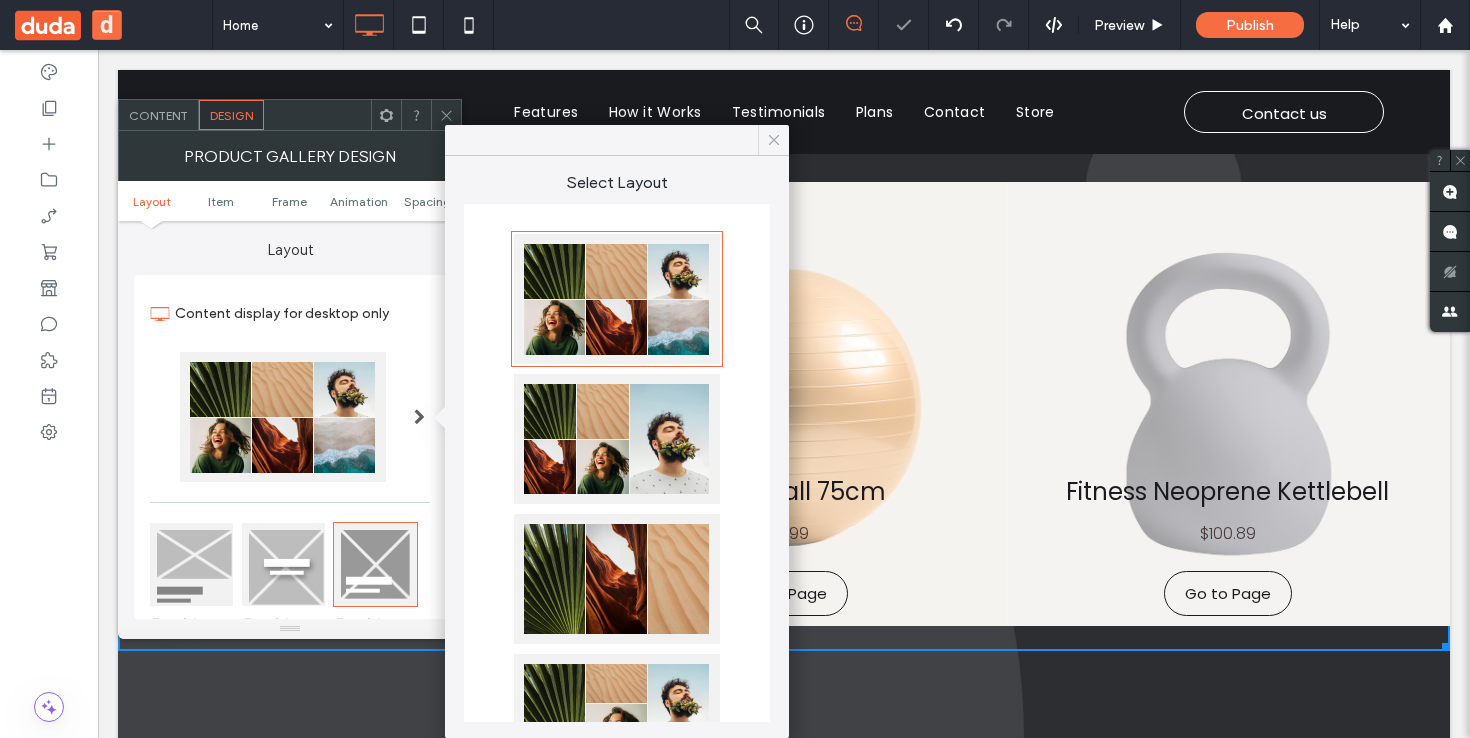 click 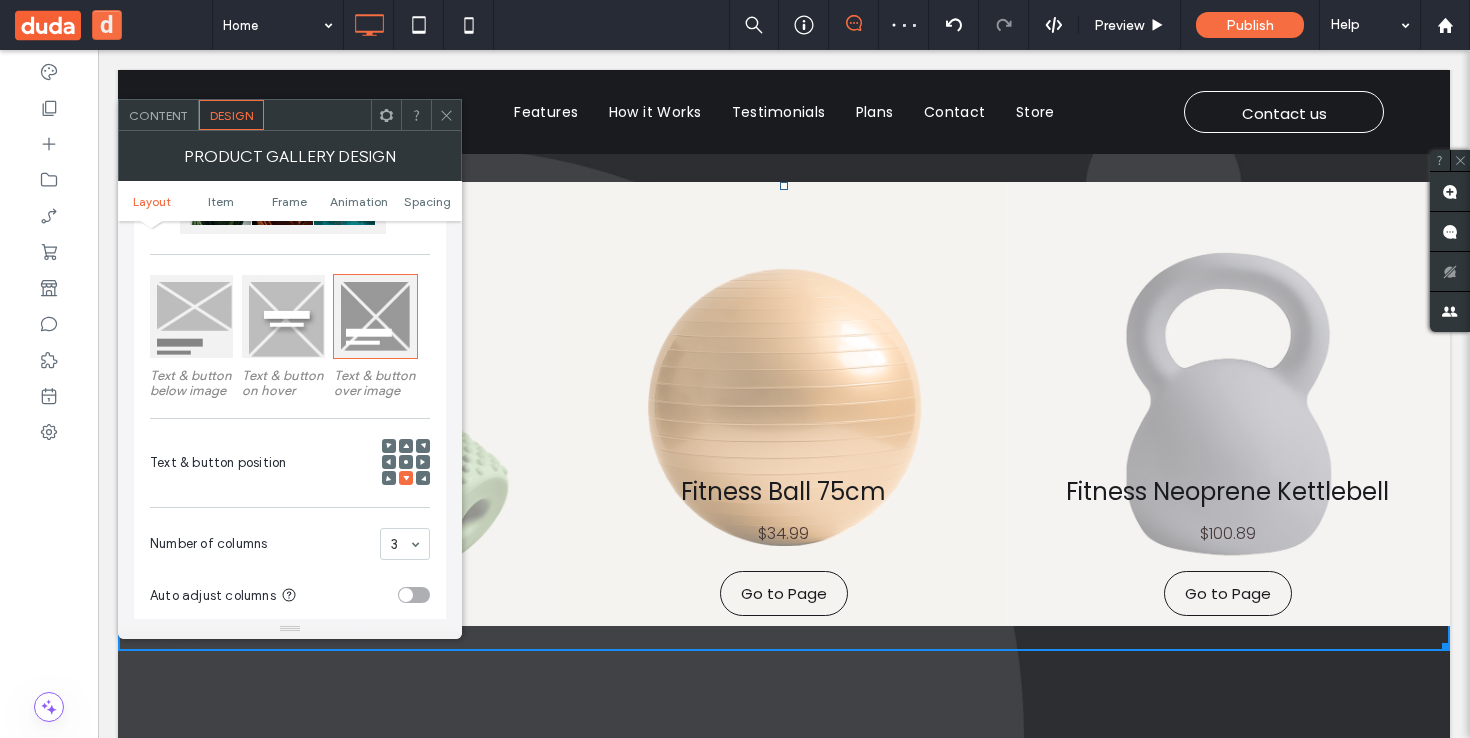 scroll, scrollTop: 389, scrollLeft: 0, axis: vertical 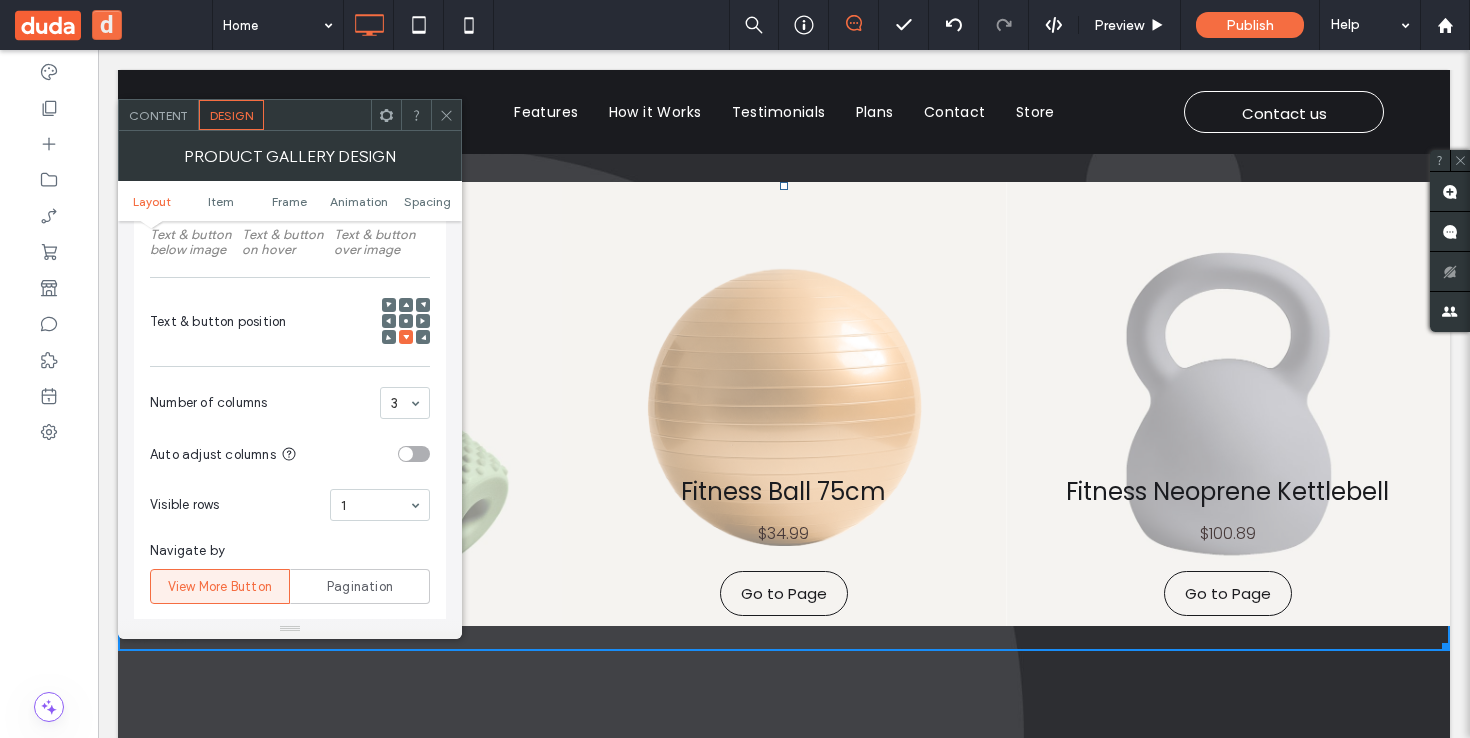 click 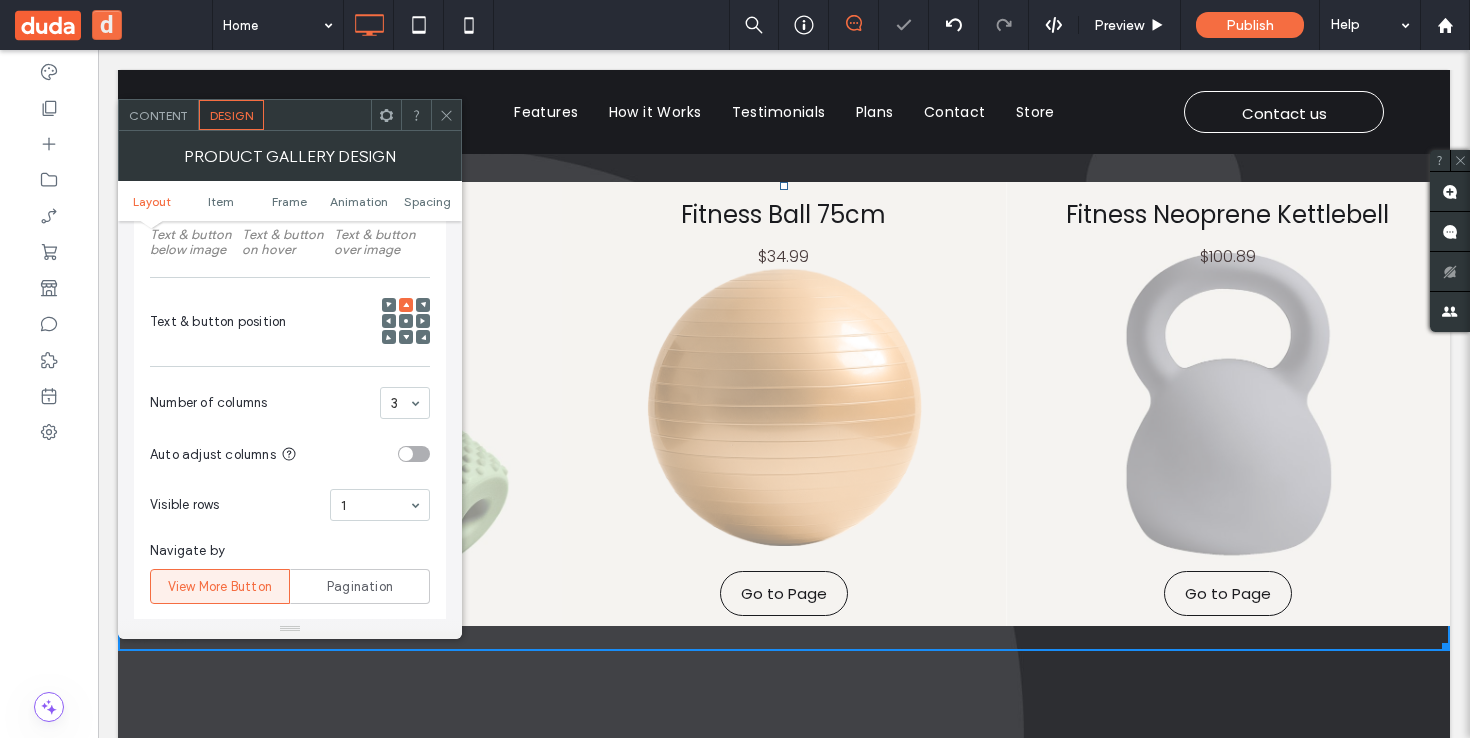 click 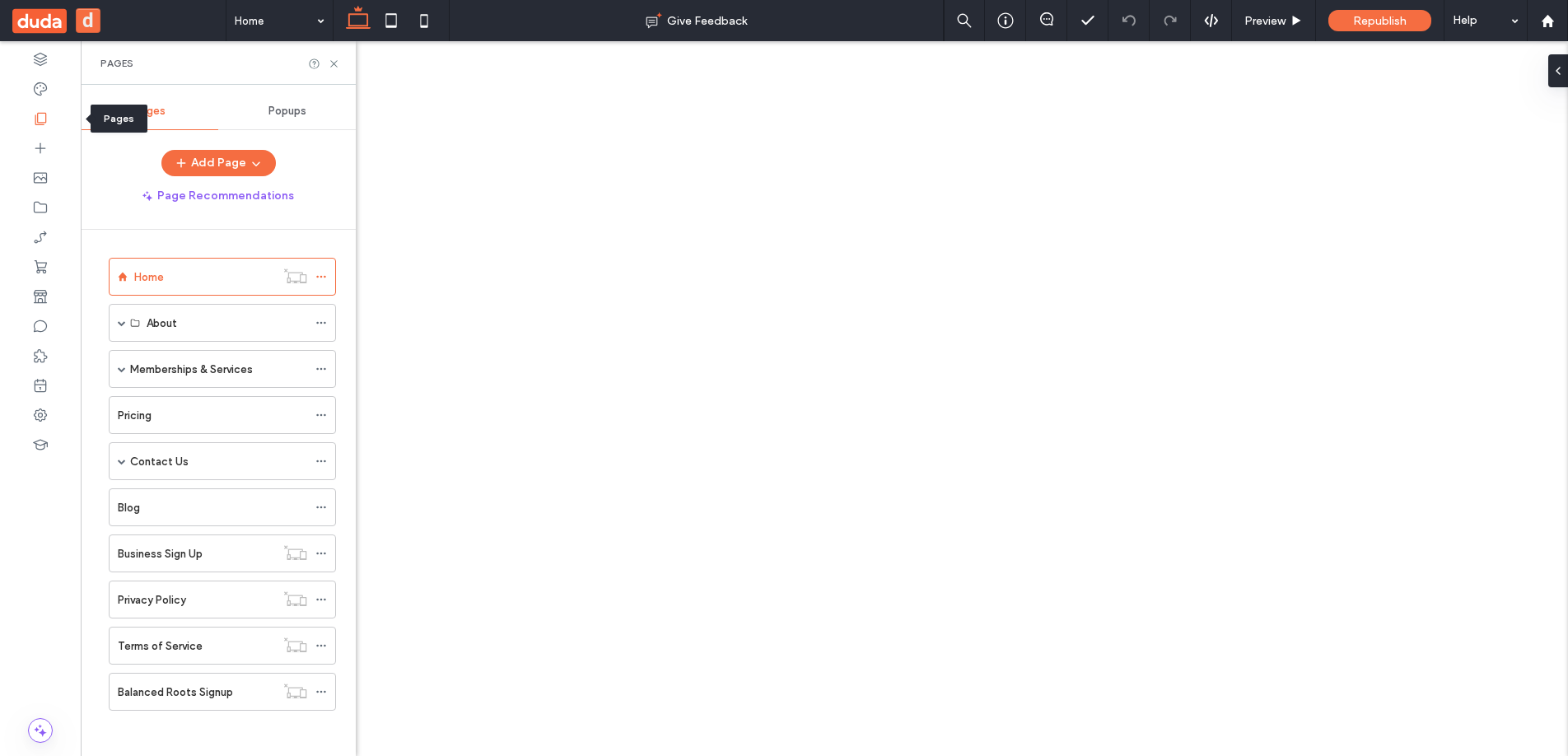 scroll, scrollTop: 0, scrollLeft: 0, axis: both 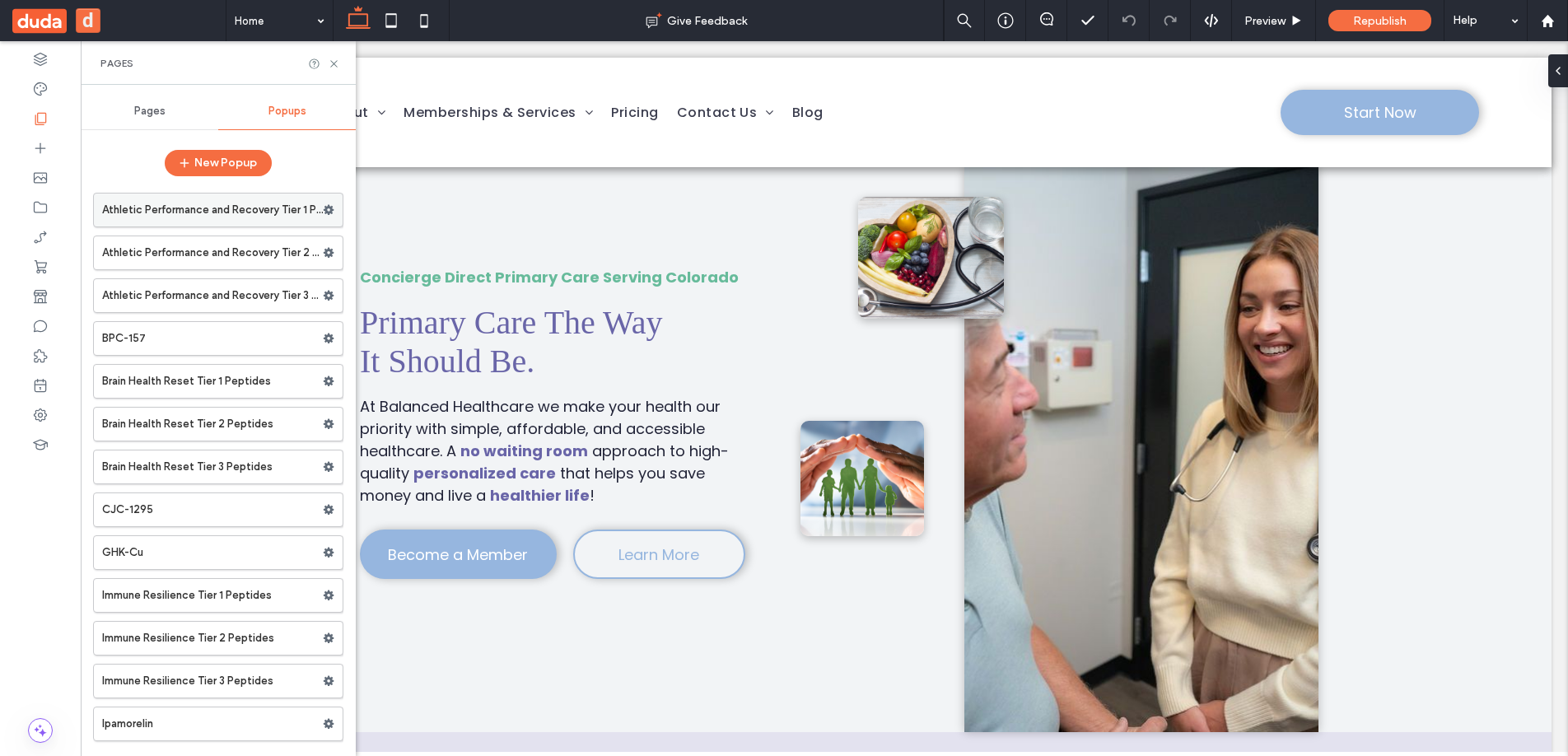 click on "Athletic Performance and Recovery Tier 1 Peptides" at bounding box center (212, 210) 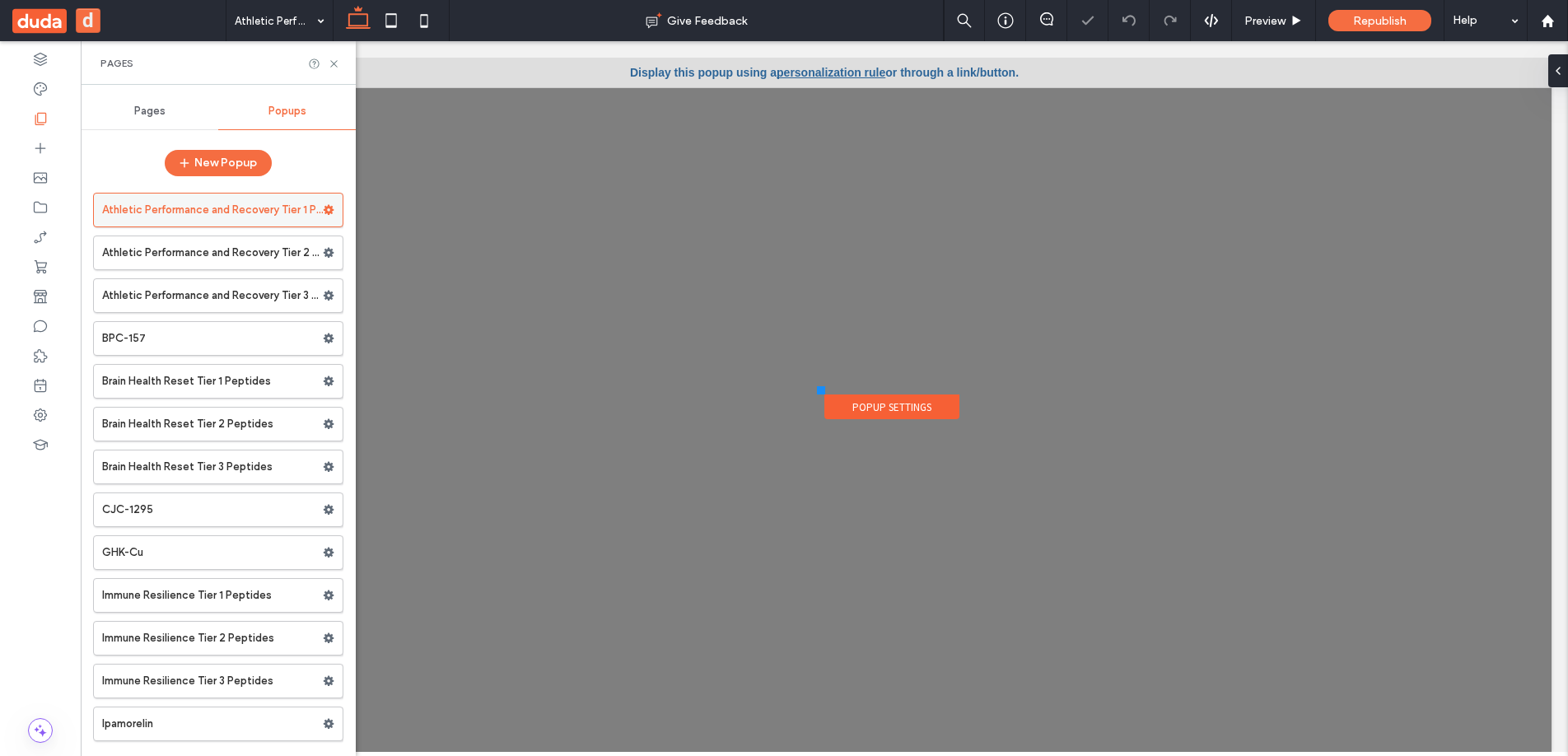 scroll, scrollTop: 0, scrollLeft: 0, axis: both 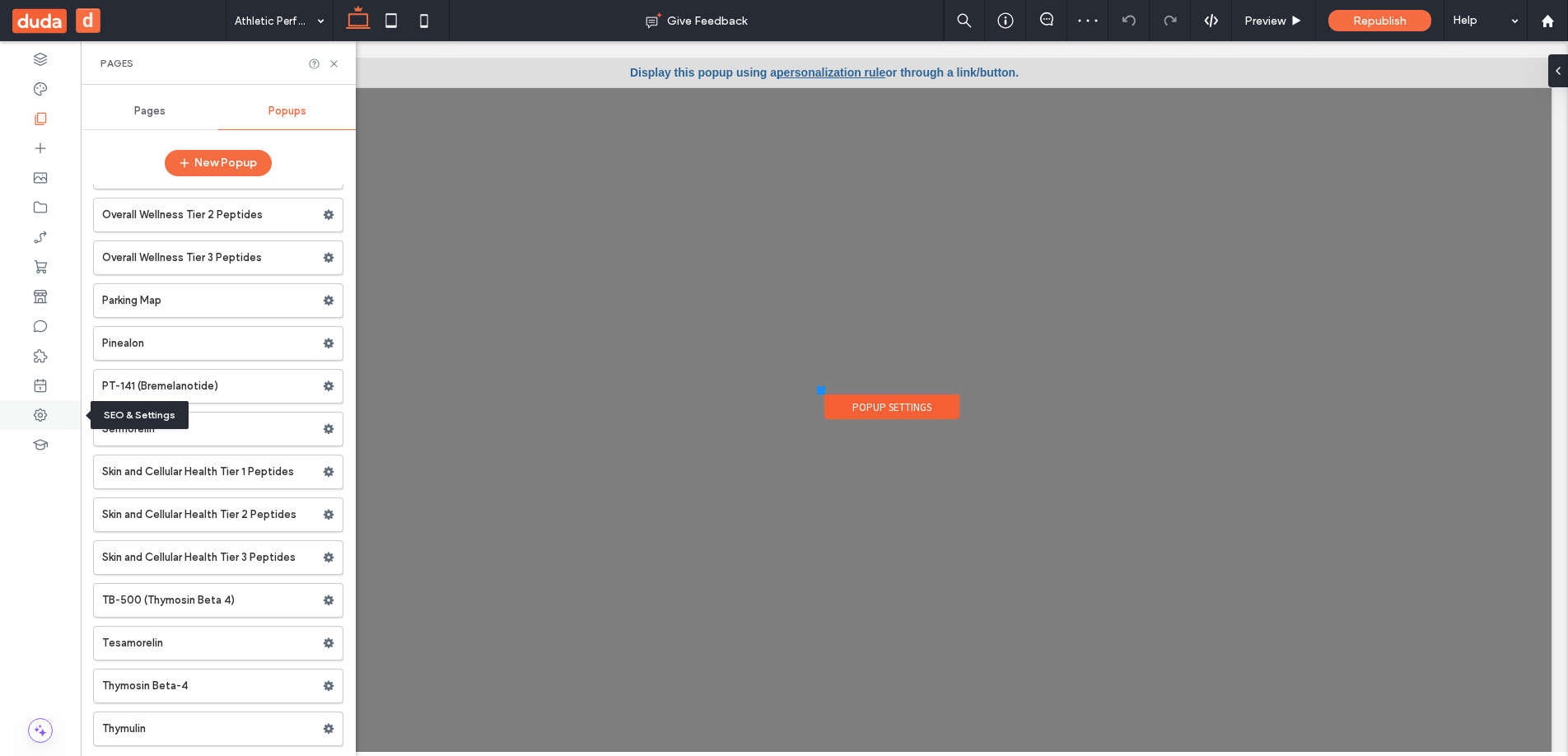 click 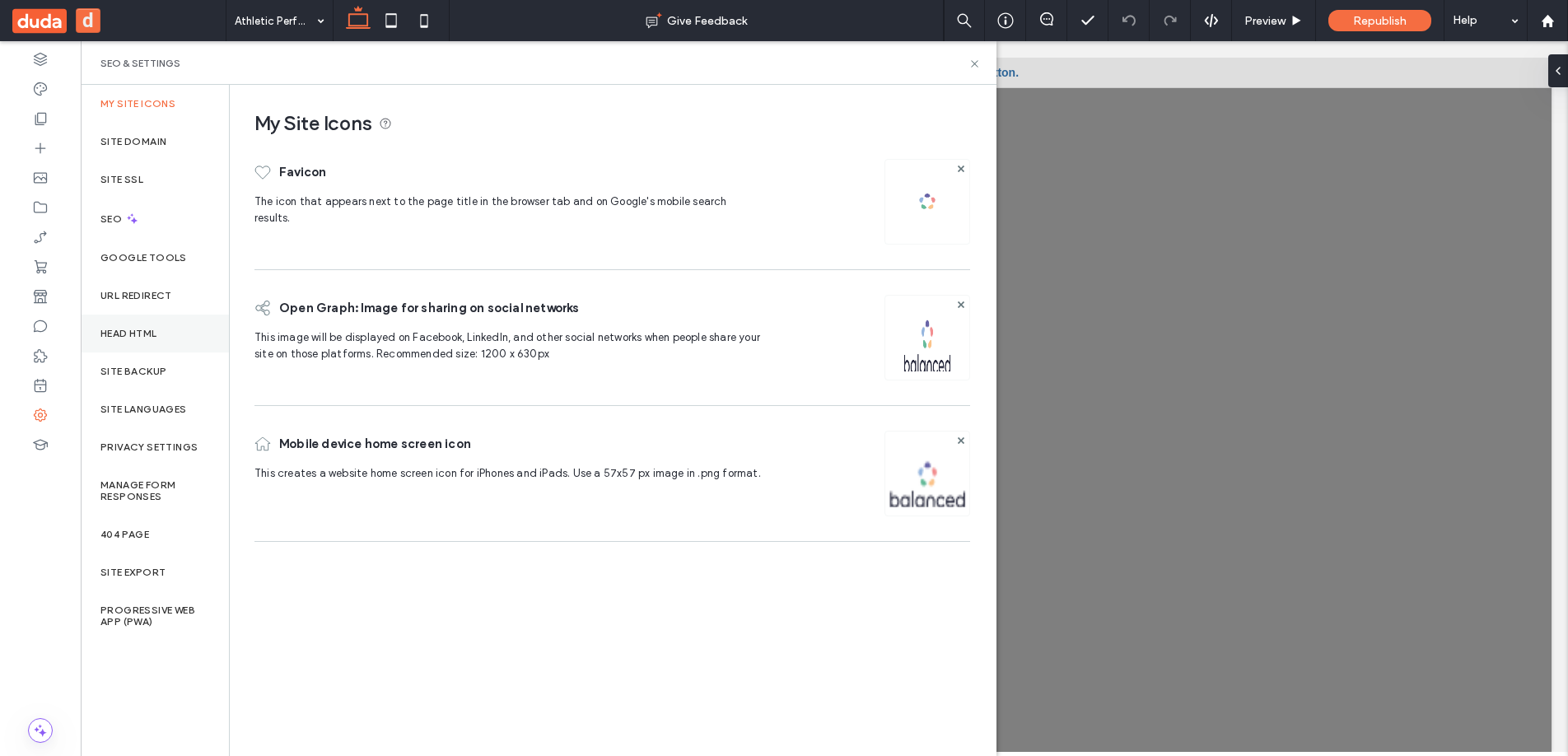 click on "Head HTML" at bounding box center [155, 334] 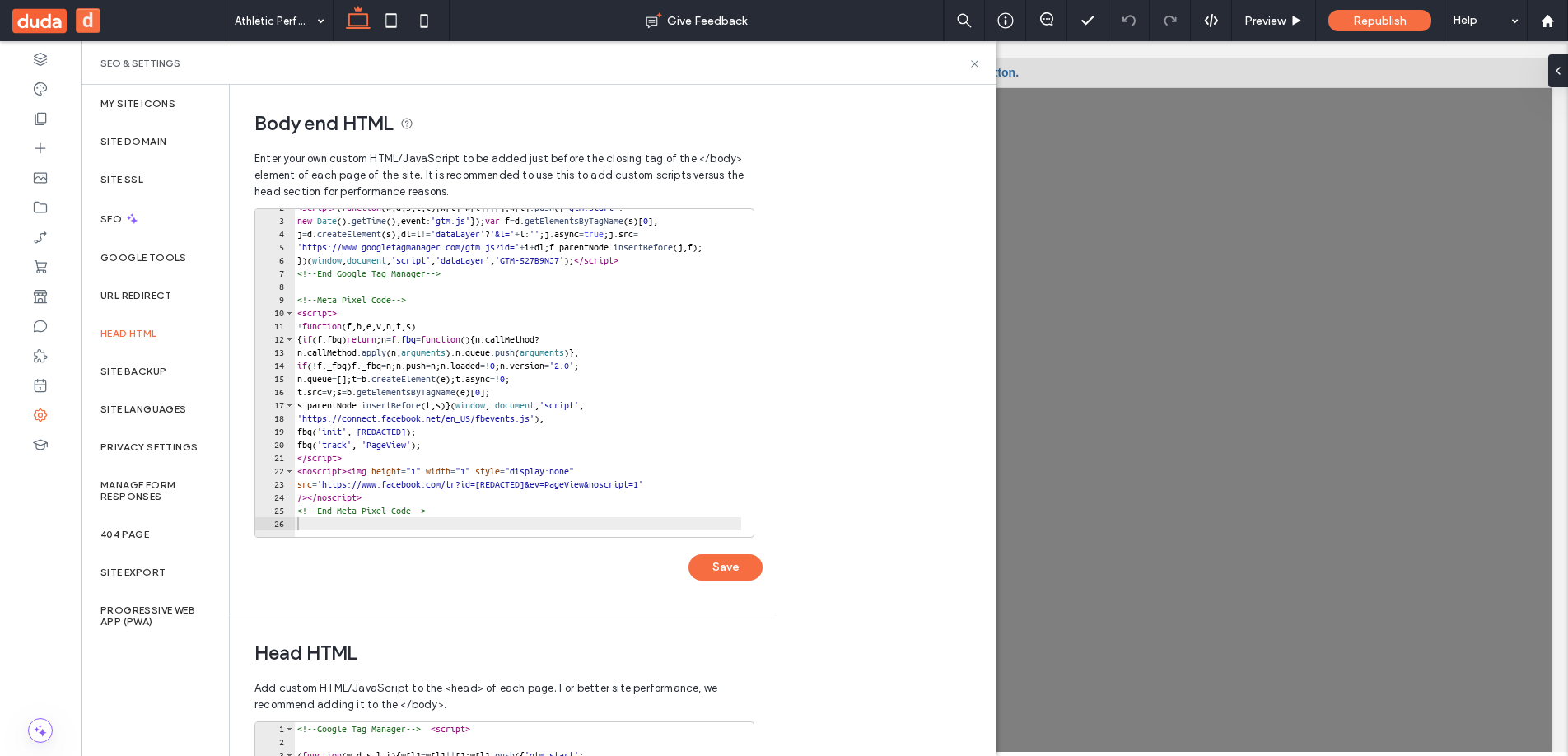 scroll, scrollTop: 27, scrollLeft: 0, axis: vertical 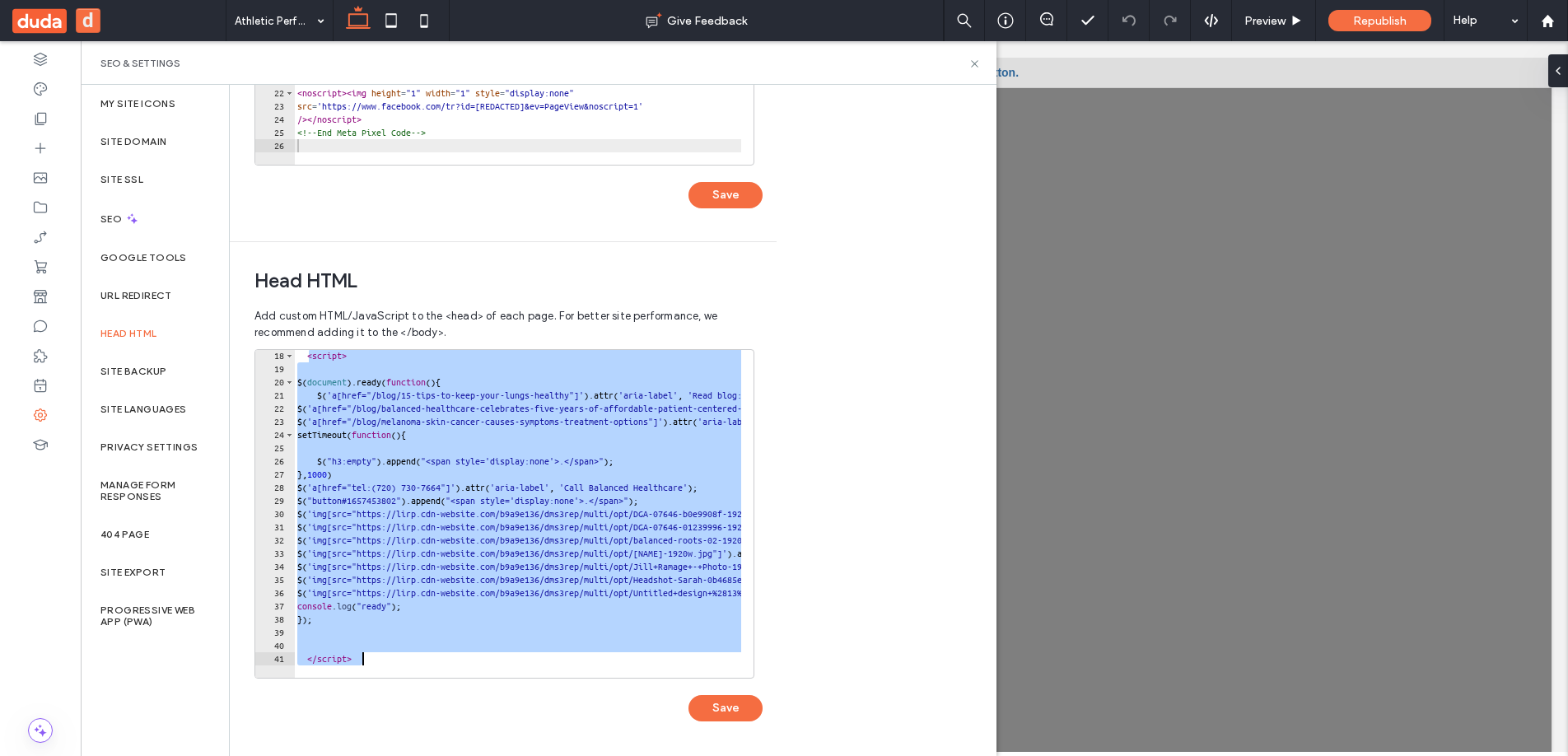 drag, startPoint x: 308, startPoint y: 476, endPoint x: 550, endPoint y: 656, distance: 301.60239 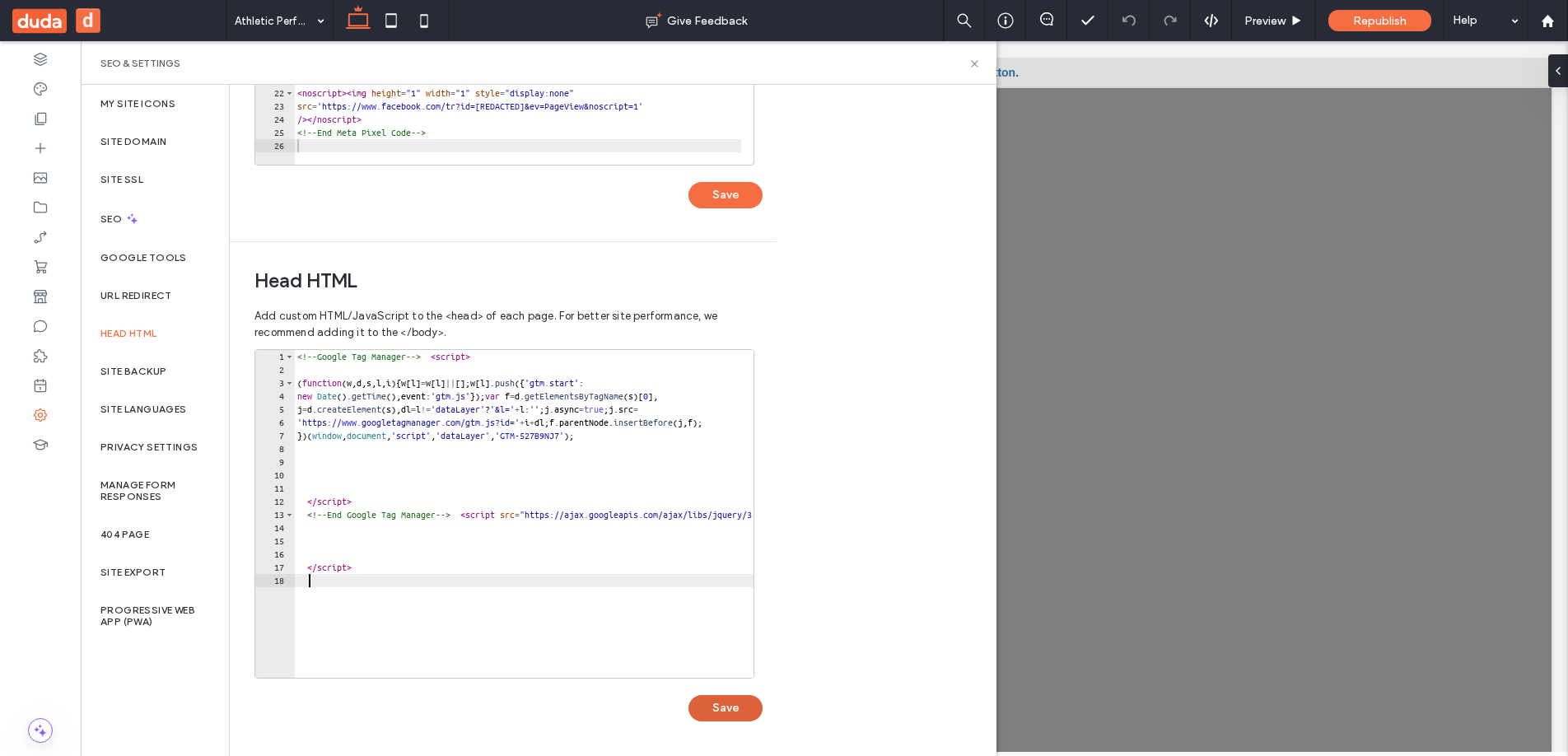 click on "Save" at bounding box center (726, 708) 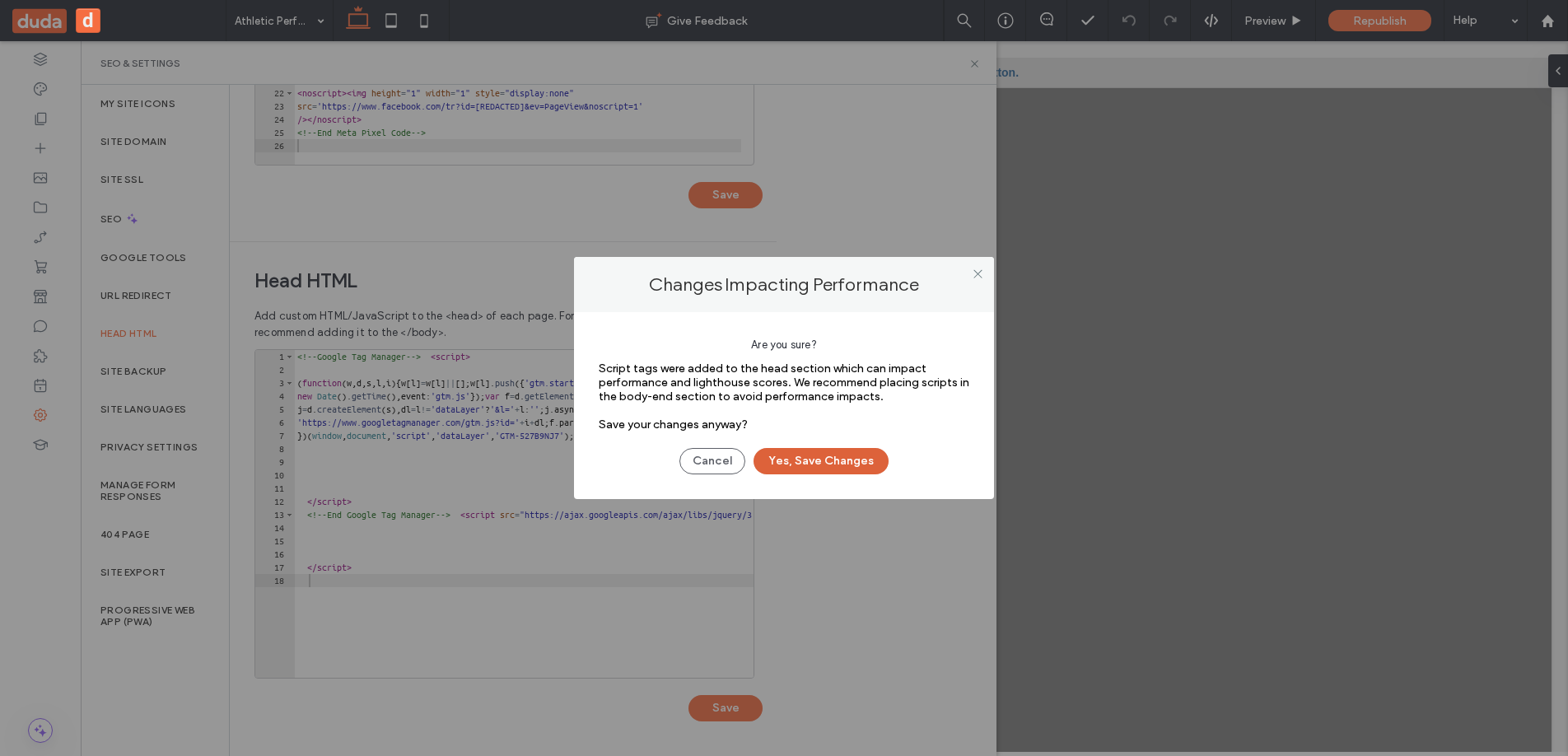 click on "Yes, Save Changes" at bounding box center [821, 461] 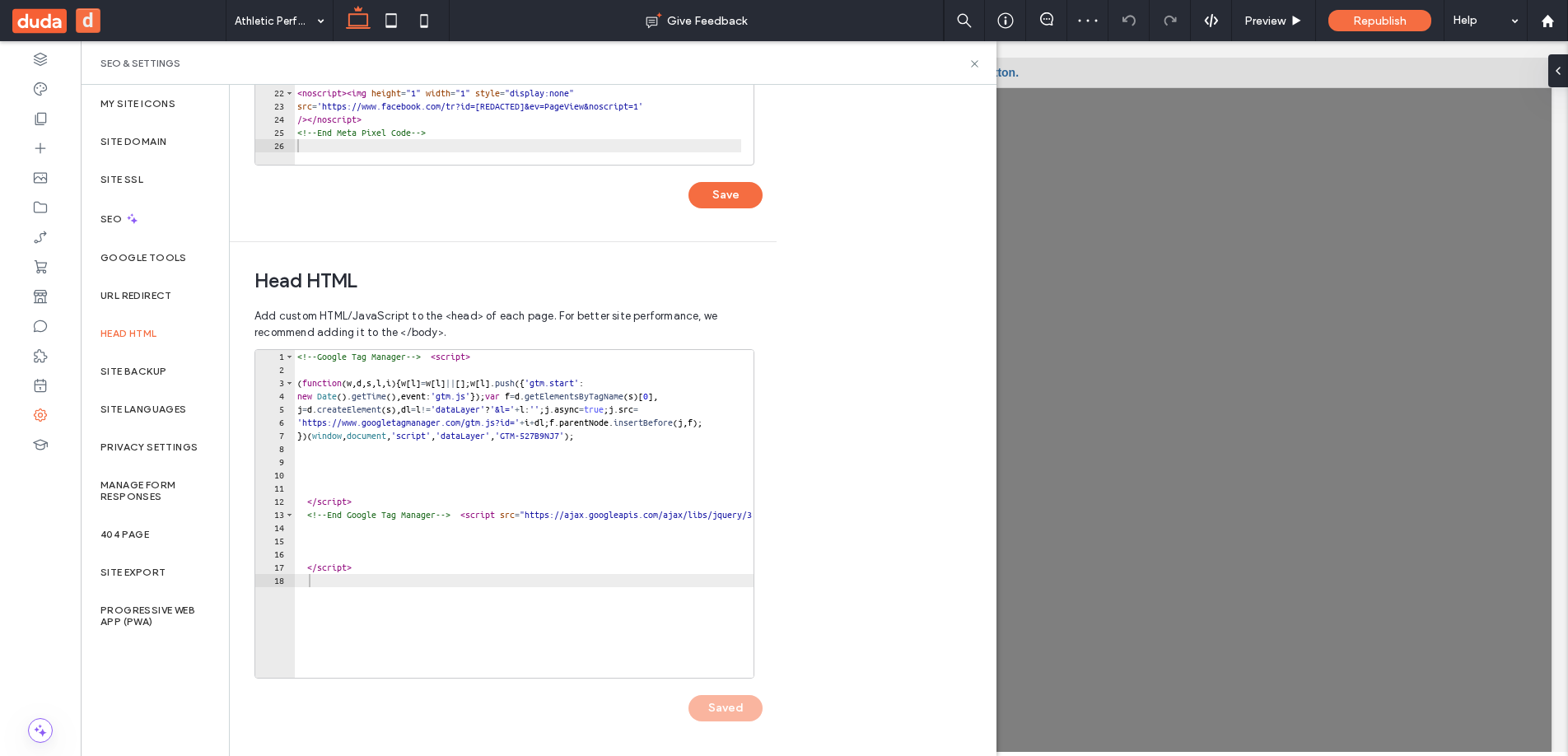 scroll, scrollTop: 0, scrollLeft: 0, axis: both 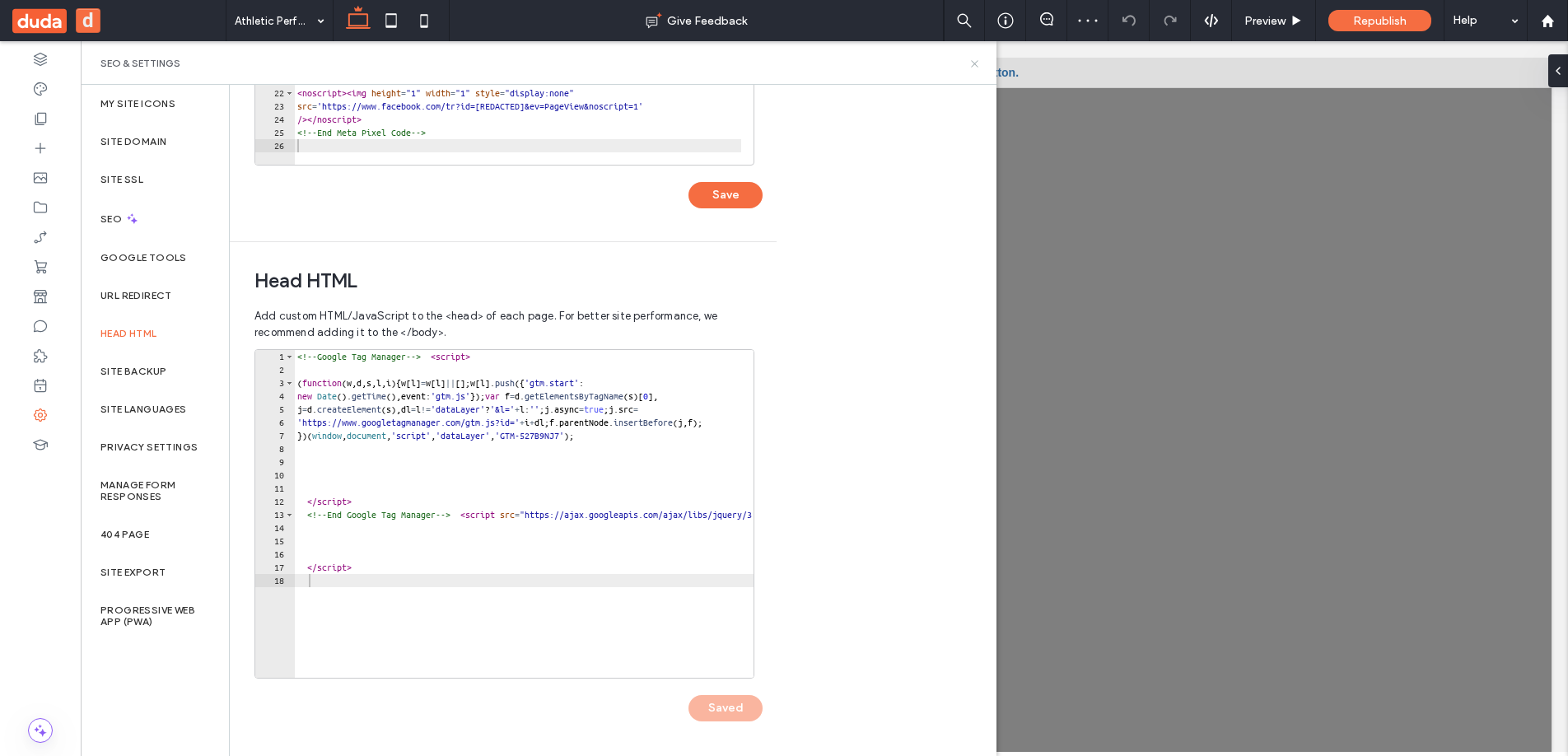 drag, startPoint x: 975, startPoint y: 63, endPoint x: 888, endPoint y: 68, distance: 87.14356 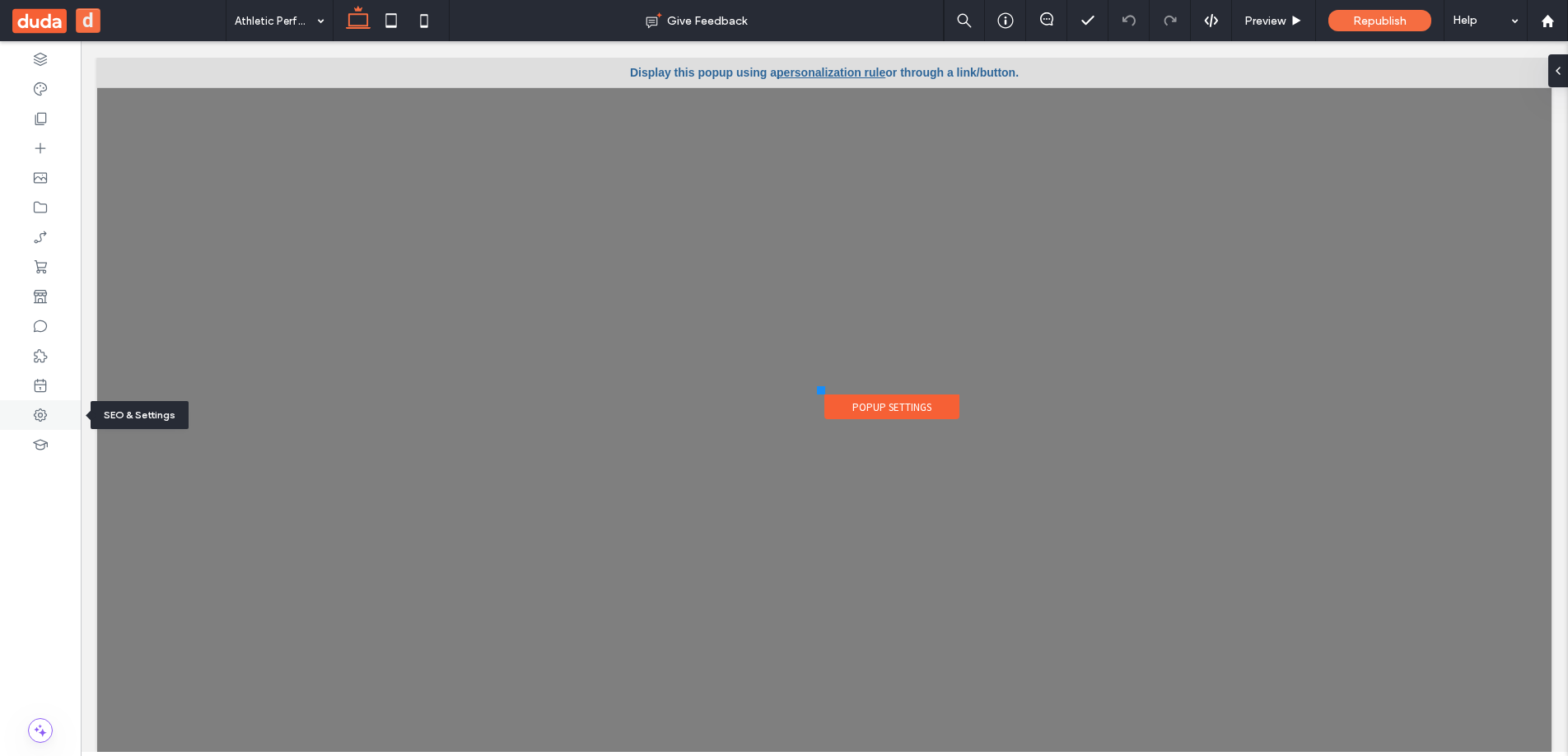 click at bounding box center [40, 415] 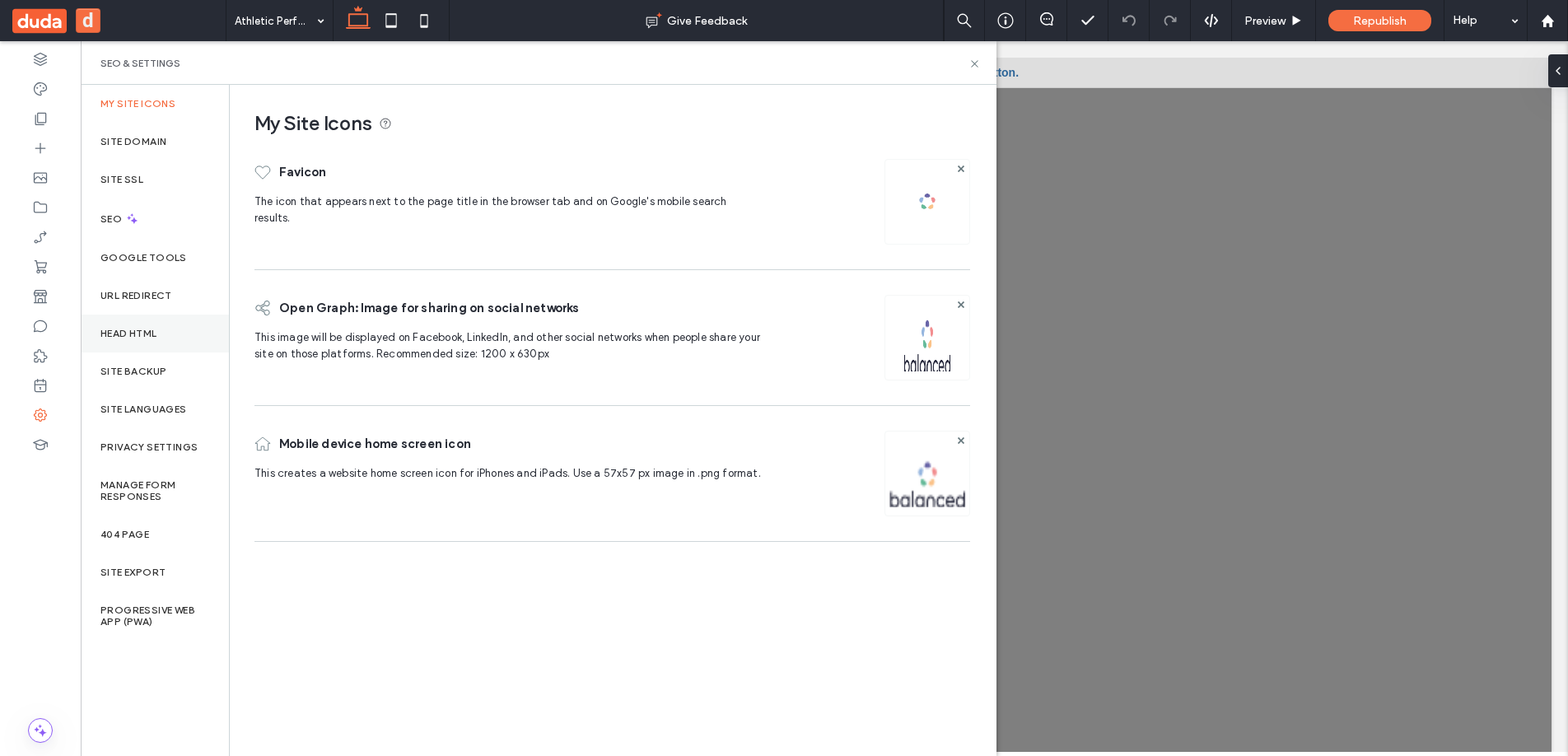 click on "Head HTML" at bounding box center (155, 334) 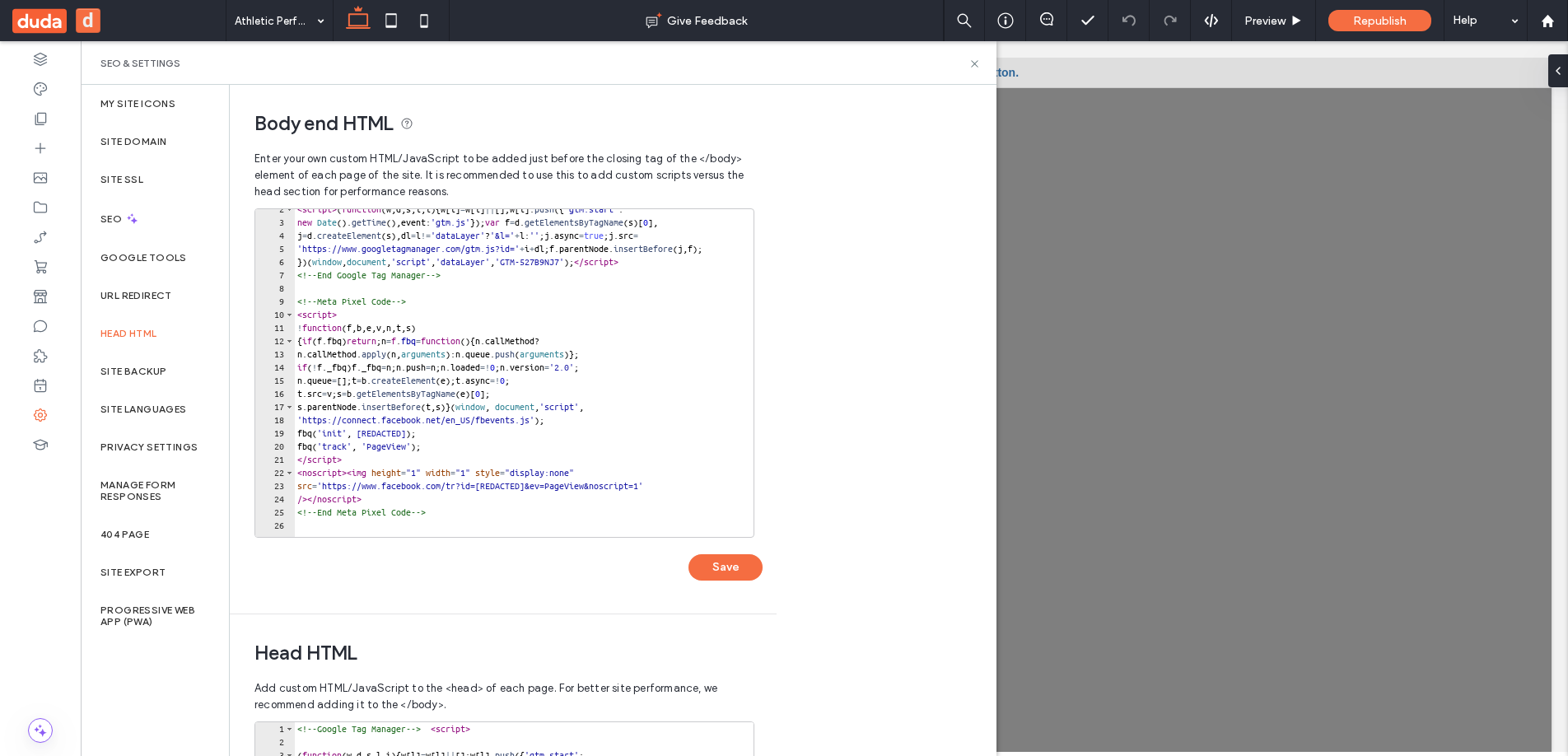 scroll, scrollTop: 27, scrollLeft: 0, axis: vertical 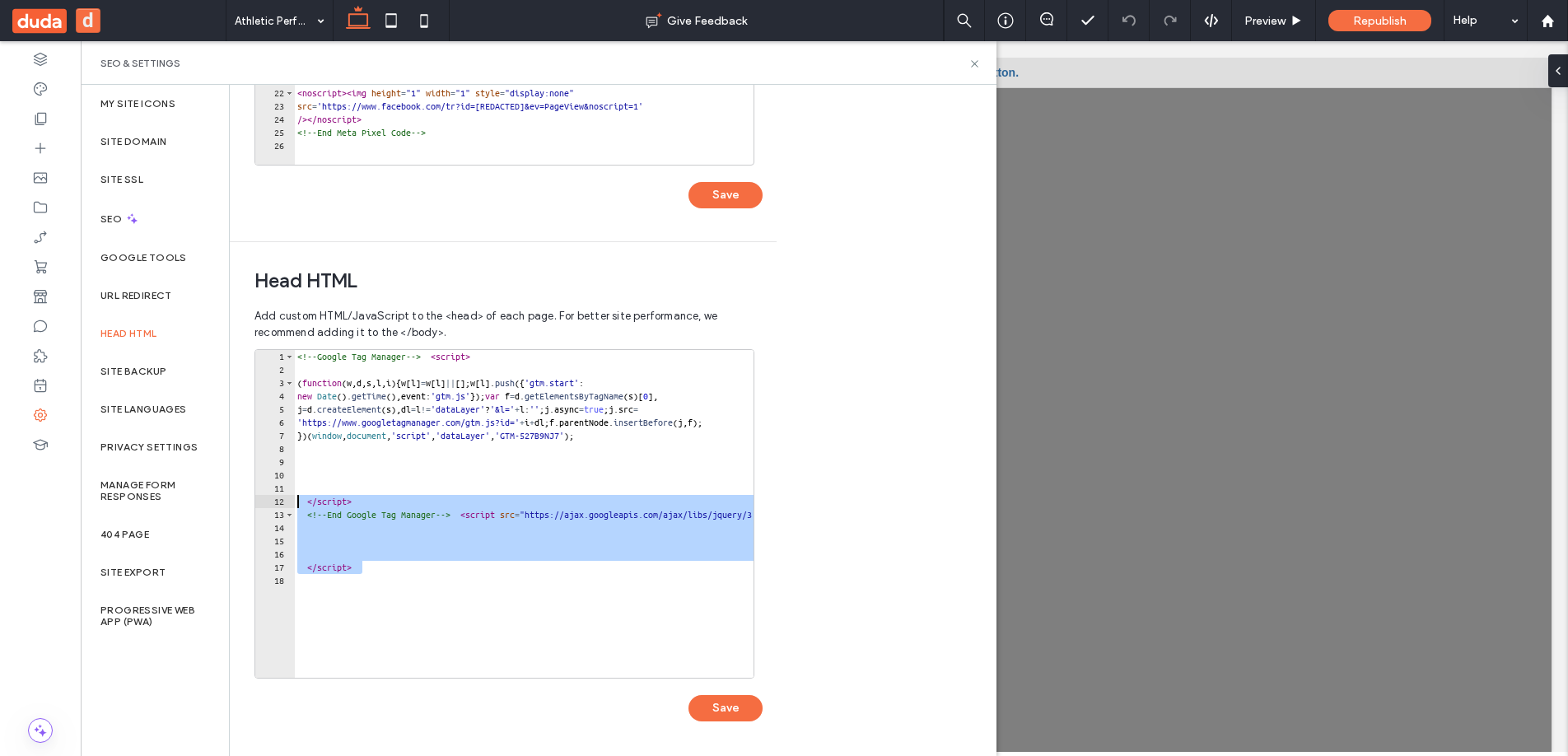 drag, startPoint x: 368, startPoint y: 567, endPoint x: 245, endPoint y: 495, distance: 142.52368 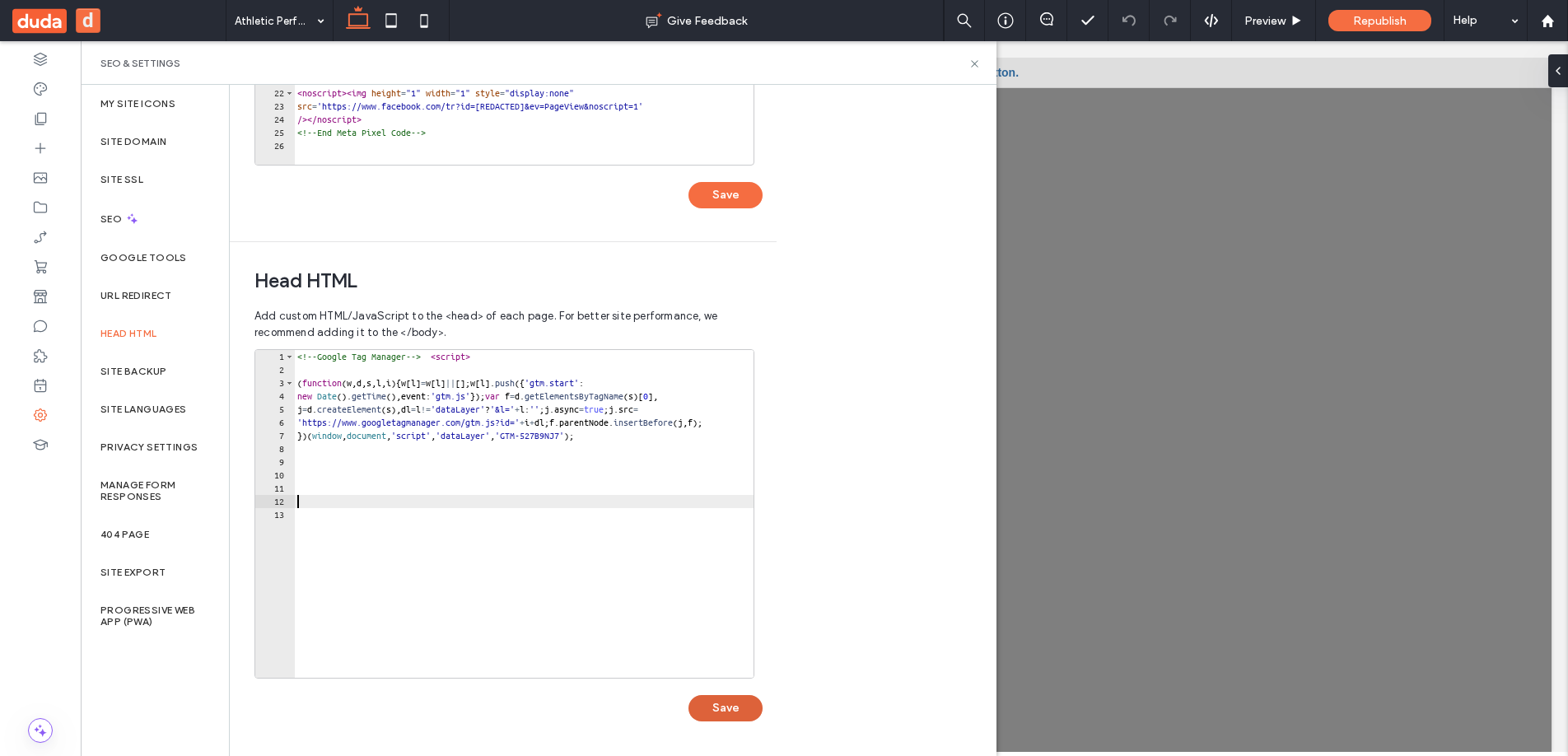 click on "Save" at bounding box center (726, 708) 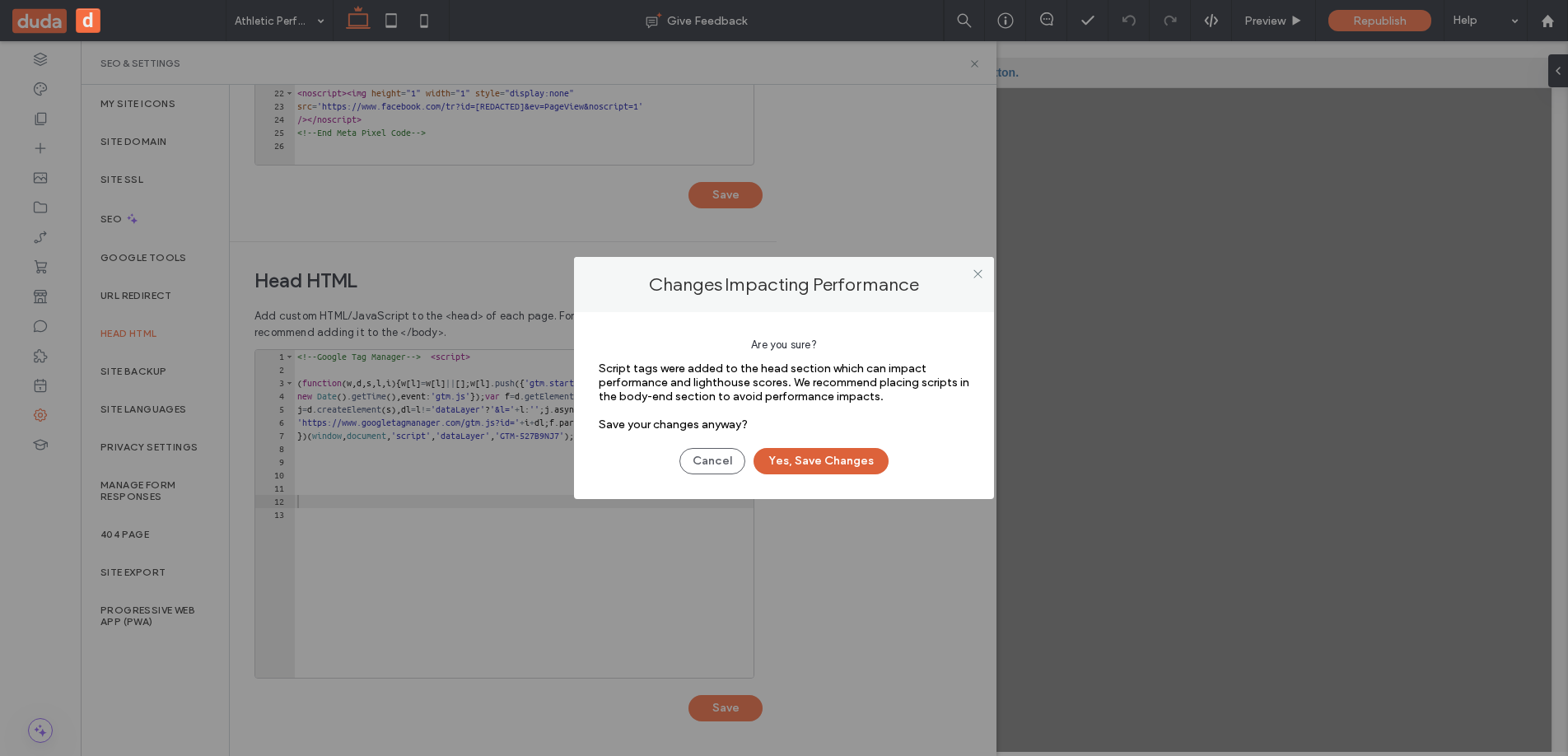 click on "Yes, Save Changes" at bounding box center [821, 461] 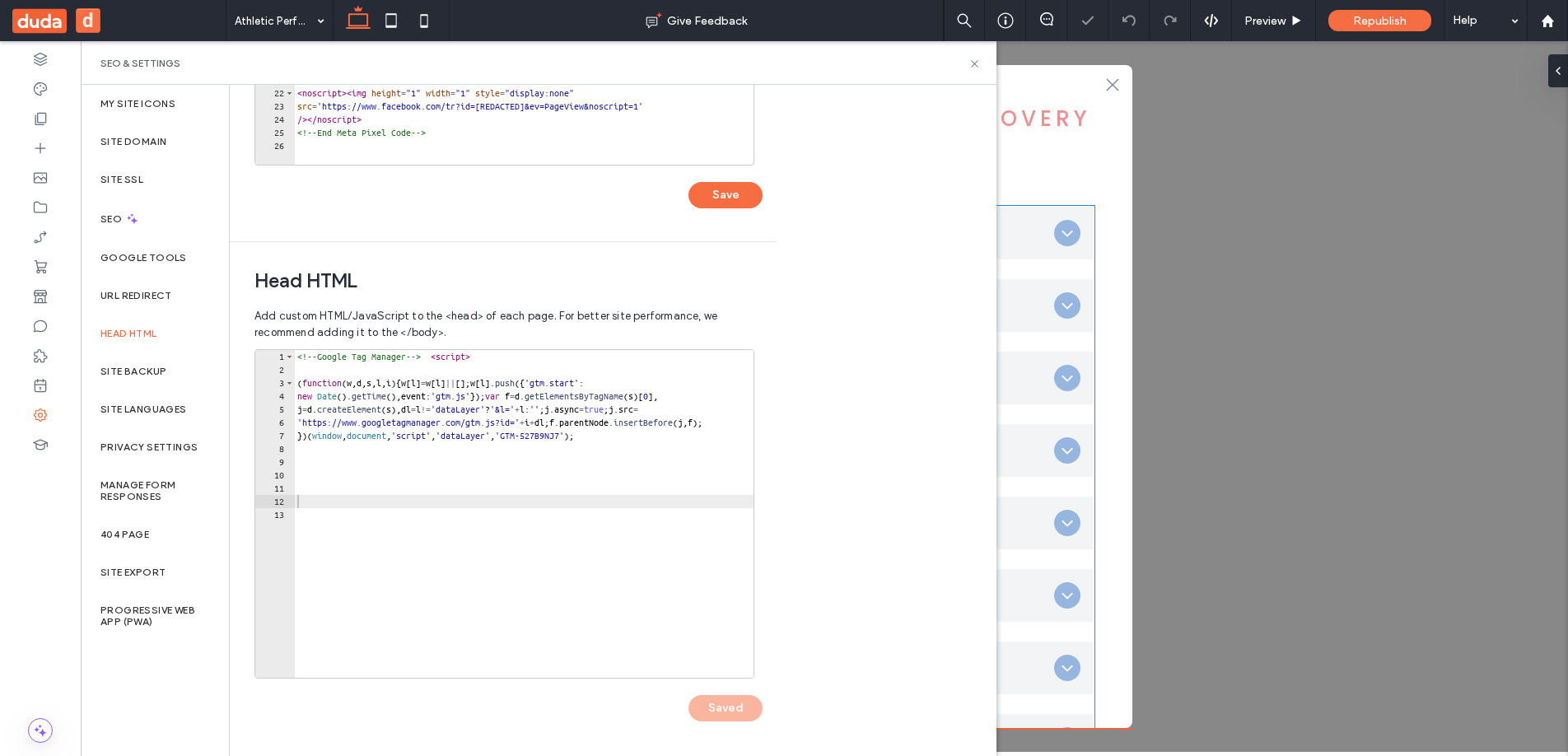 scroll, scrollTop: 0, scrollLeft: 0, axis: both 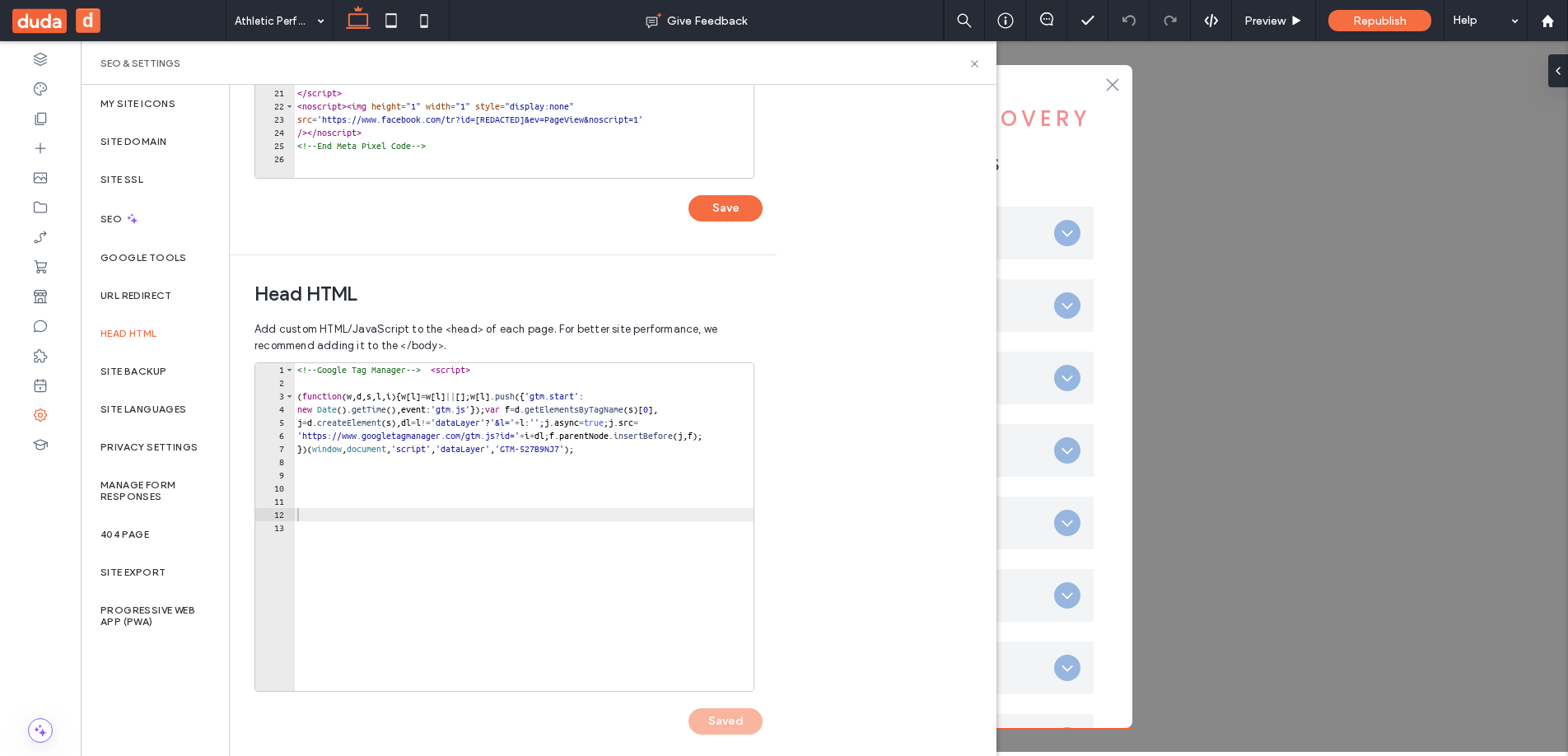 click on "<!--  Google Tag Manager  -->    < script > ( function ( w , d , s , l , i ) { w [ l ] = w [ l ] || [ ] ; w [ l ] . push ({ 'gtm.start' : new   Date ( ) . getTime ( ) , event : 'gtm.js' }) ; var   f = d . getElementsByTagName ( s ) [ 0 ] , j = d . createElement ( s ) , dl = l != 'dataLayer' ? '&l=' + l : '' ; j . async = true ; j . src = 'https://www.googletagmanager.com/gtm.js?id=' + i + dl ; f . parentNode . insertBefore ( j , f ) ; }) ( window , document , 'script' , 'dataLayer' , 'GTM-527B9NJ7' ) ;" at bounding box center (540, 534) 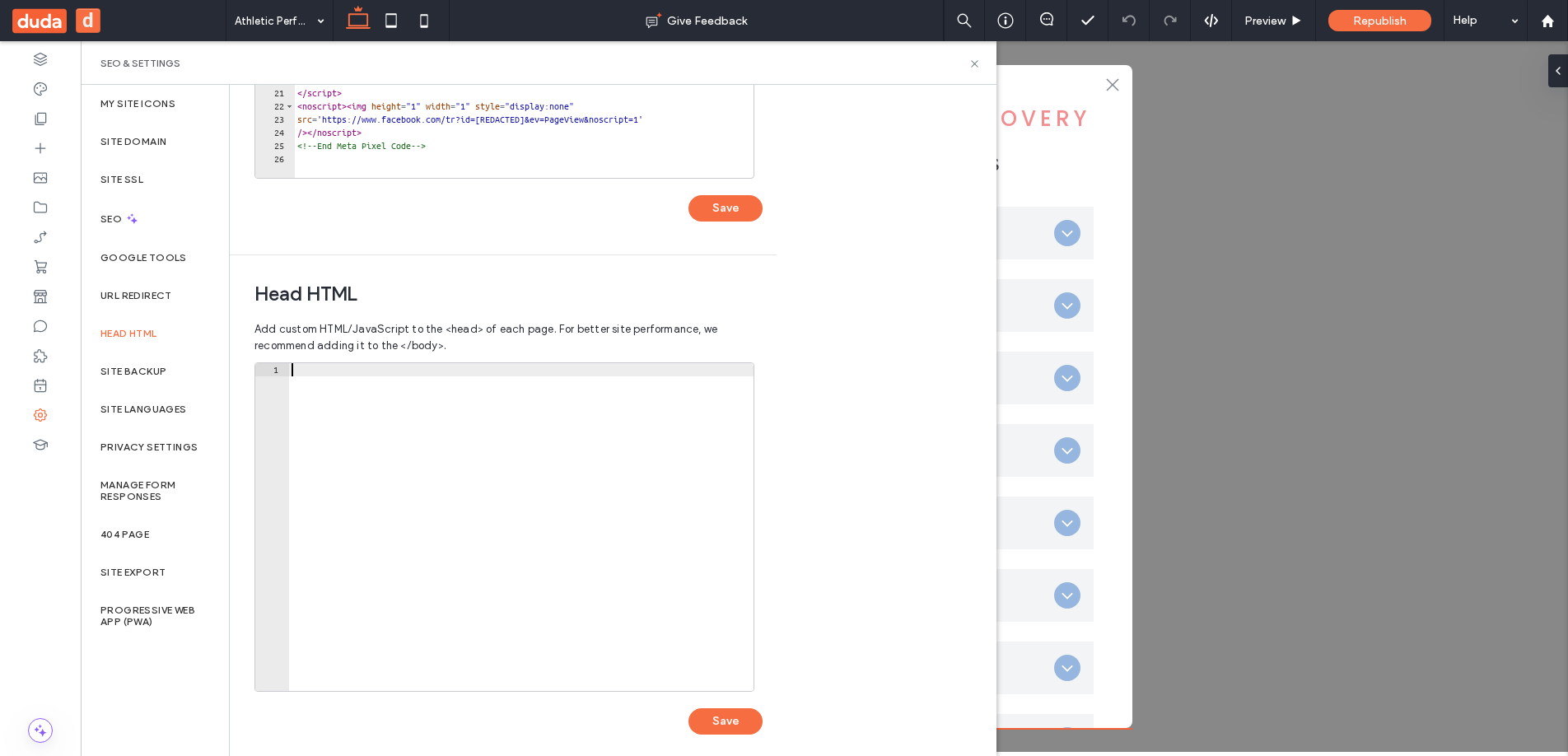 paste on "********" 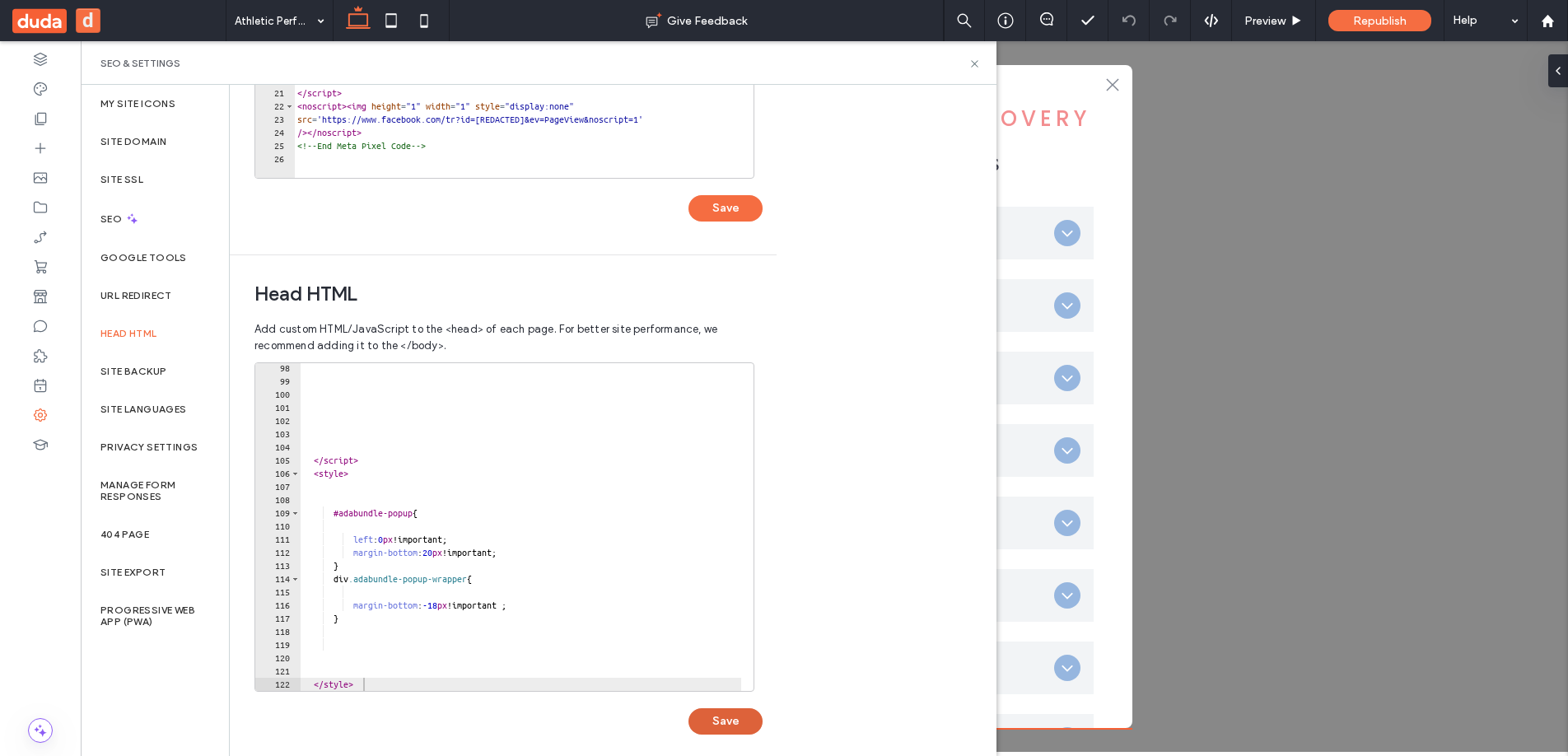 click on "Save" at bounding box center [726, 721] 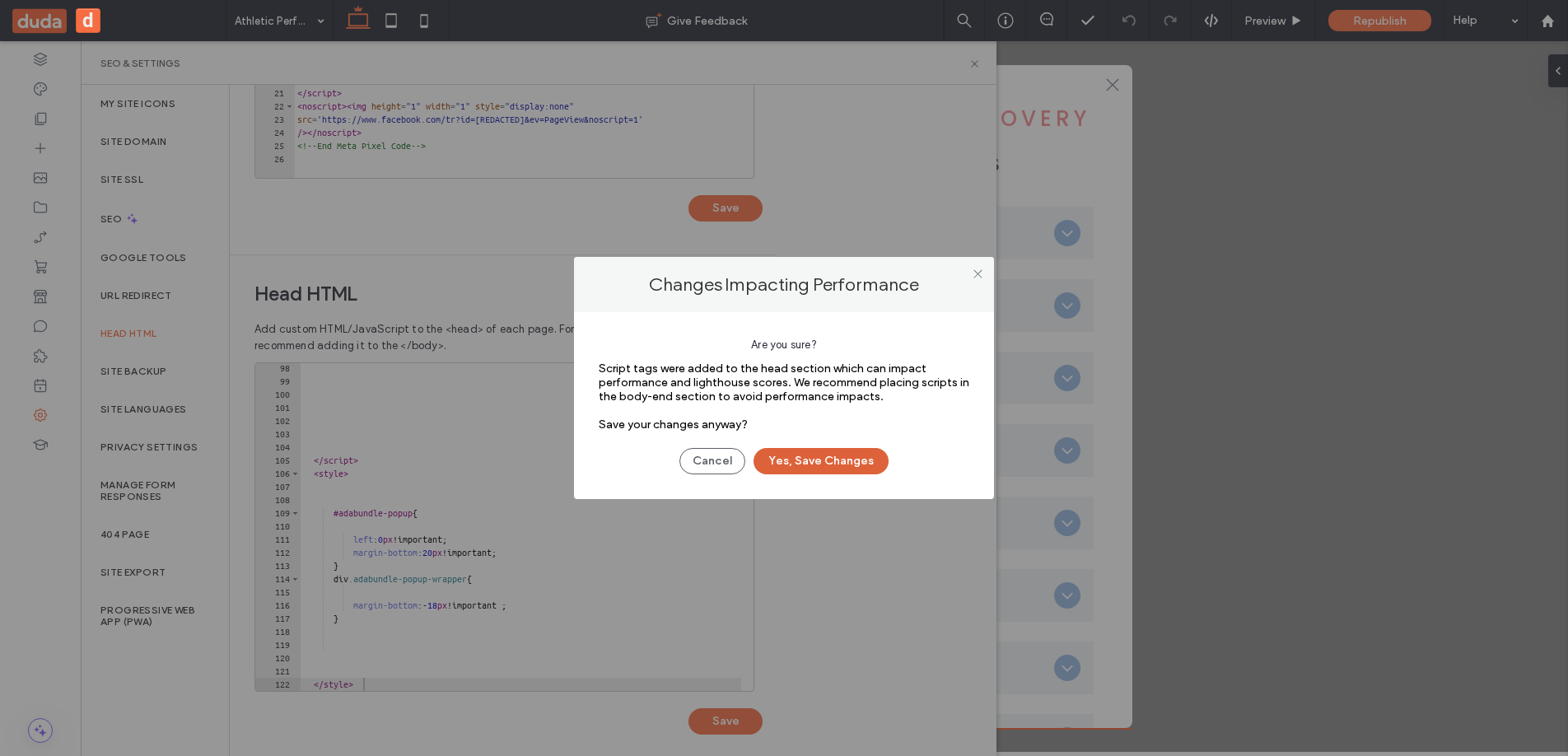 click on "Yes, Save Changes" at bounding box center (821, 461) 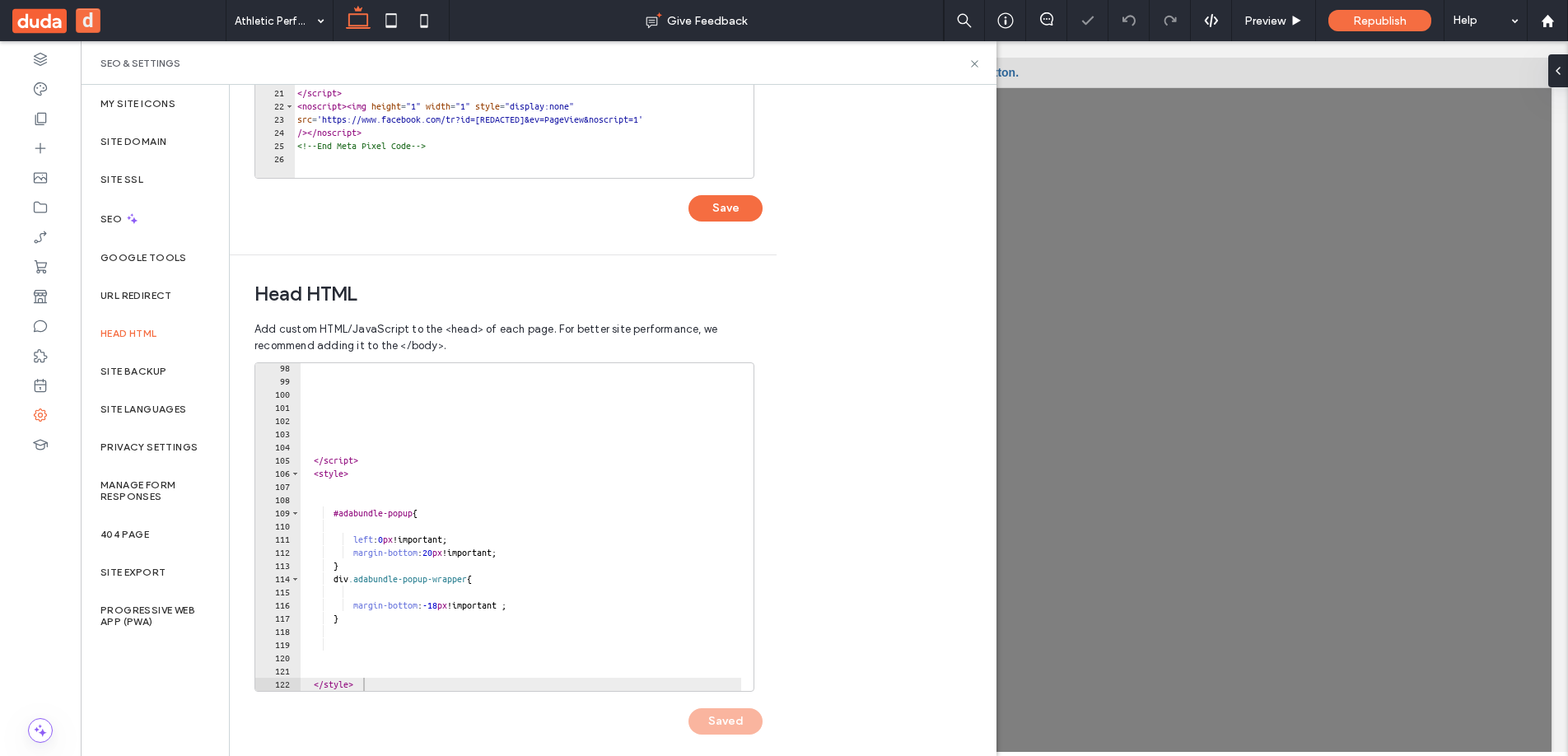 scroll, scrollTop: 0, scrollLeft: 0, axis: both 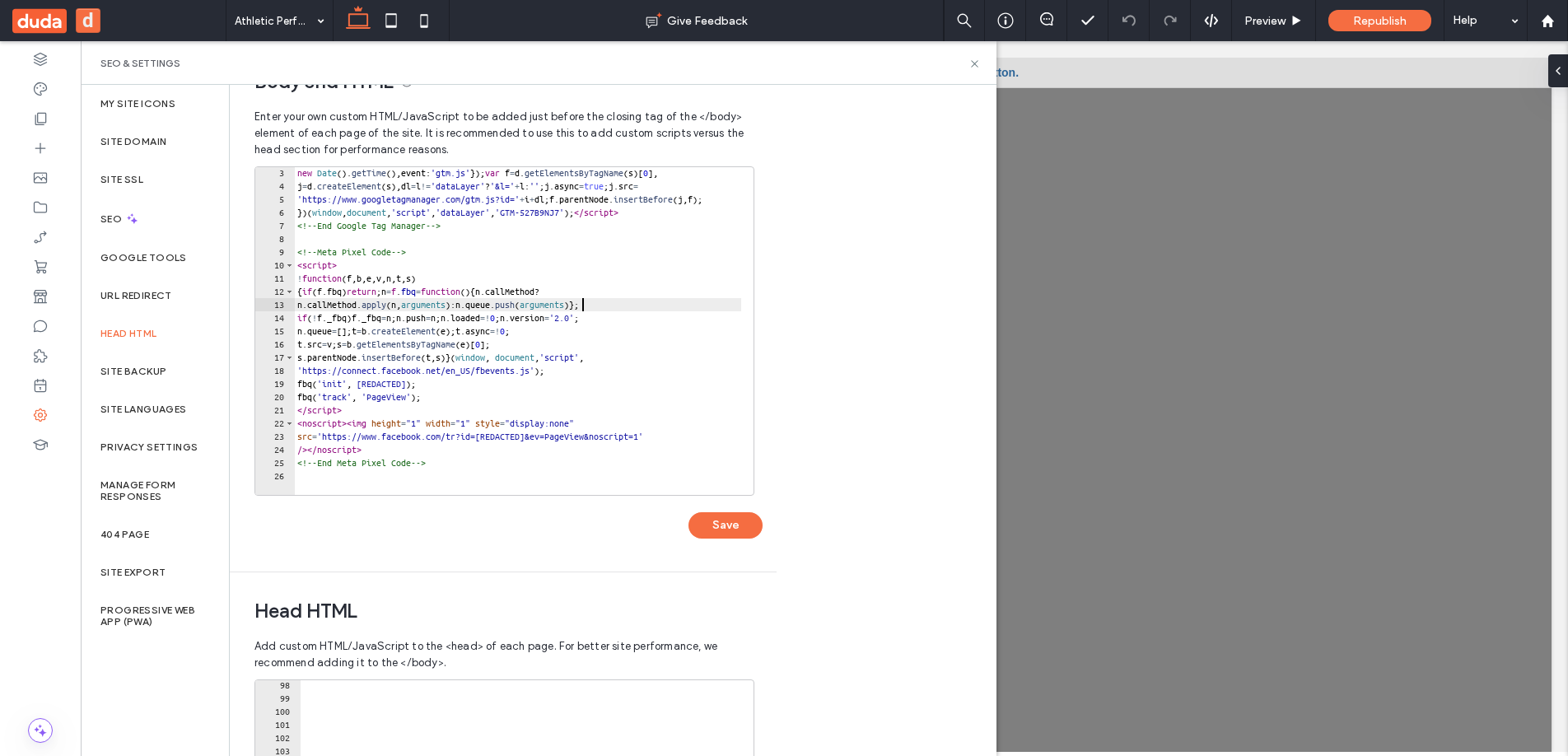 click on "new   Date ( ) . getTime ( ) , event : 'gtm.js' }) ; var   f = d . getElementsByTagName ( s ) [ 0 ] , j = d . createElement ( s ) , dl = l != 'dataLayer' ? '&l=' + l : '' ; j . async = true ; j . src = 'https://www.googletagmanager.com/gtm.js?id=' + i + dl ; f . parentNode . insertBefore ( j , f ) ; }) ( window , document , 'script' , 'dataLayer' , 'GTM-527B9NJ7' ) ; </ script > <!--  End Google Tag Manager  --> <!--  Meta Pixel Code  --> < script > ! function ( f , b , e , v , n , t , s ) { if ( f . fbq ) return ; n = f . fbq = function ( ) { n . callMethod ? n . callMethod . apply ( n , arguments ) : n . queue . push ( arguments )} ; if ( ! f . _fbq ) f . _fbq = n ; n . push = n ; n . loaded =! 0 ; n . version = '2.0' ; n . queue = [ ] ; t = b . createElement ( e ) ; t . async =! 0 ; t . src = v ; s = b . getElementsByTagName ( e ) [ 0 ] ; s . parentNode . insertBefore ( t , s )} ( window ,   document , 'script' , 'https://connect.facebook.net/en_US/fbevents.js' ) ; fbq ( 'init' ,   '679473425059820' ) ; (" at bounding box center [540, 337] 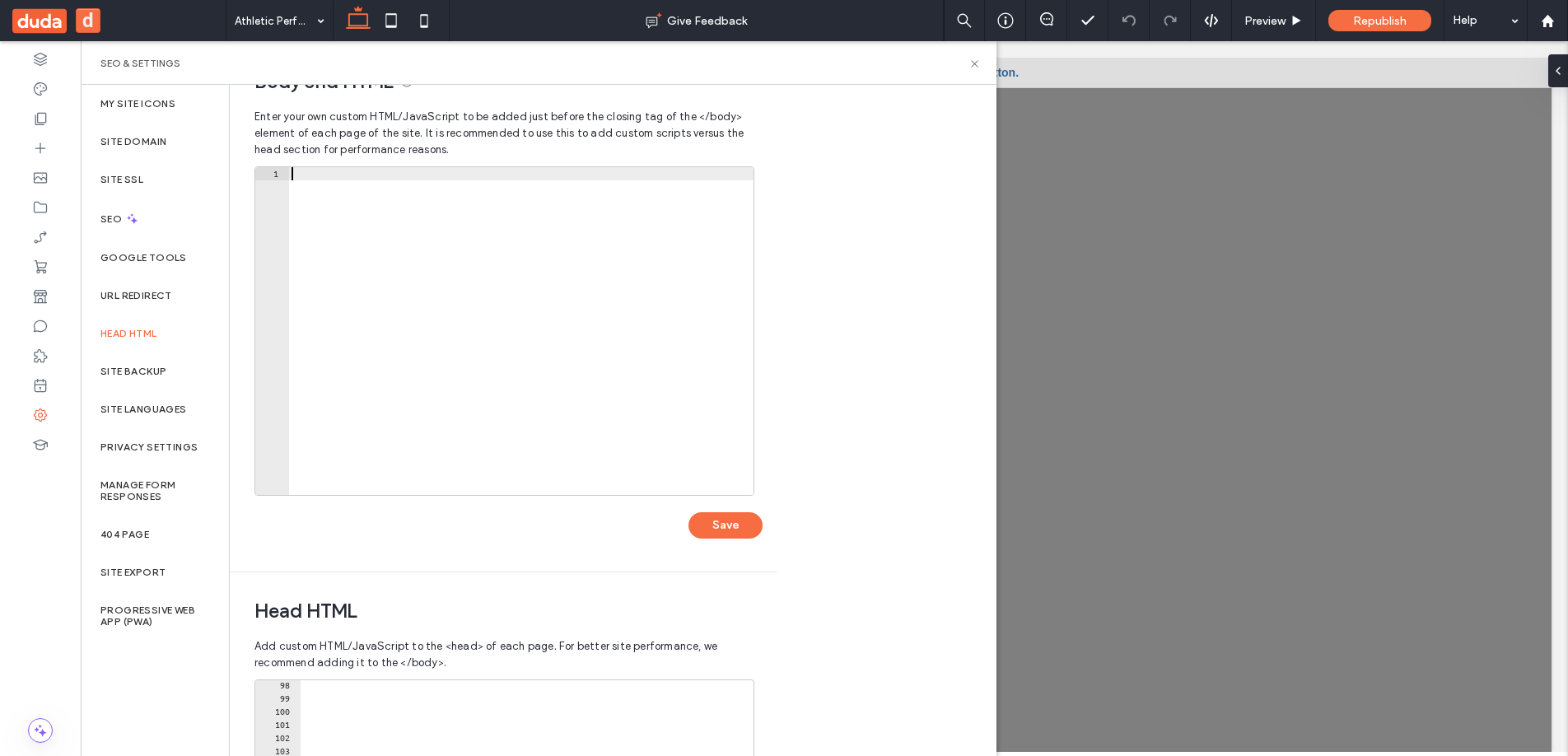 scroll, scrollTop: 28, scrollLeft: 0, axis: vertical 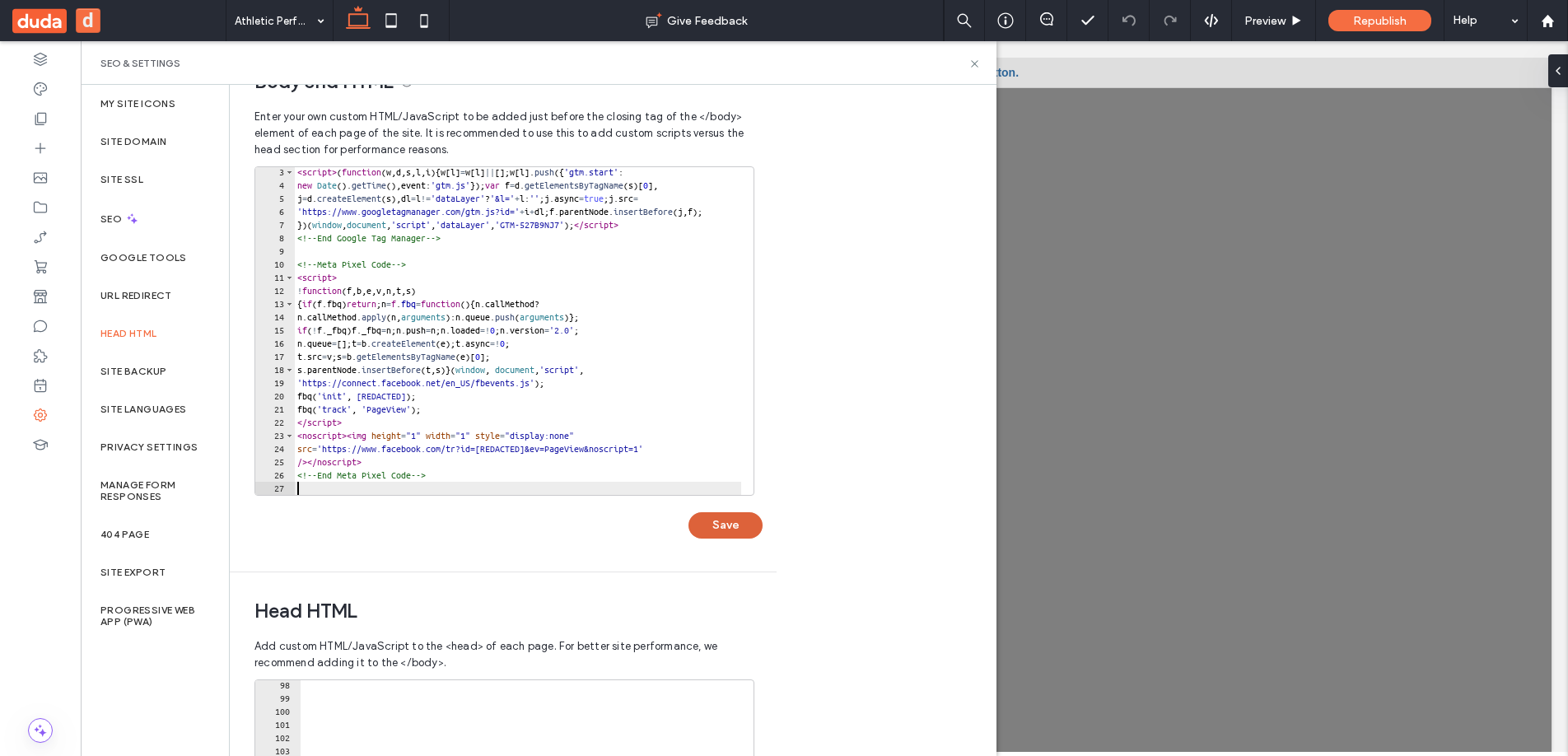 click on "Save" at bounding box center [726, 525] 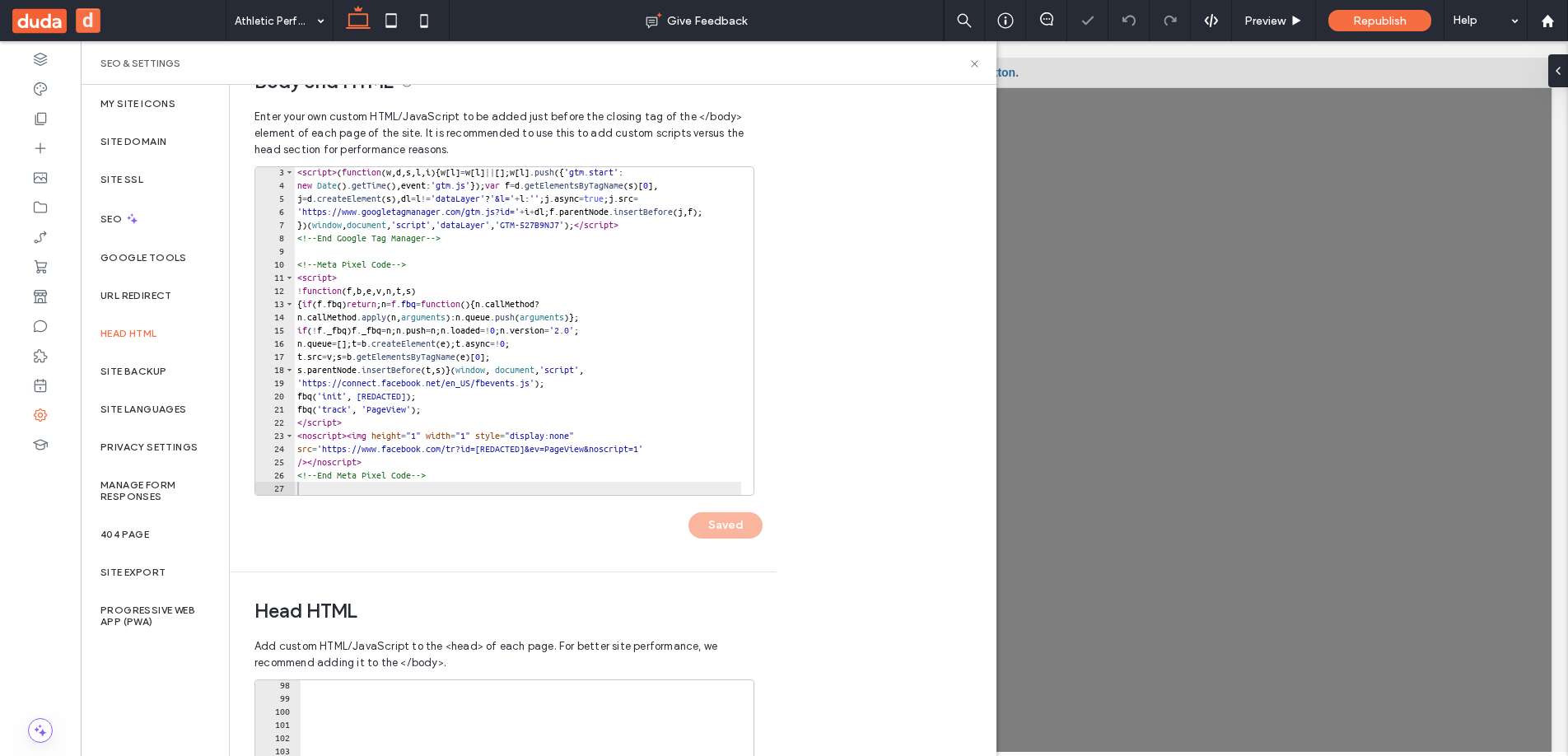 scroll, scrollTop: 0, scrollLeft: 0, axis: both 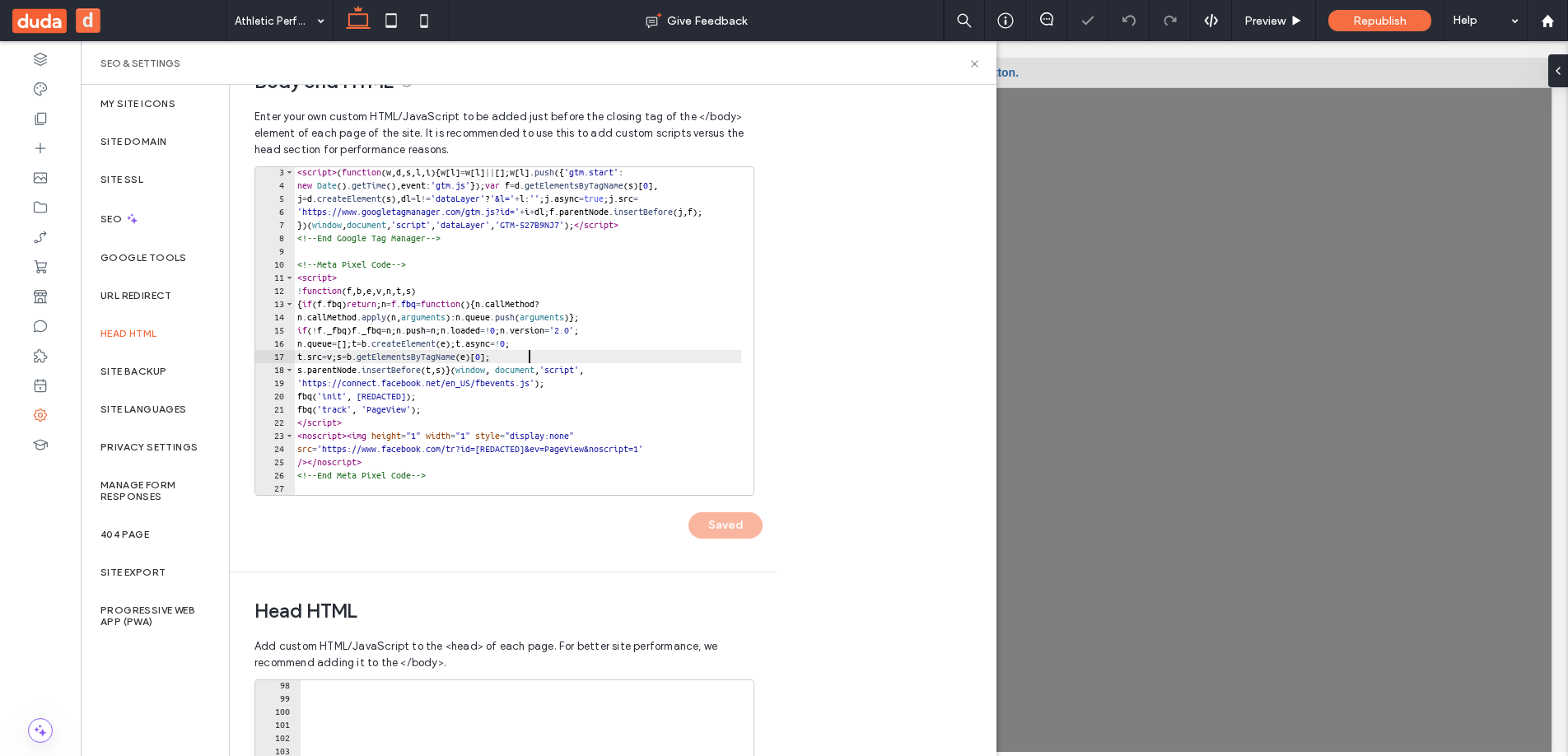 type on "**********" 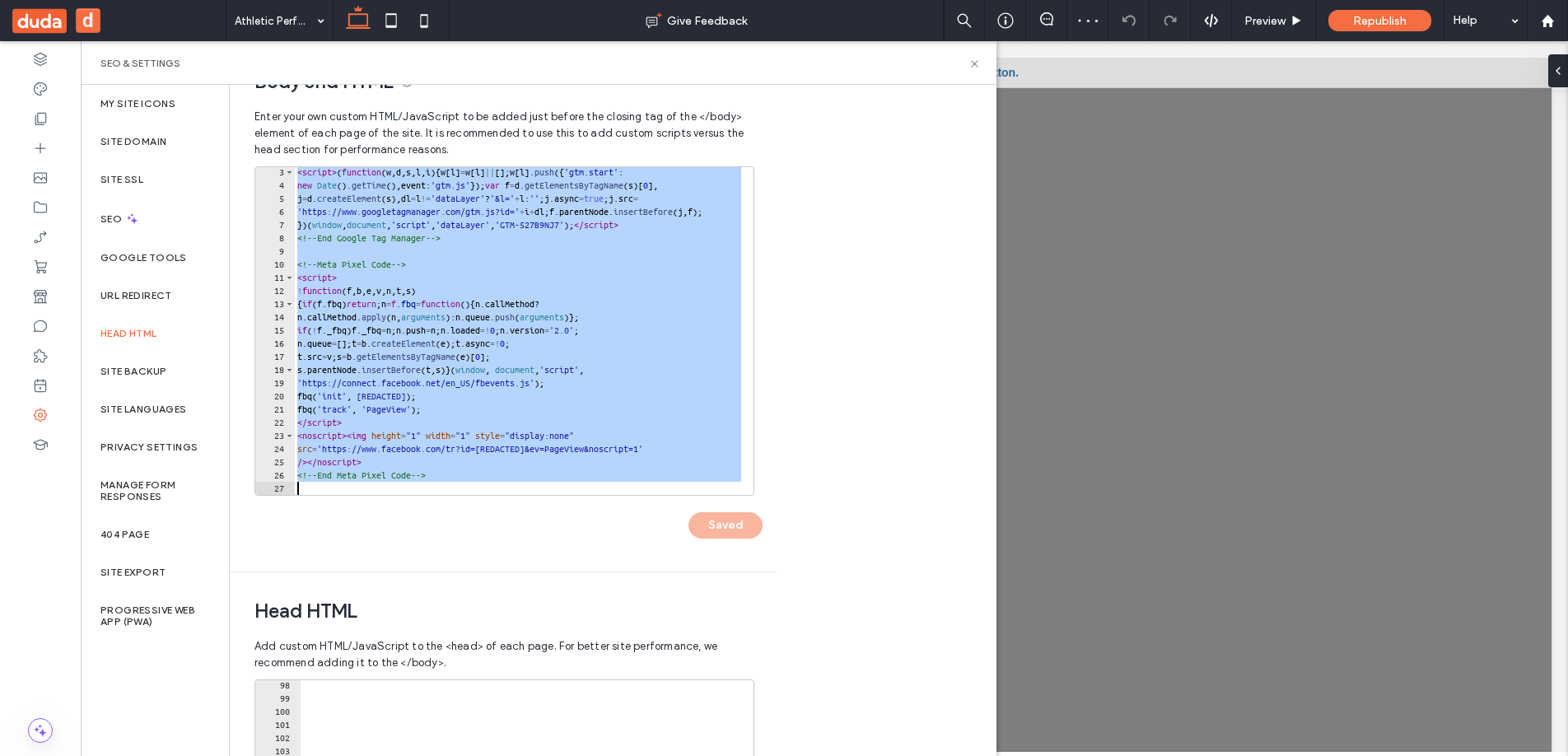 type 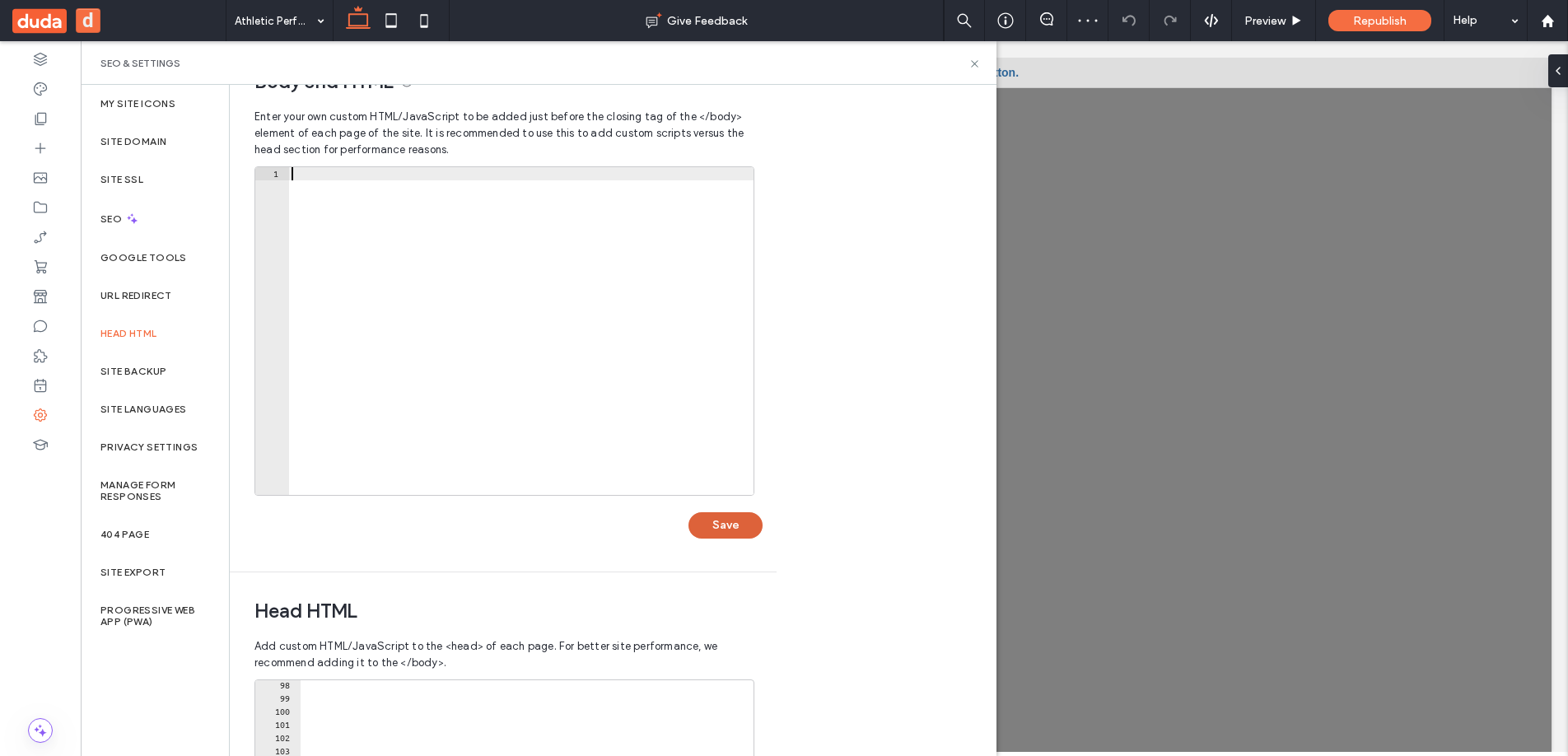 click on "Save" at bounding box center (726, 525) 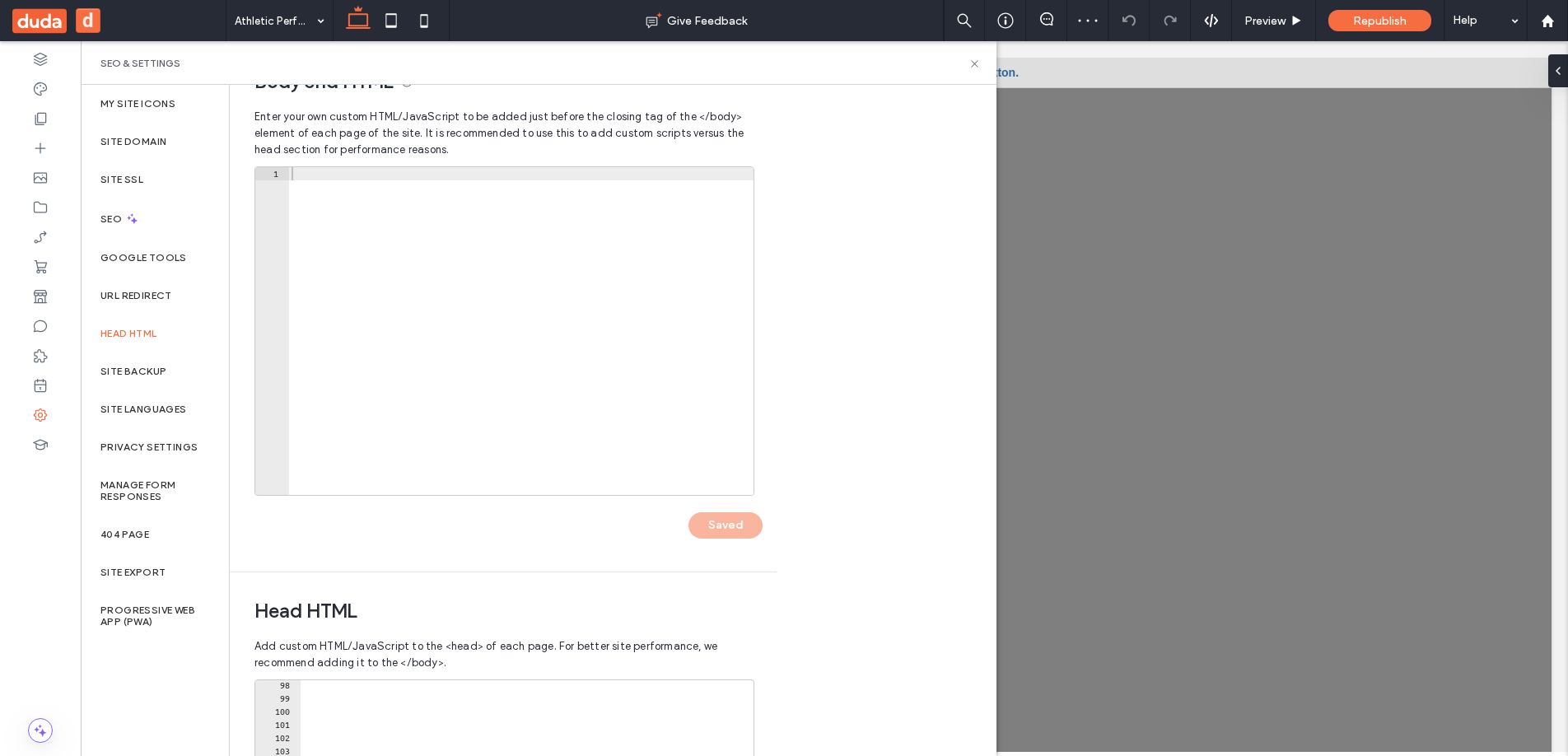 scroll, scrollTop: 372, scrollLeft: 0, axis: vertical 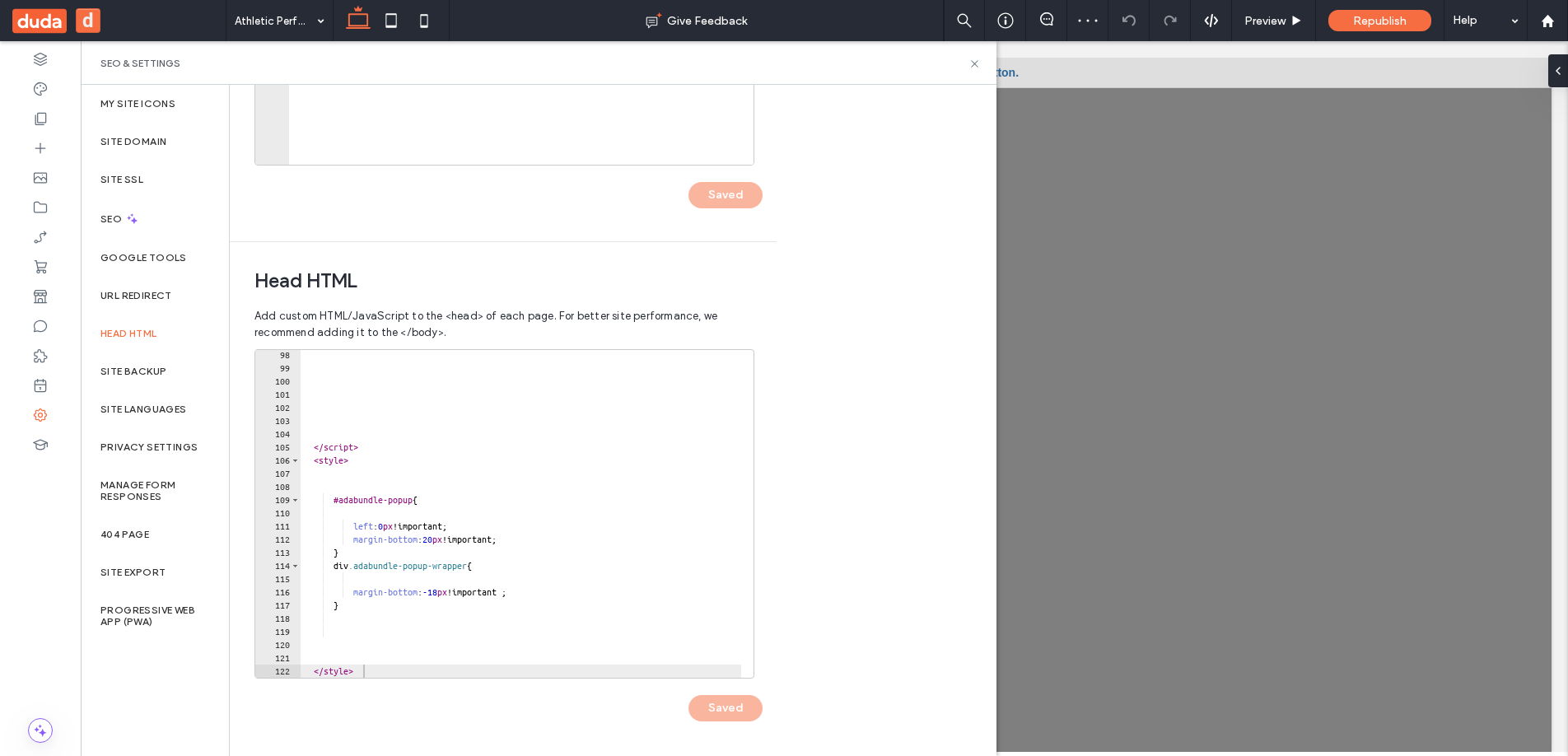 click on "</ script >    < style >                   #adabundle-popup {                      left :  0 px  !important;              margin-bottom :  20 px  !important;         }         div .adabundle-popup-wrapper {                           margin-bottom :  -18 px  !important ;         }                          </ style >" at bounding box center (1108, 519) 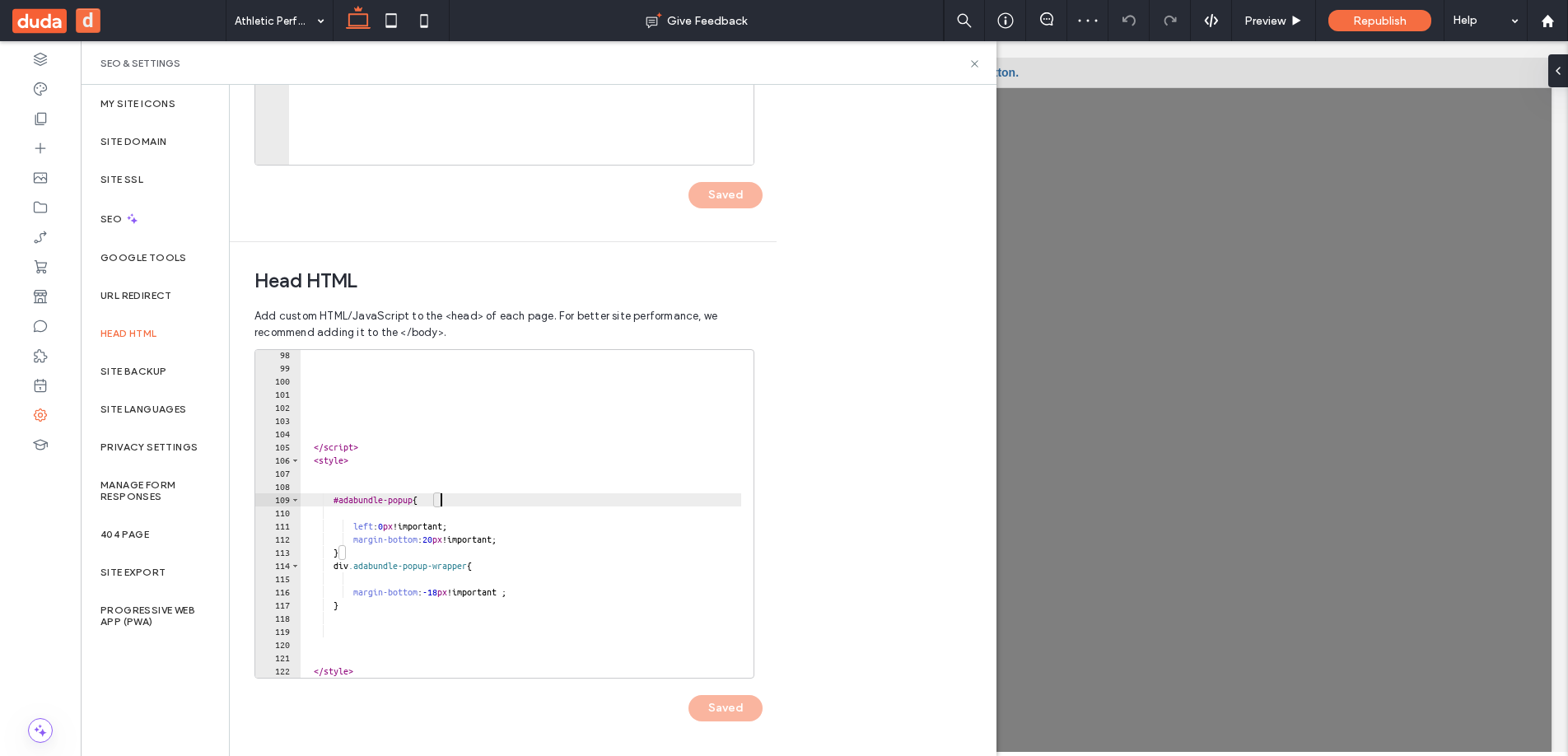 type on "********" 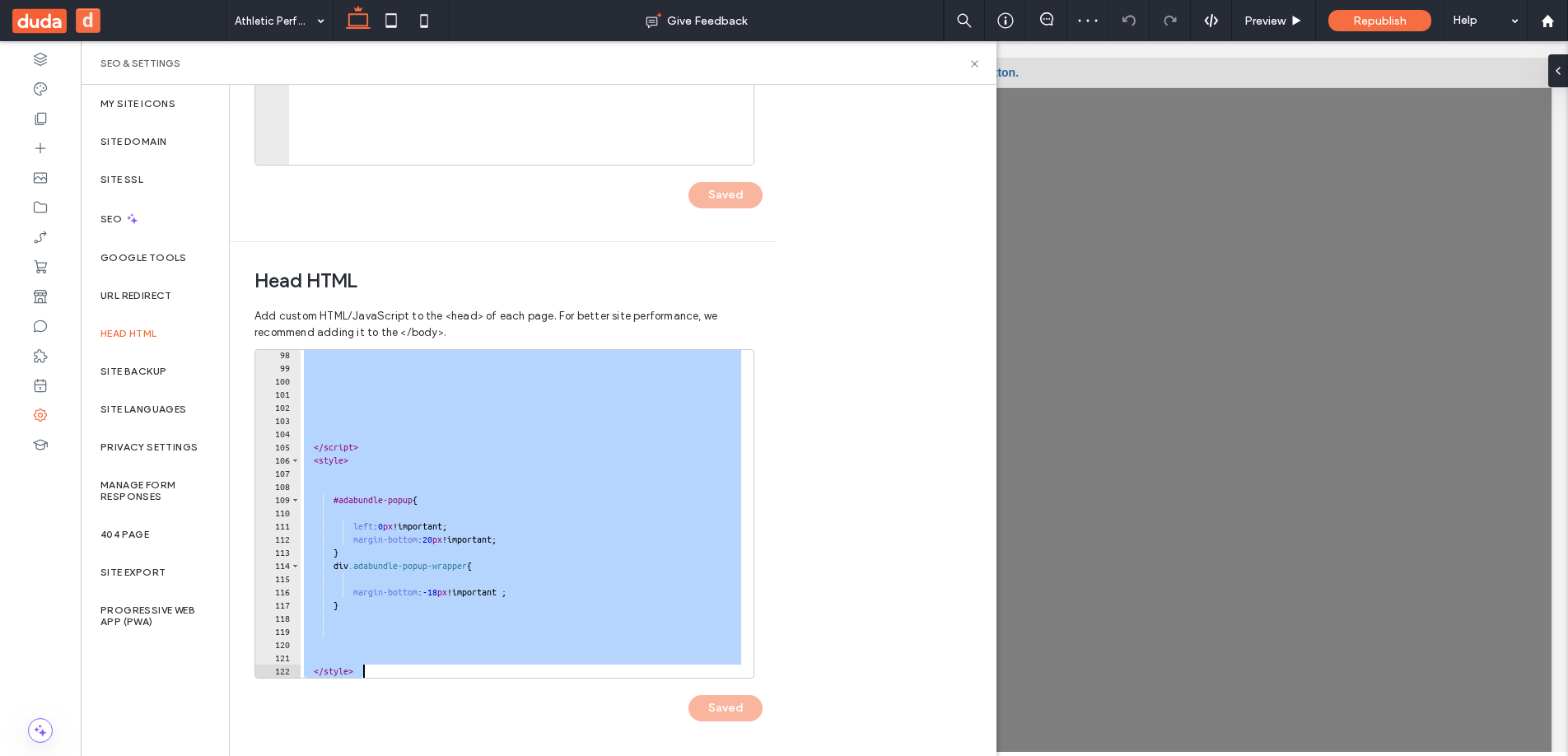 type 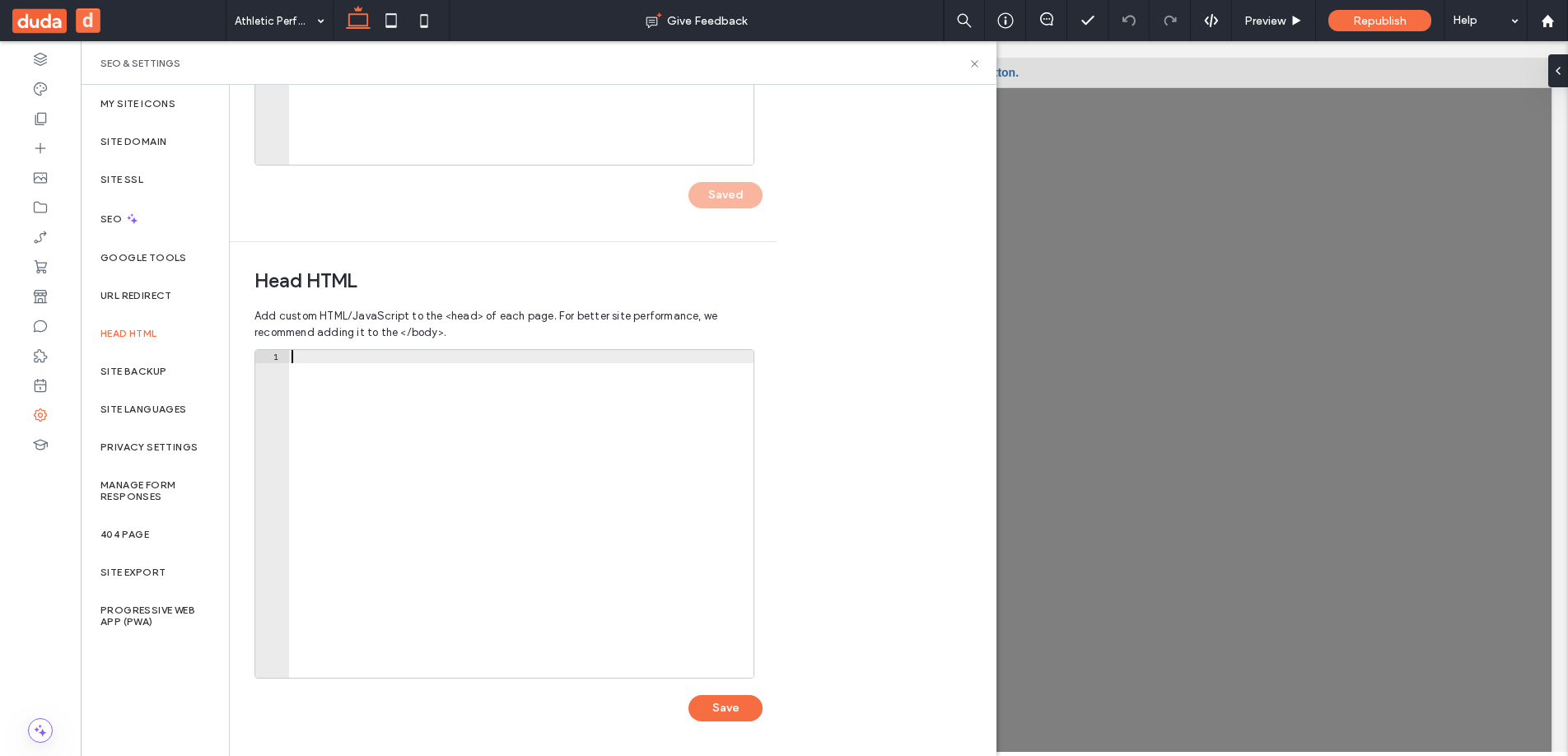 click on "Save" at bounding box center [726, 708] 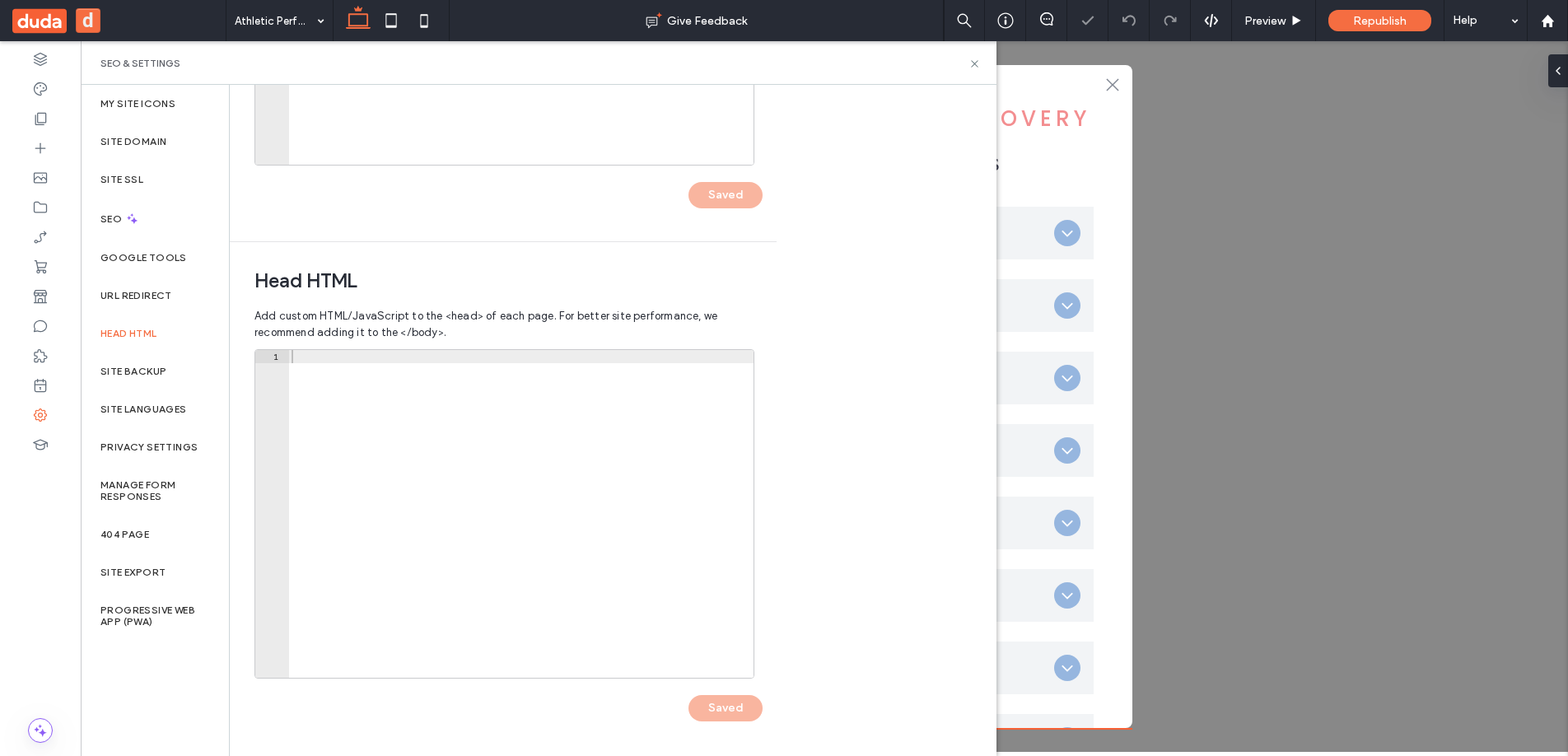 scroll, scrollTop: 0, scrollLeft: 0, axis: both 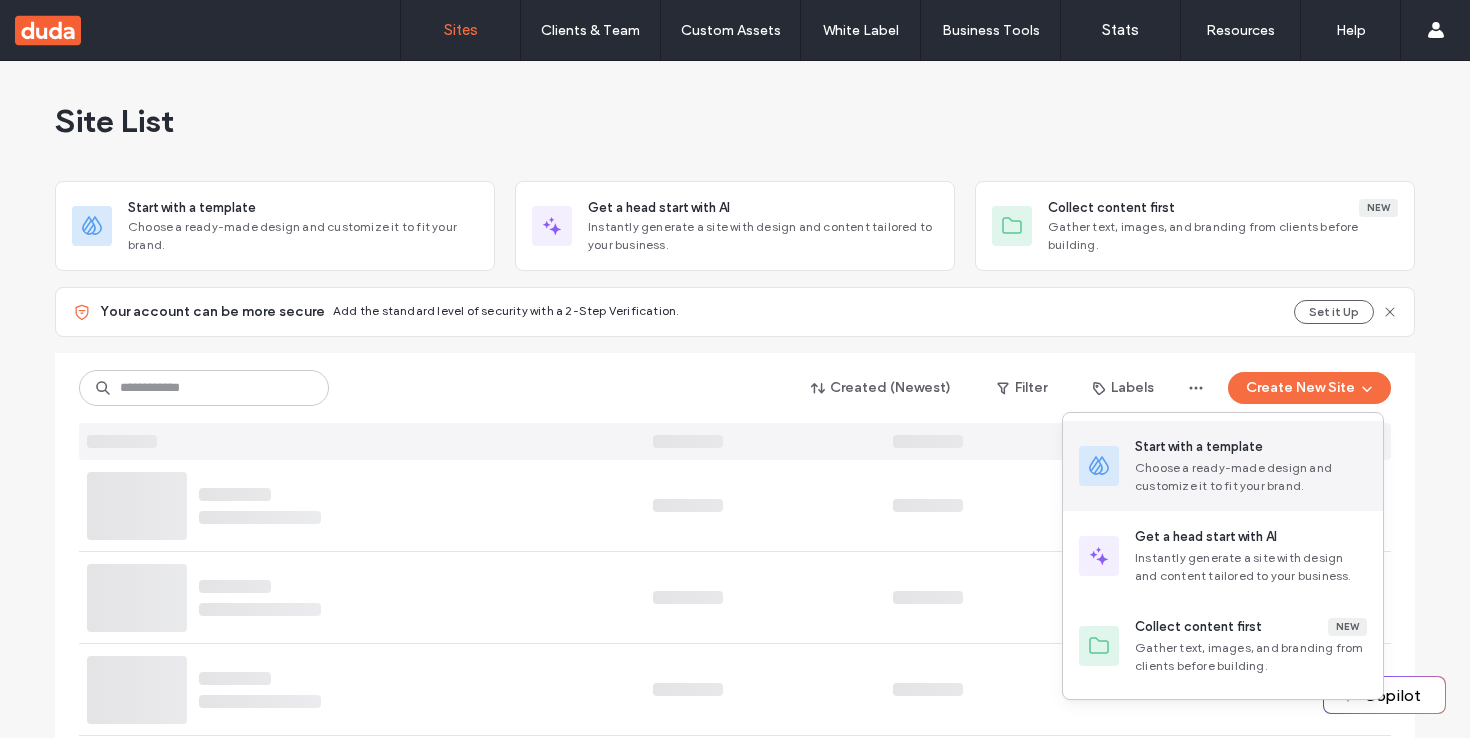 click on "Start with a template" at bounding box center [1199, 447] 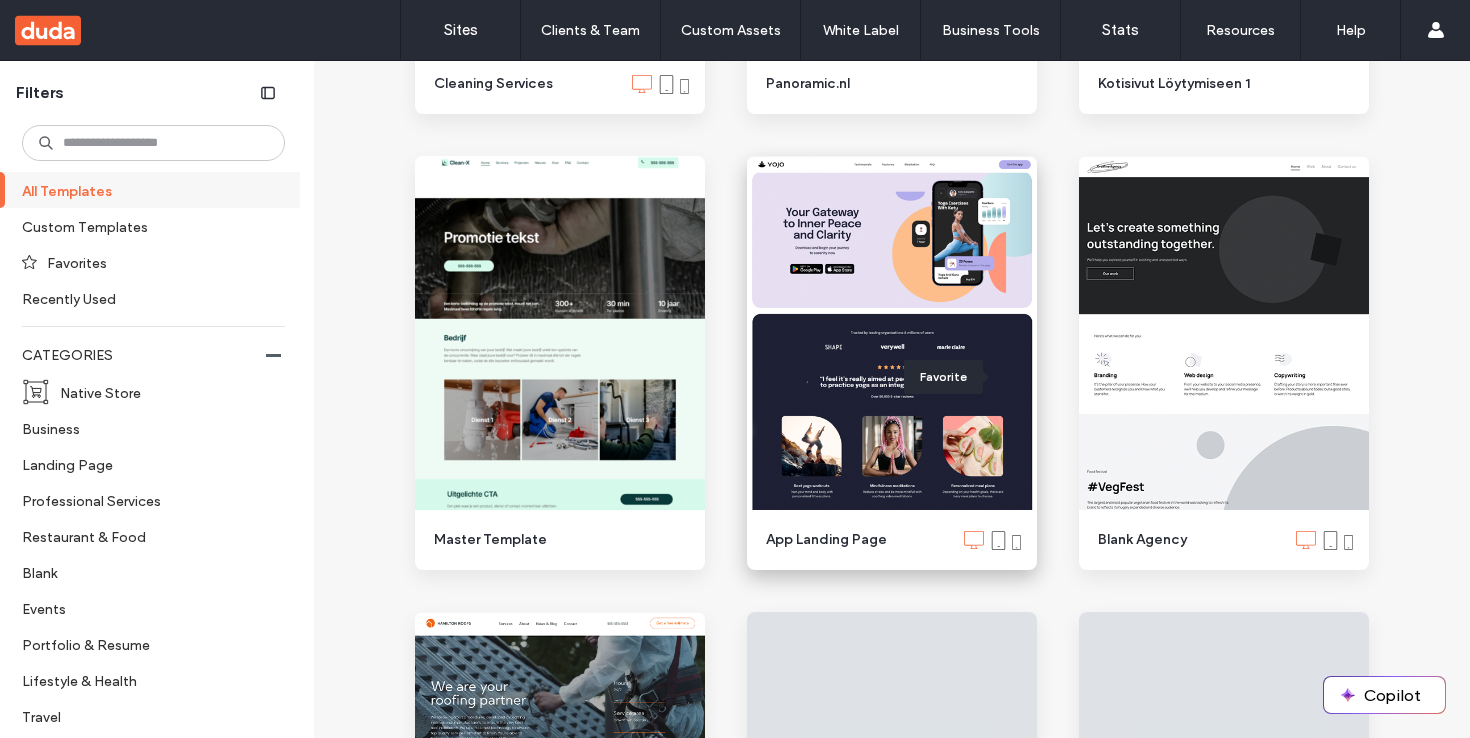 scroll, scrollTop: 1962, scrollLeft: 0, axis: vertical 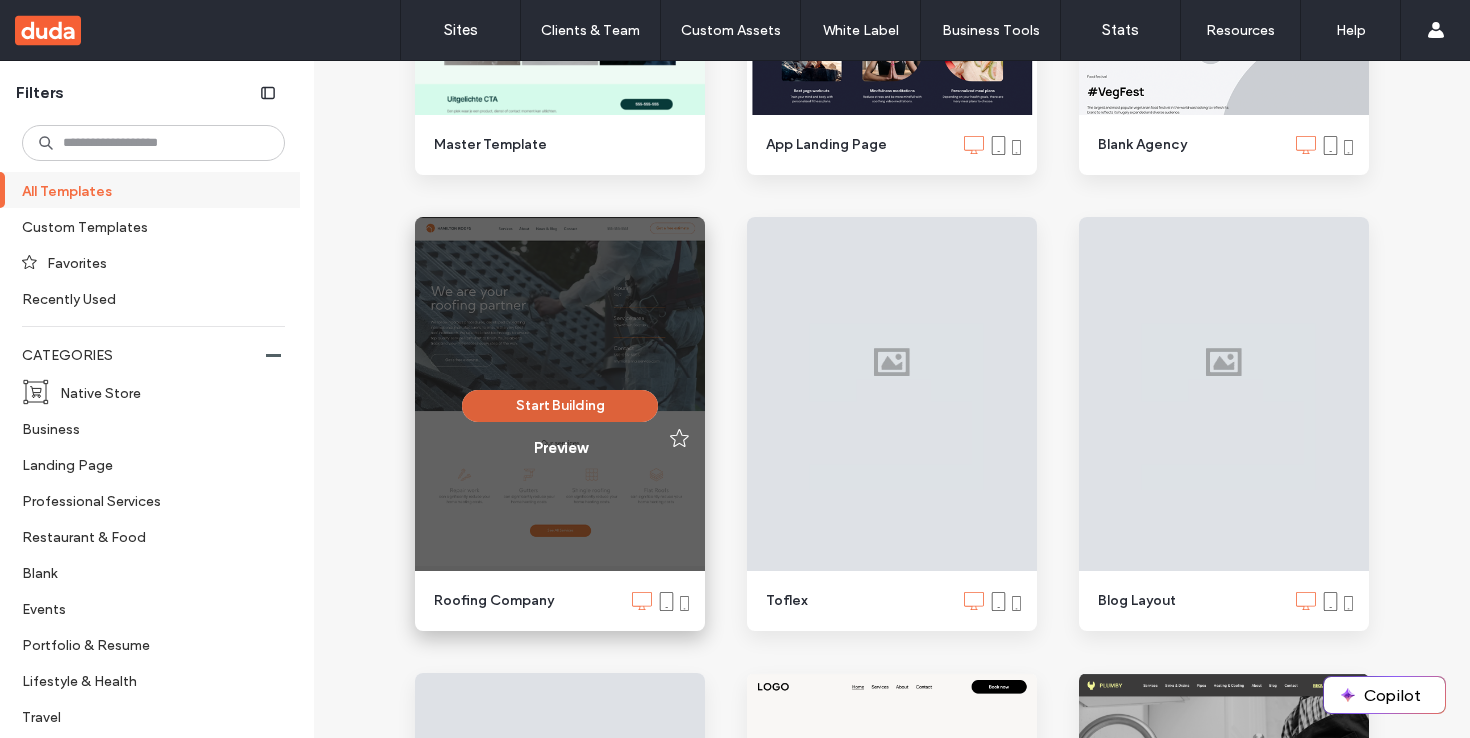 click on "Start Building" at bounding box center (560, 406) 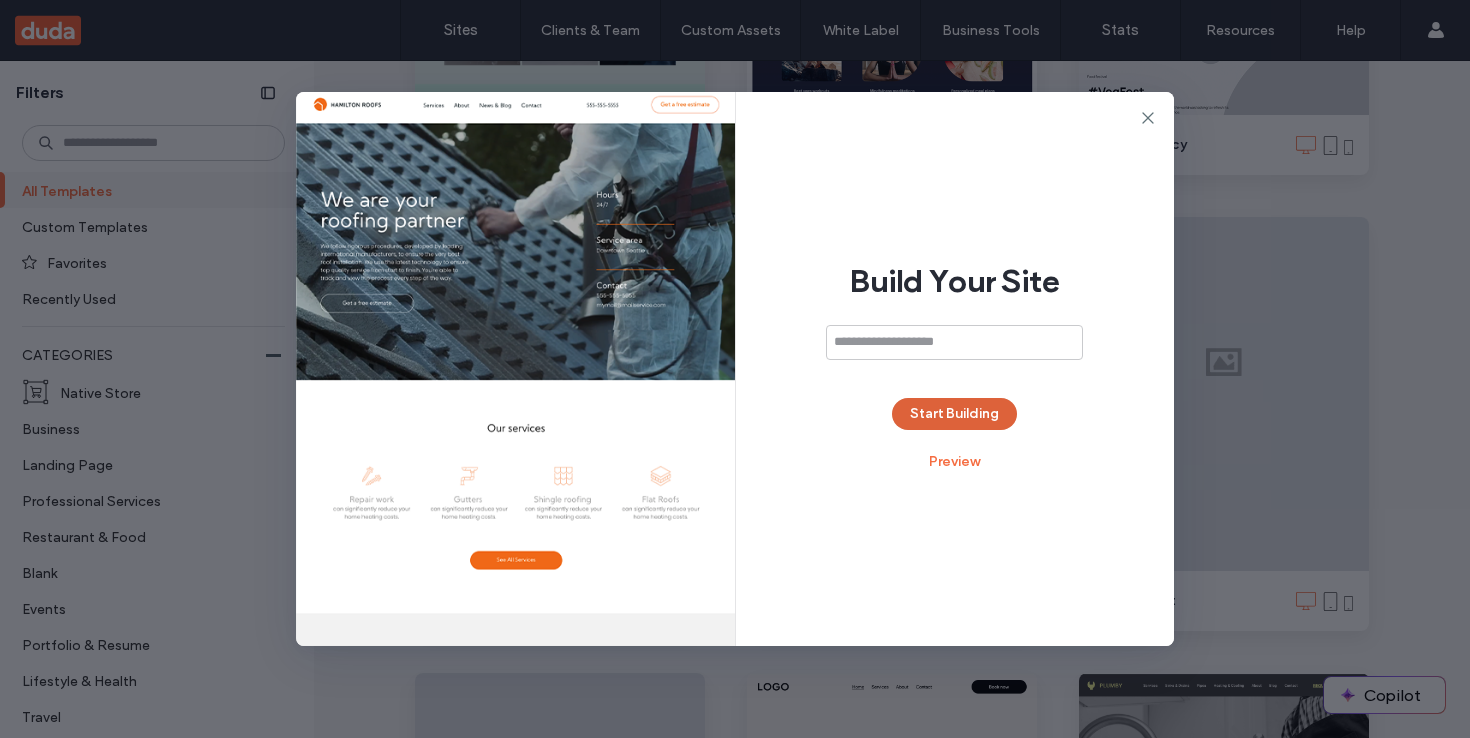 click on "Start Building" at bounding box center (954, 414) 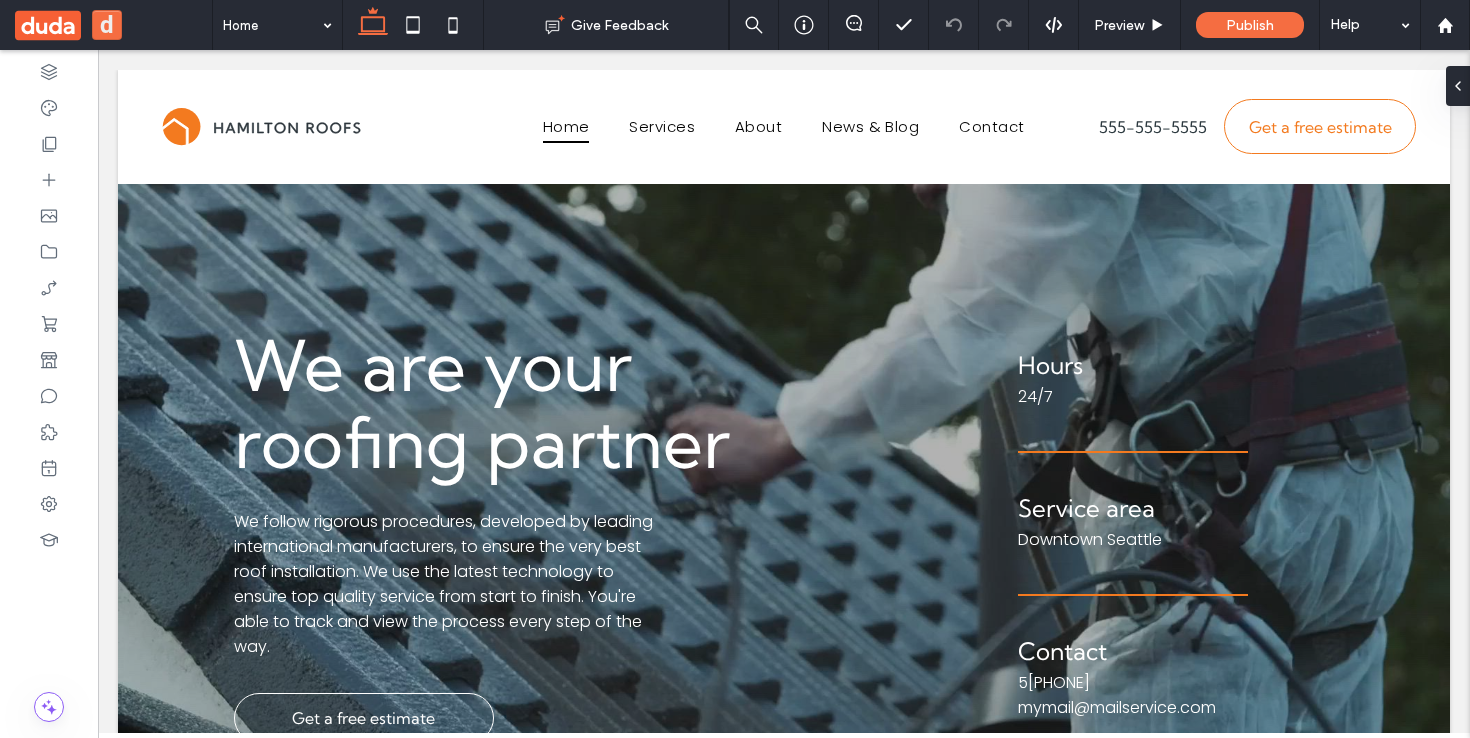 scroll, scrollTop: 0, scrollLeft: 0, axis: both 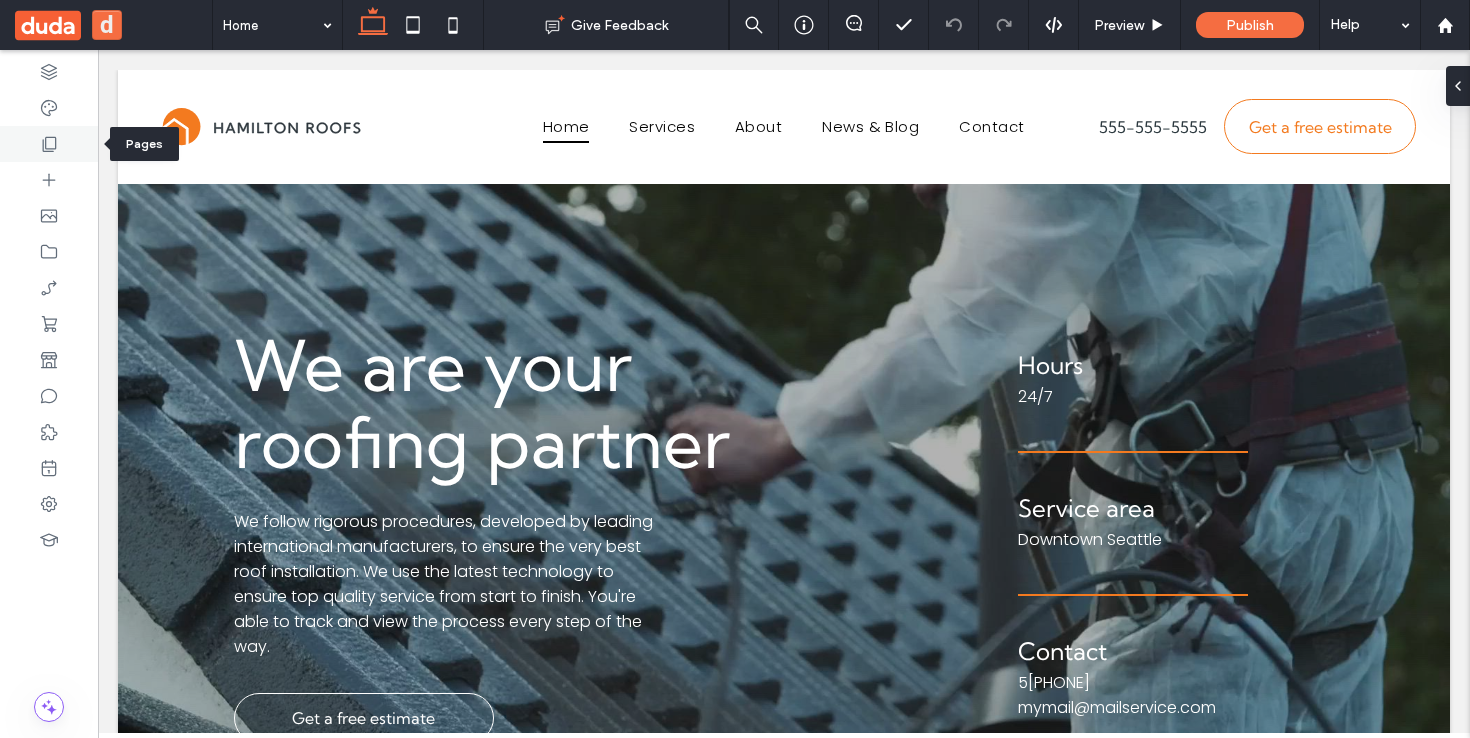 click at bounding box center (49, 144) 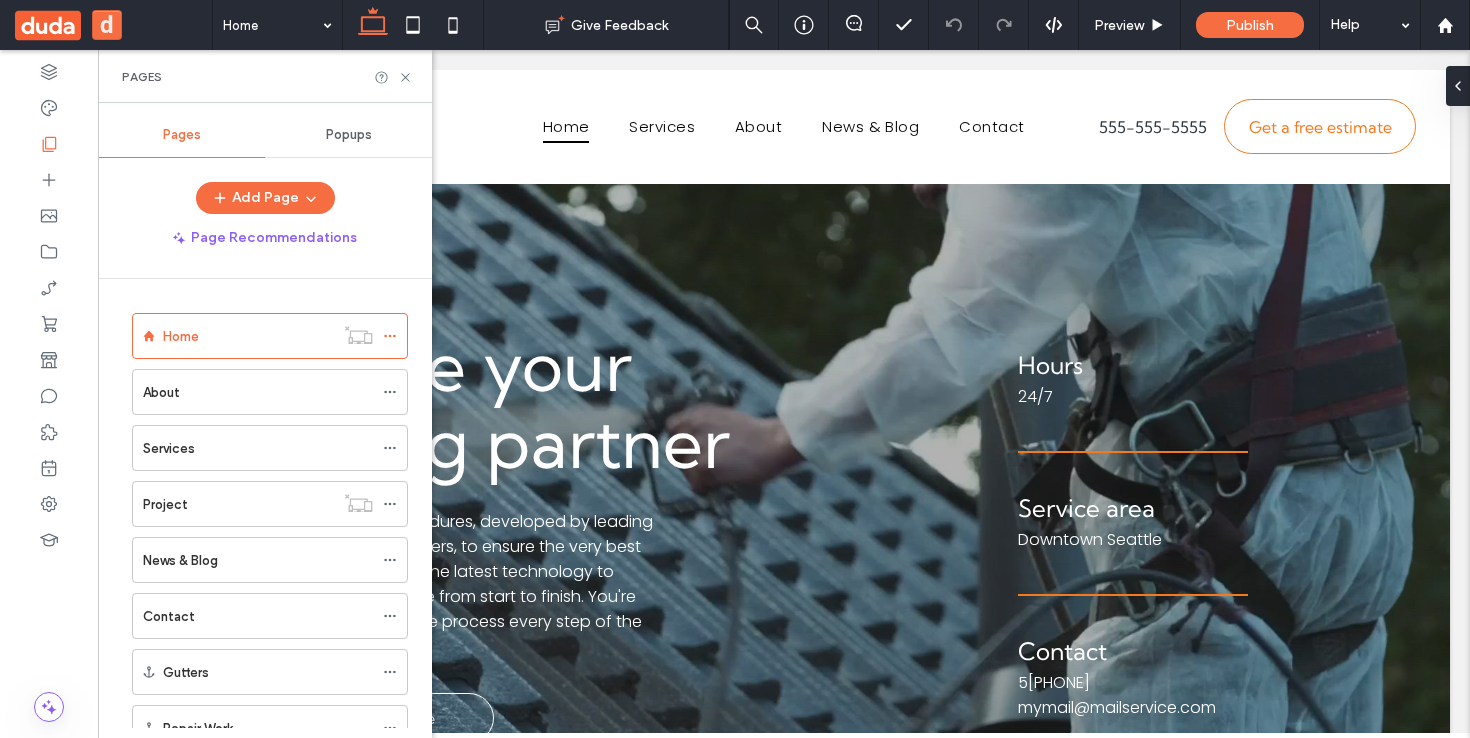 click on "Popups" at bounding box center (349, 135) 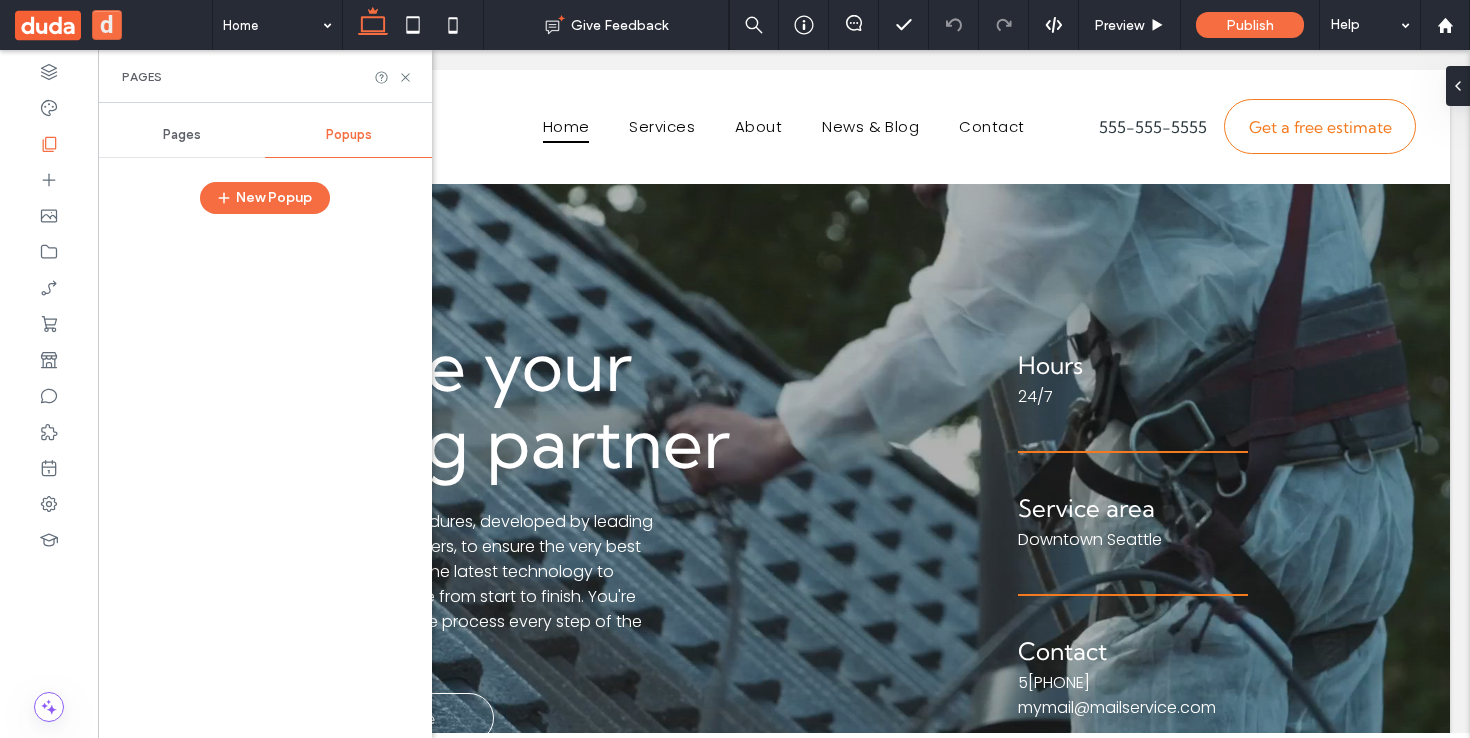 click on "New Popup" at bounding box center [265, 203] 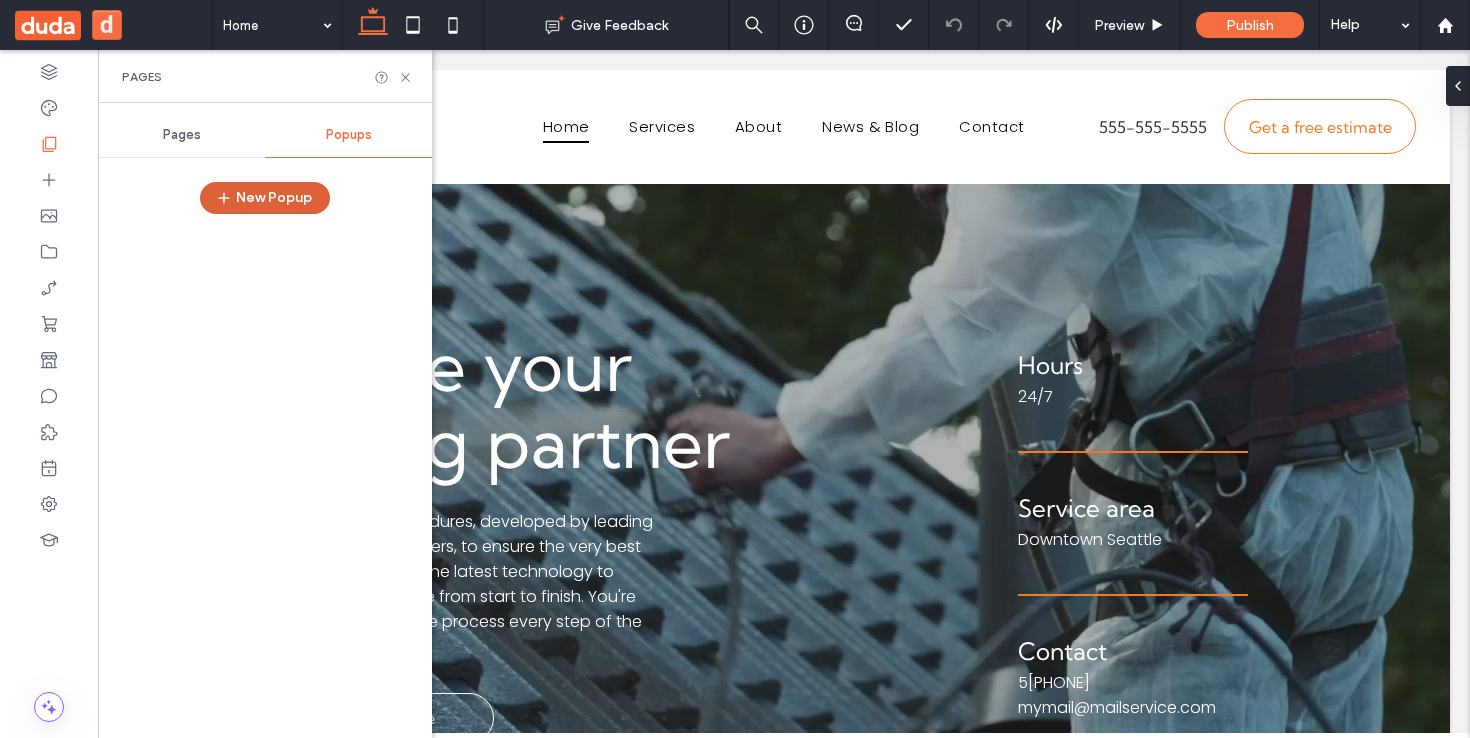click on "New Popup" at bounding box center (265, 198) 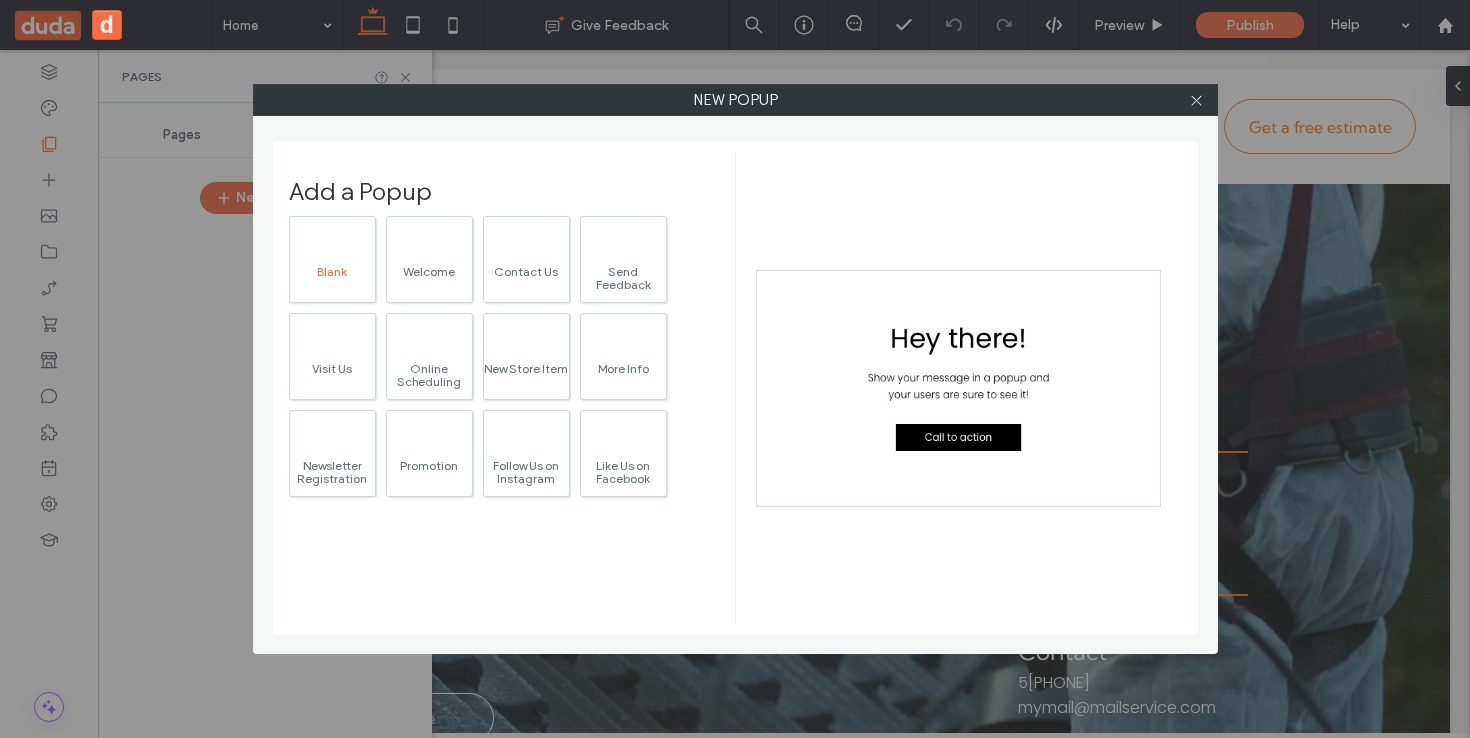 click on "Blank" at bounding box center (332, 259) 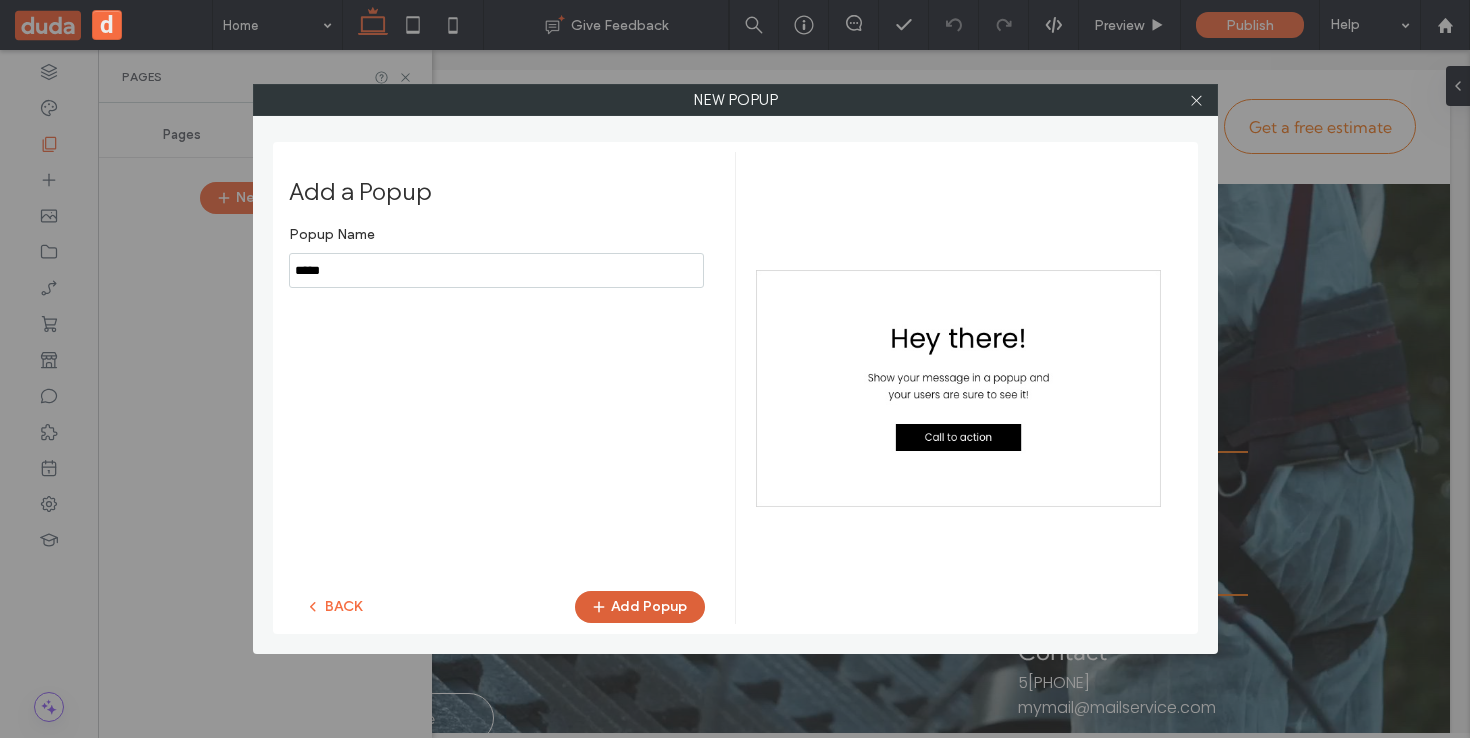 click on "Add Popup" at bounding box center (640, 607) 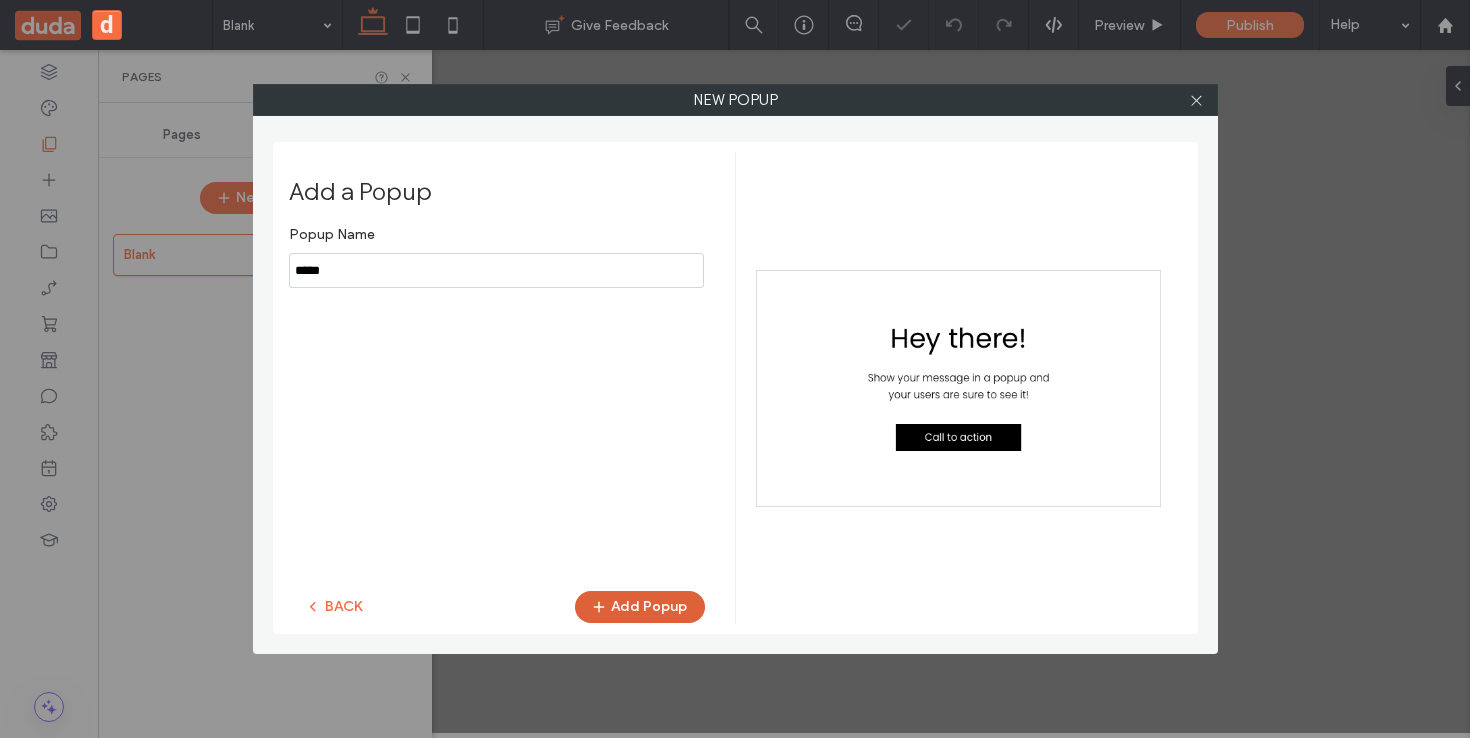 scroll, scrollTop: 0, scrollLeft: 0, axis: both 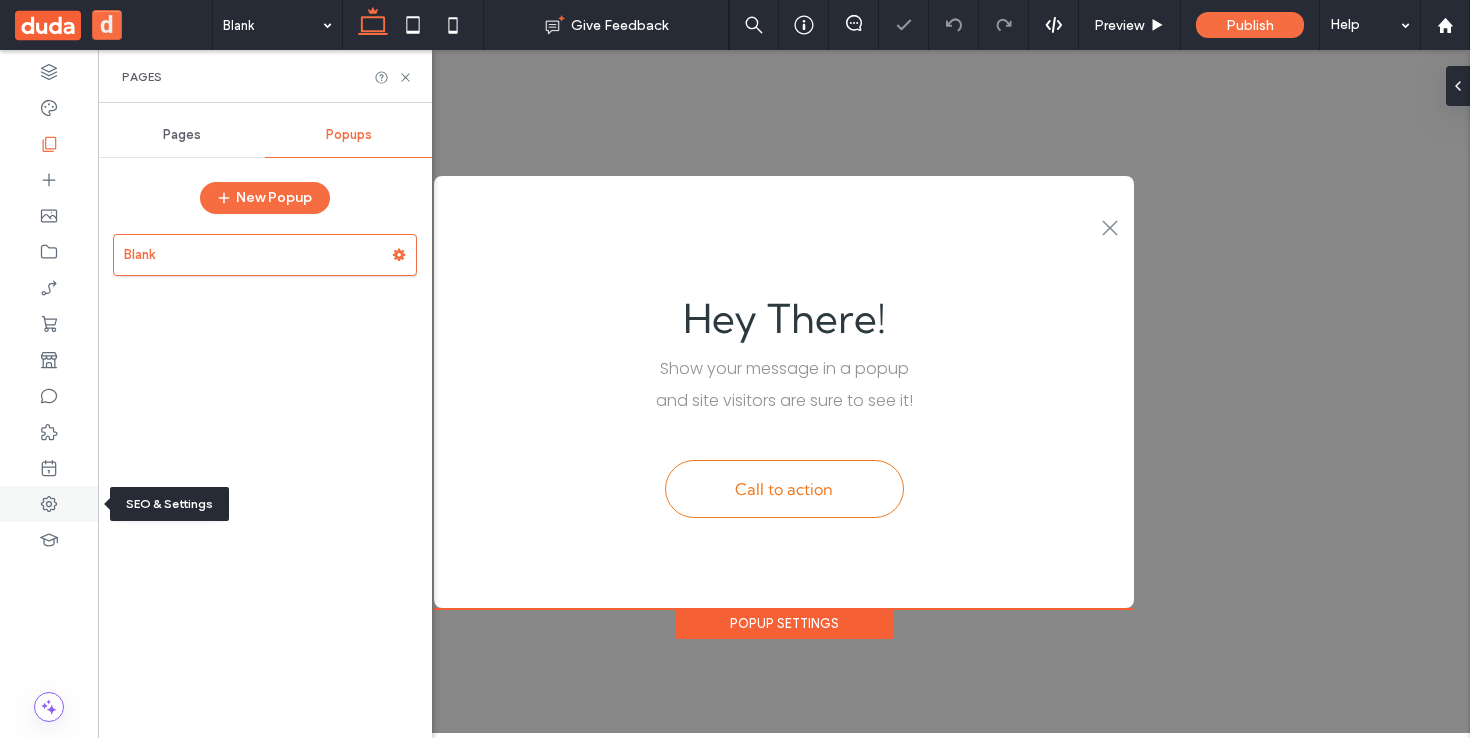 click 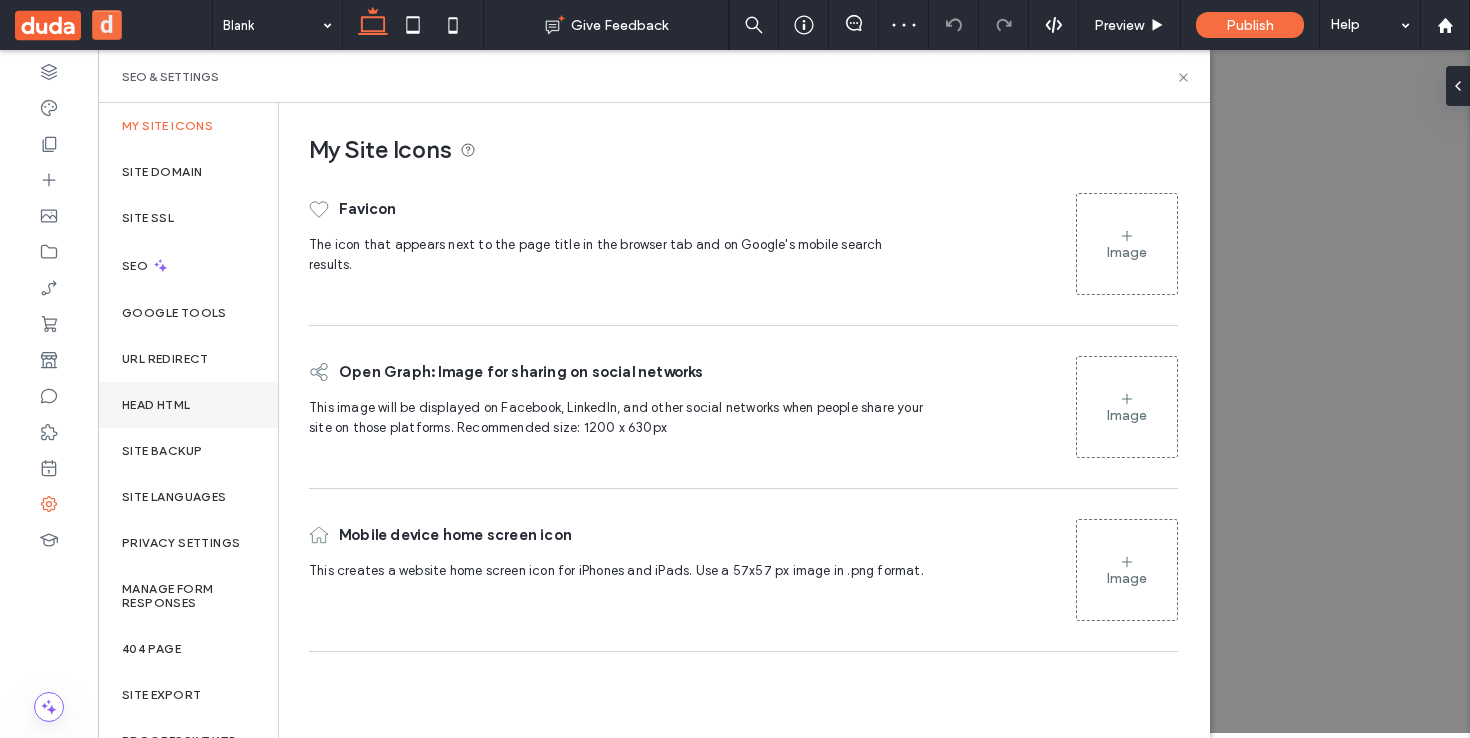 click on "Head HTML" at bounding box center (156, 405) 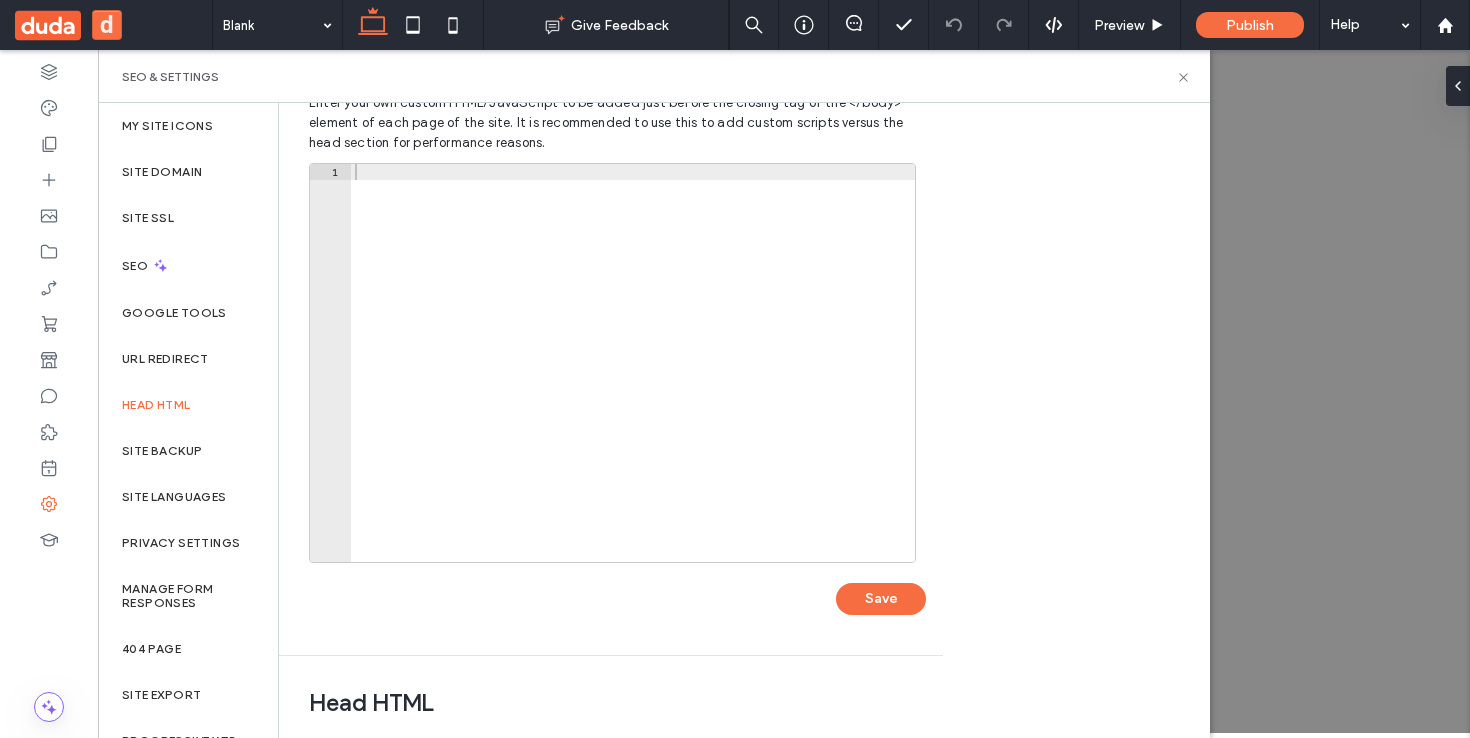 scroll, scrollTop: 0, scrollLeft: 0, axis: both 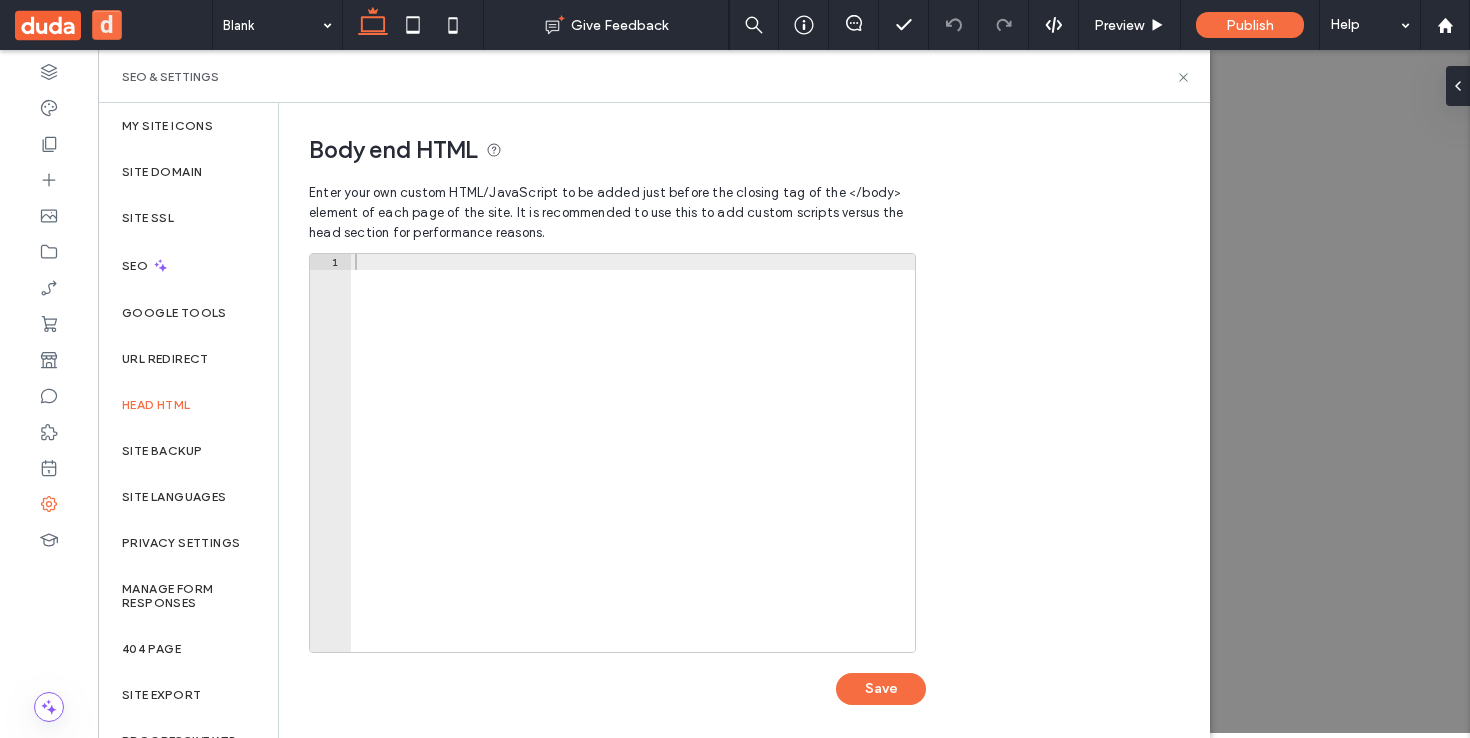 type 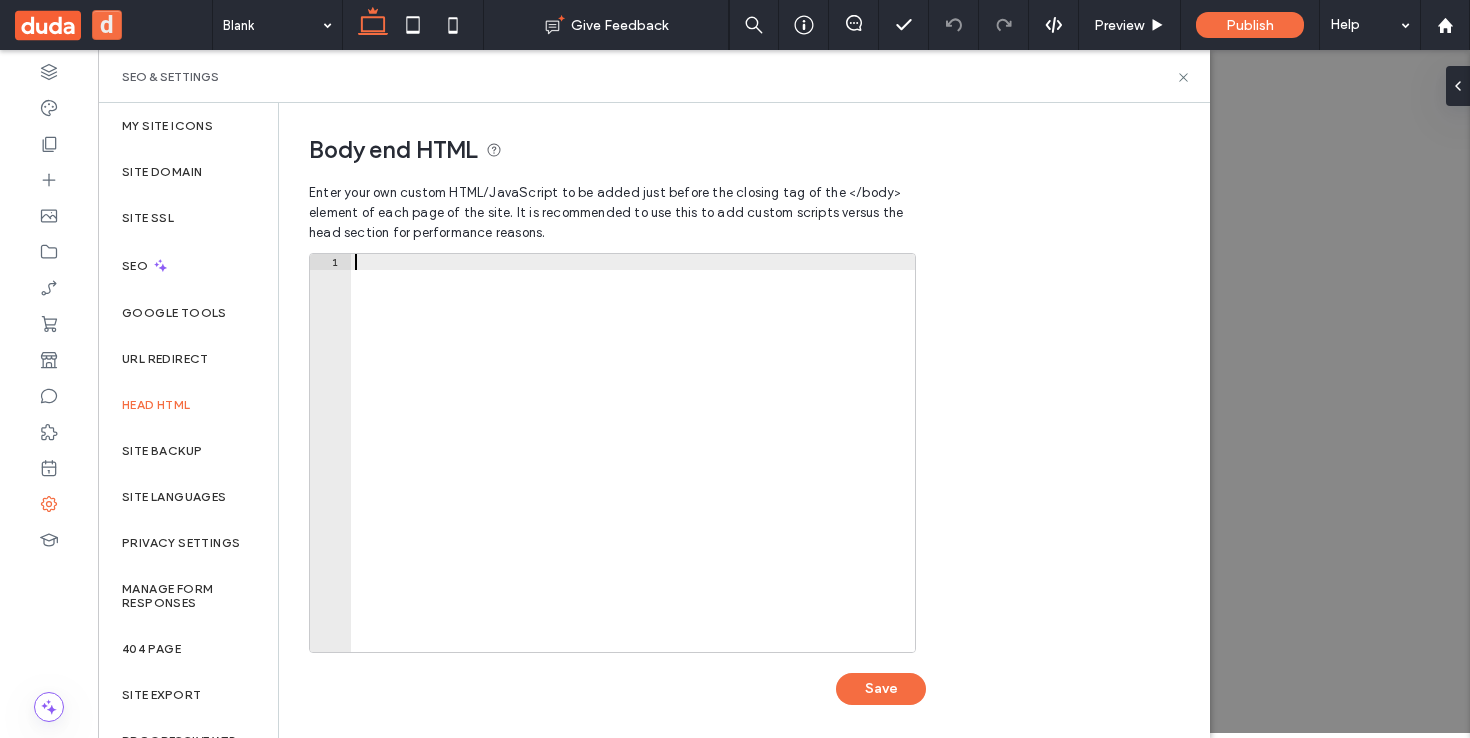 click at bounding box center (633, 469) 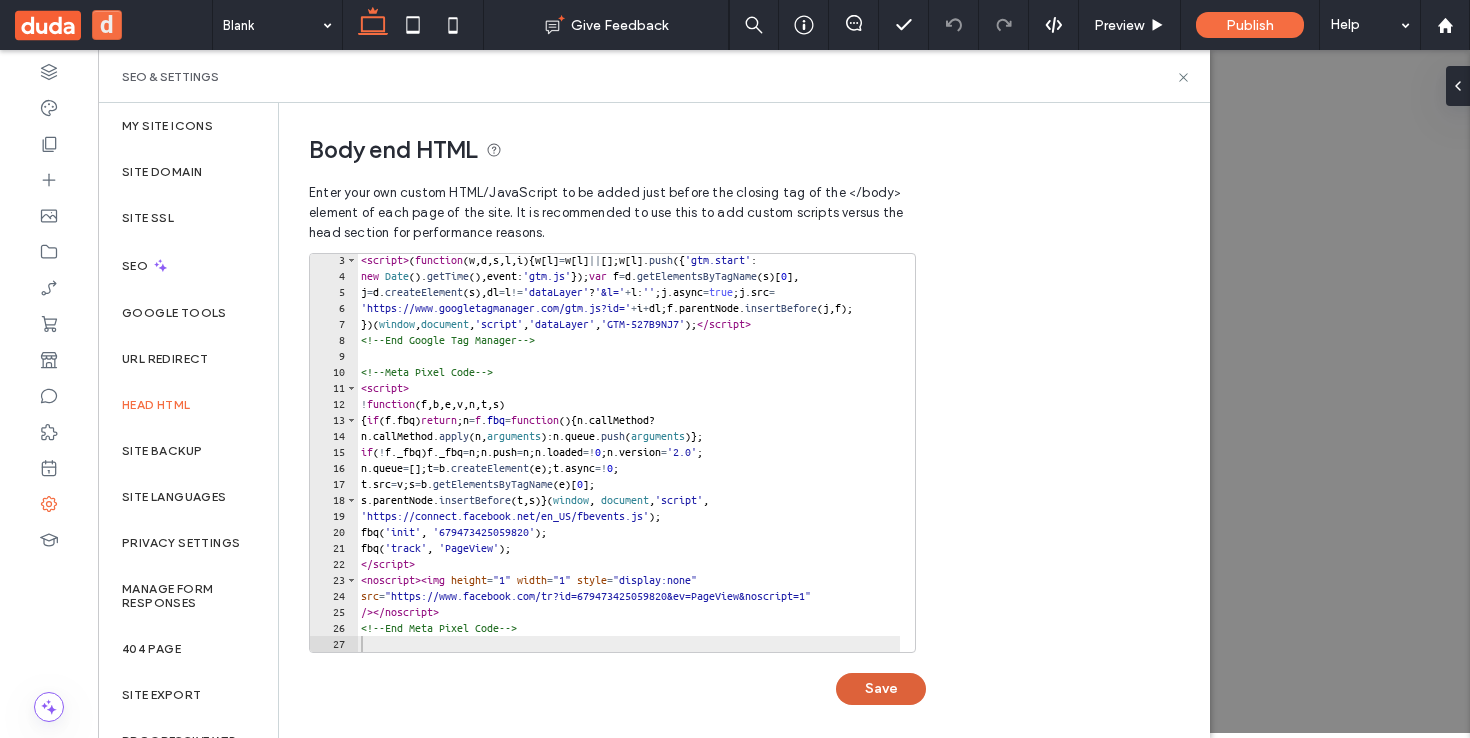 drag, startPoint x: 889, startPoint y: 691, endPoint x: 928, endPoint y: 678, distance: 41.109608 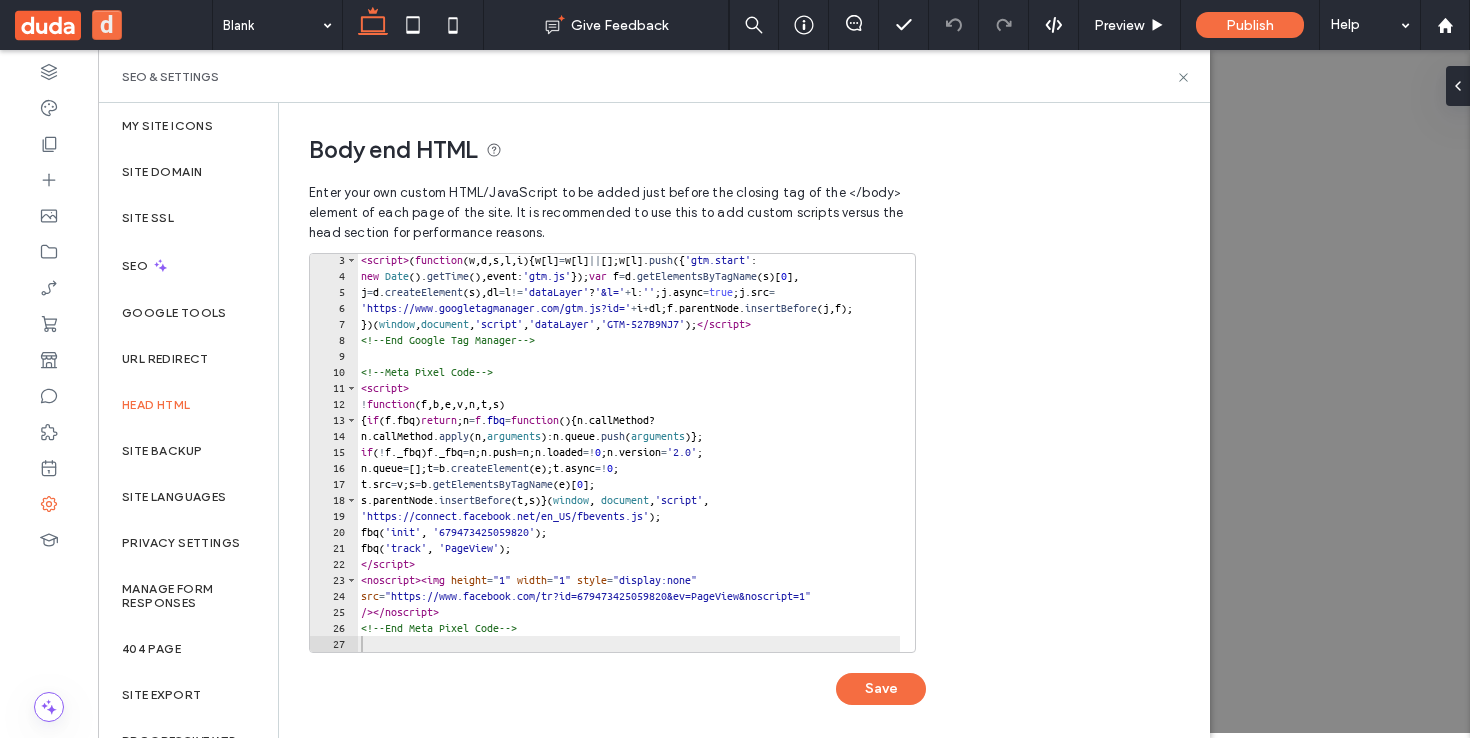 click on "Save" at bounding box center (881, 689) 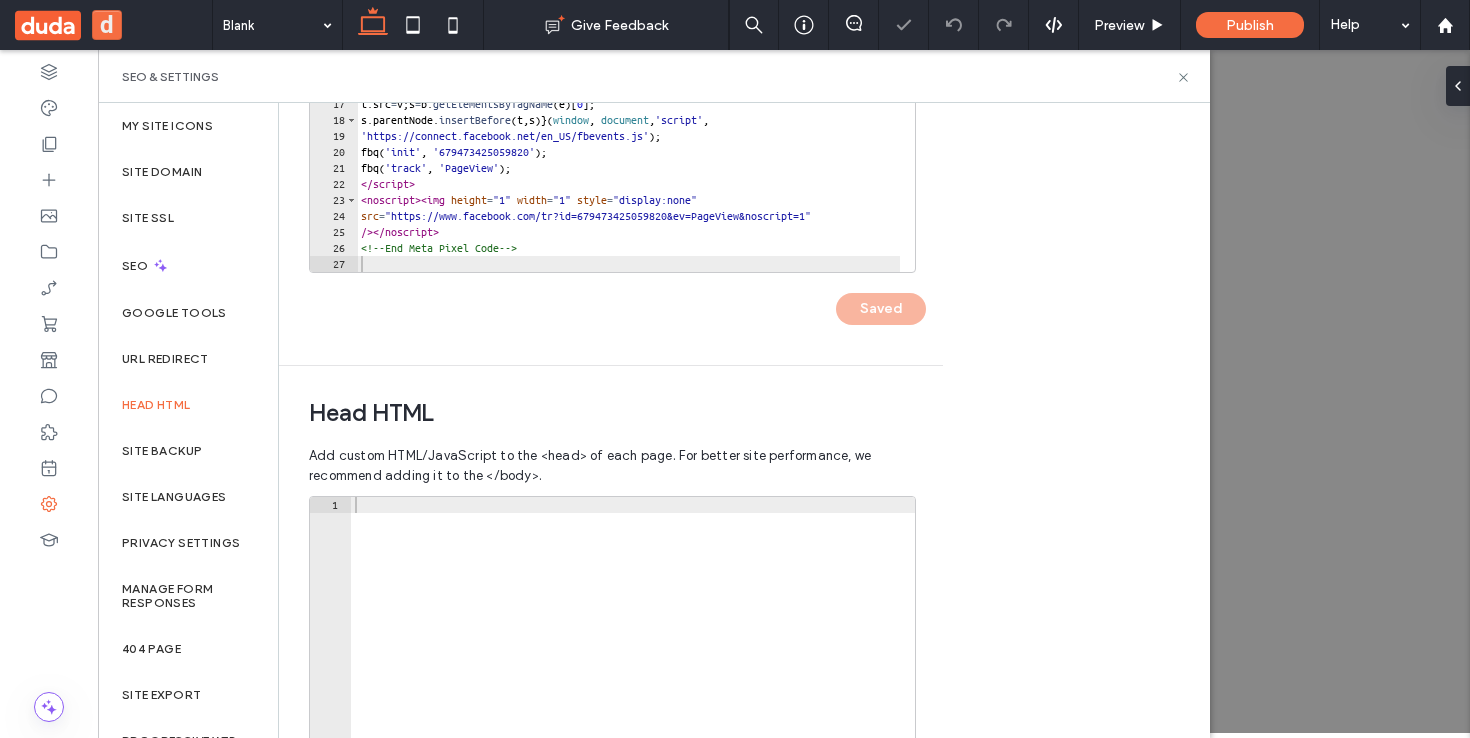 scroll, scrollTop: 632, scrollLeft: 0, axis: vertical 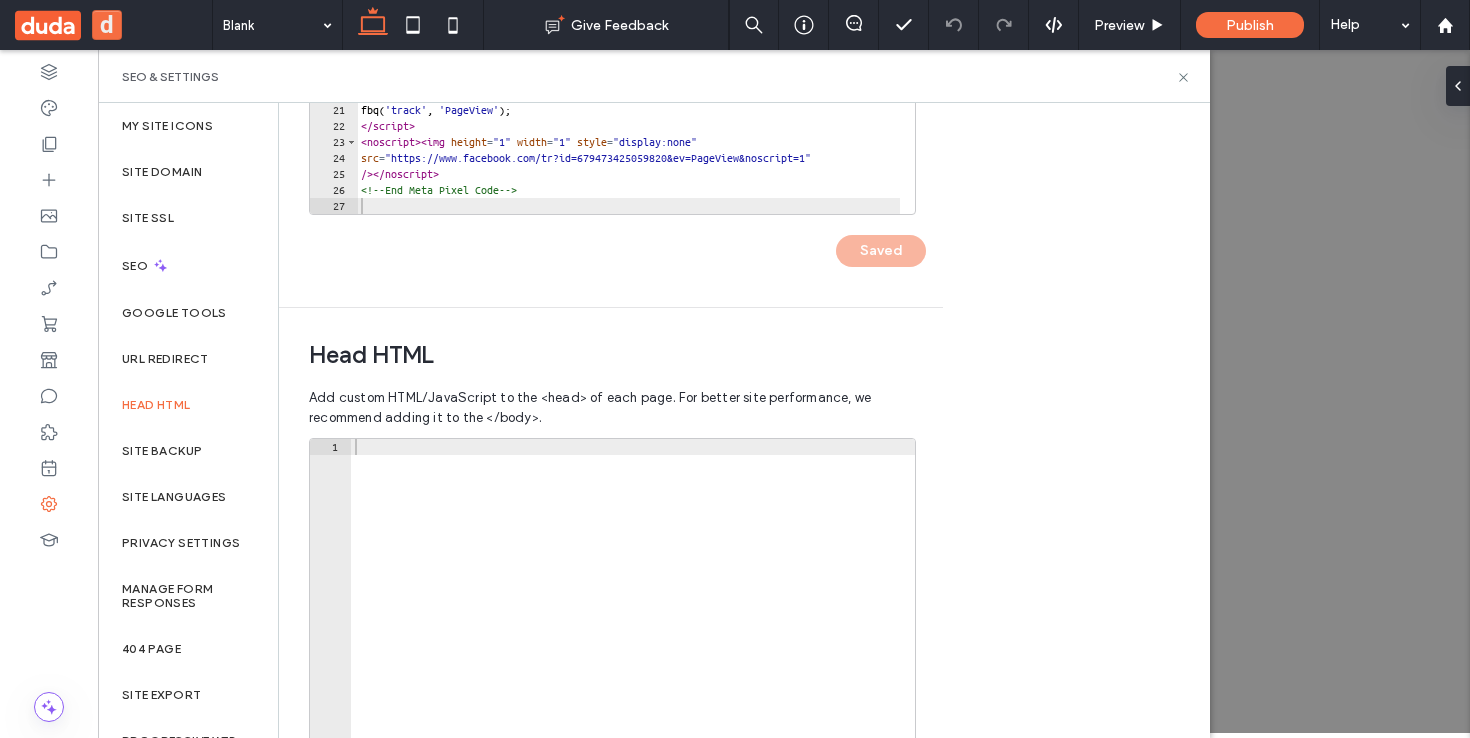 click at bounding box center (633, 654) 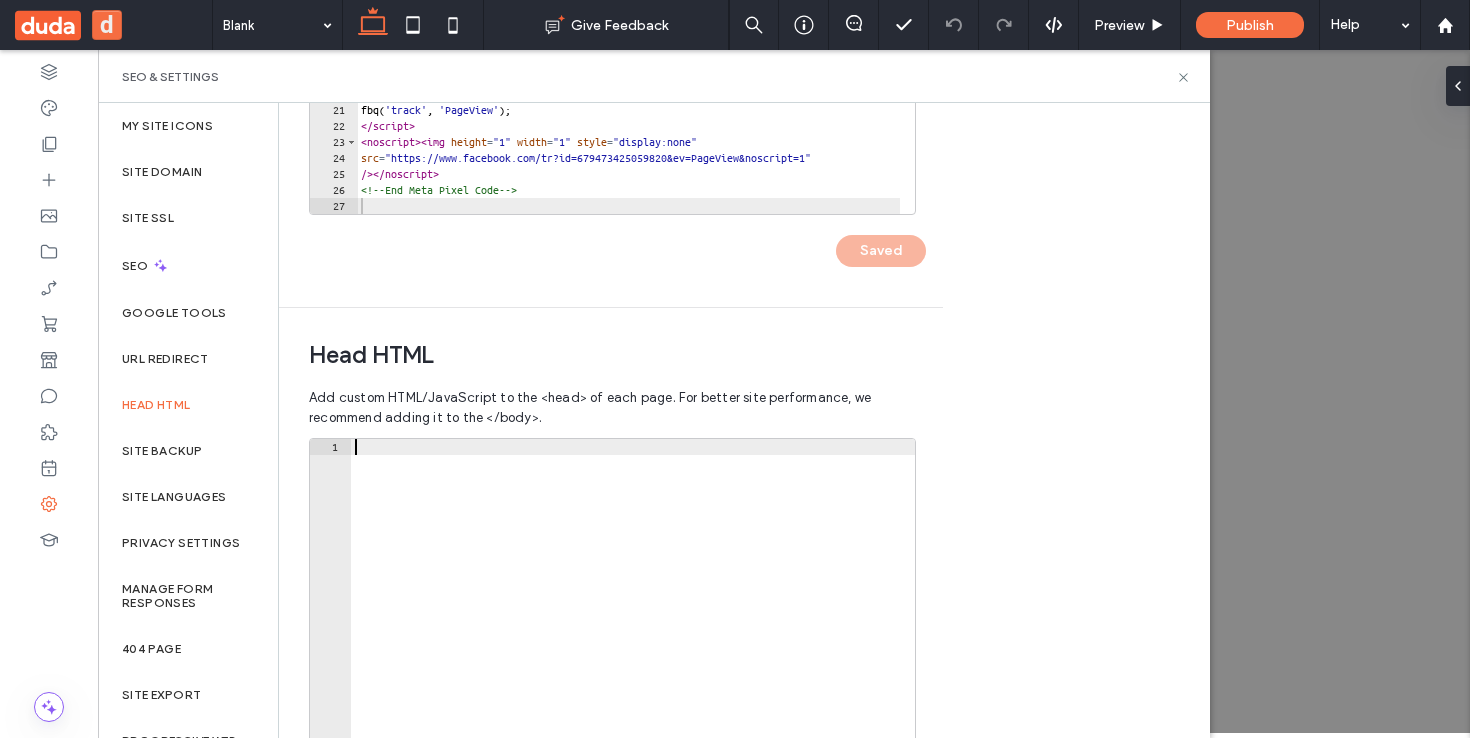 paste on "********" 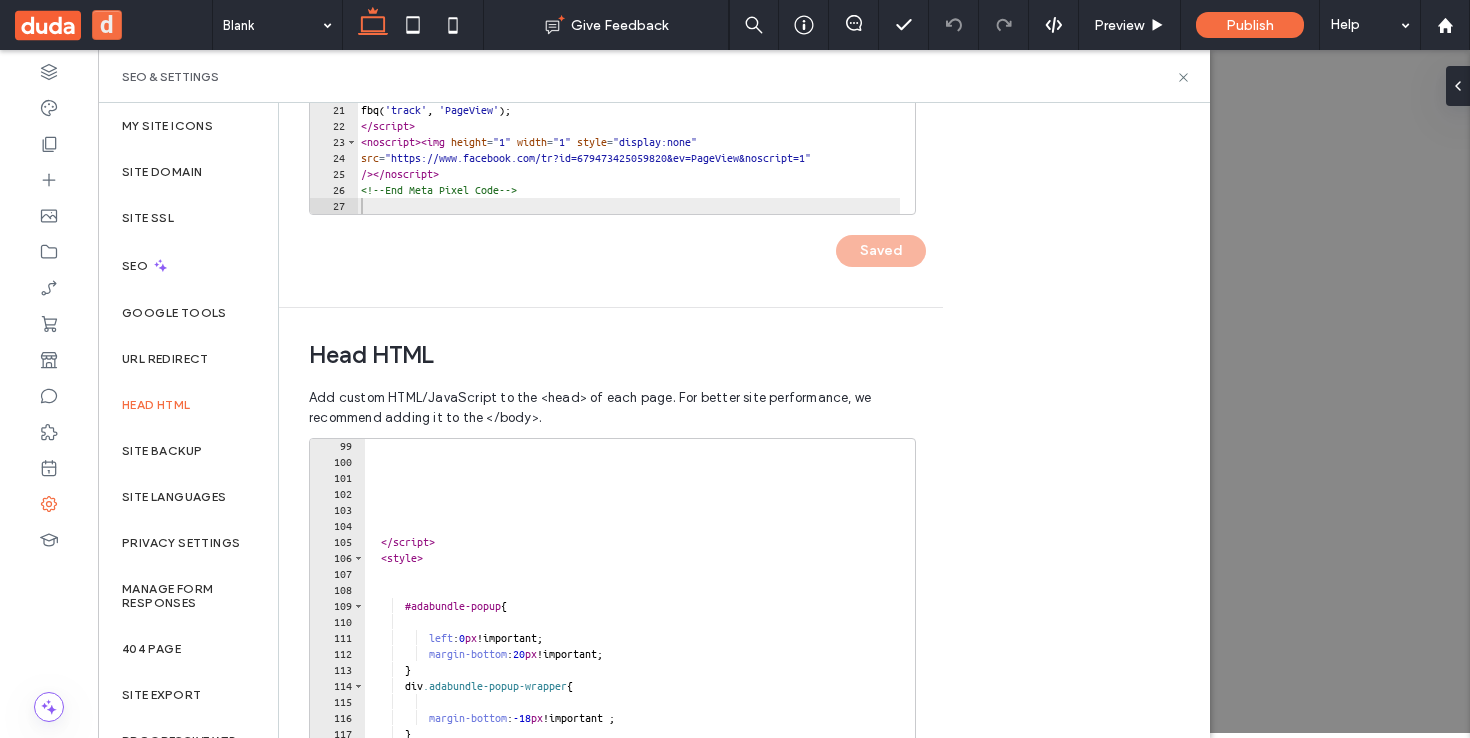 scroll, scrollTop: 1569, scrollLeft: 0, axis: vertical 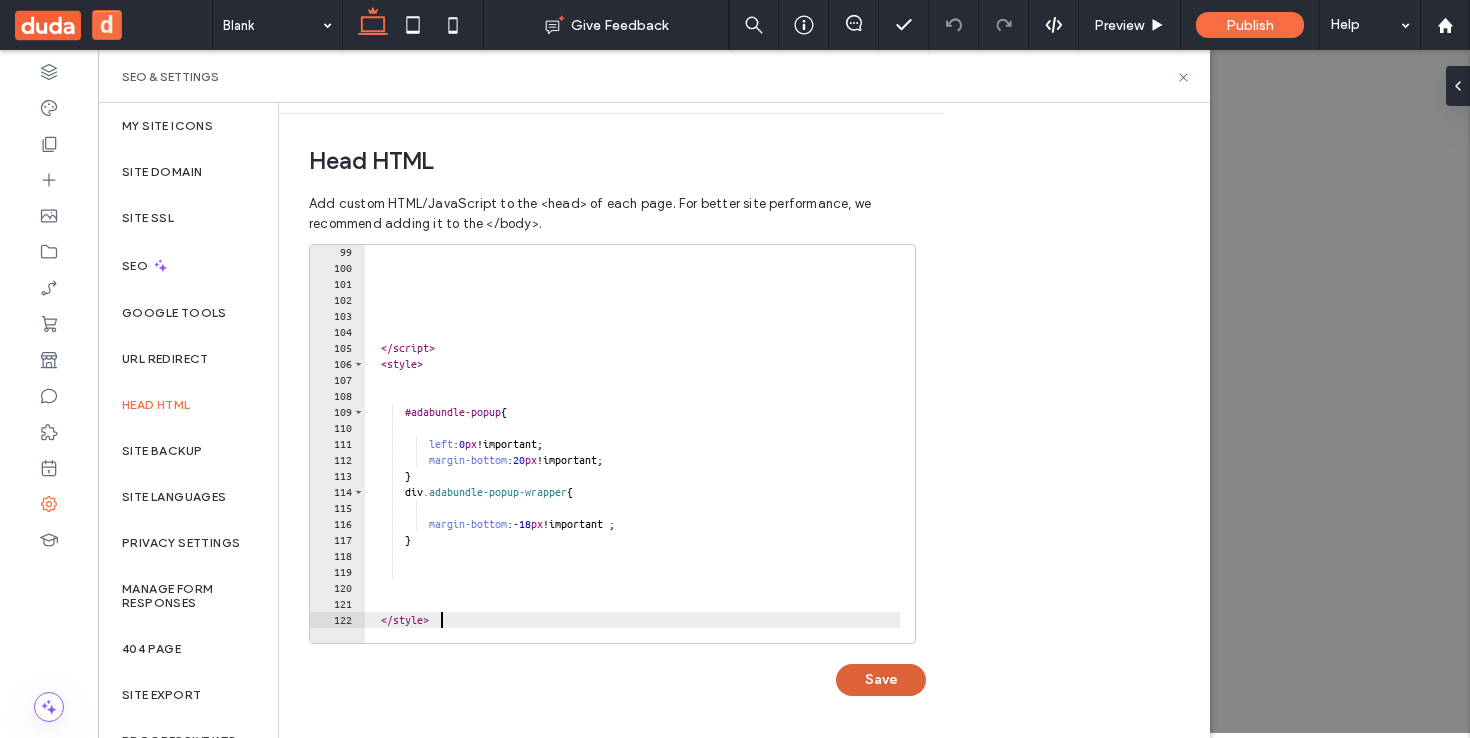 click on "Save" at bounding box center (881, 680) 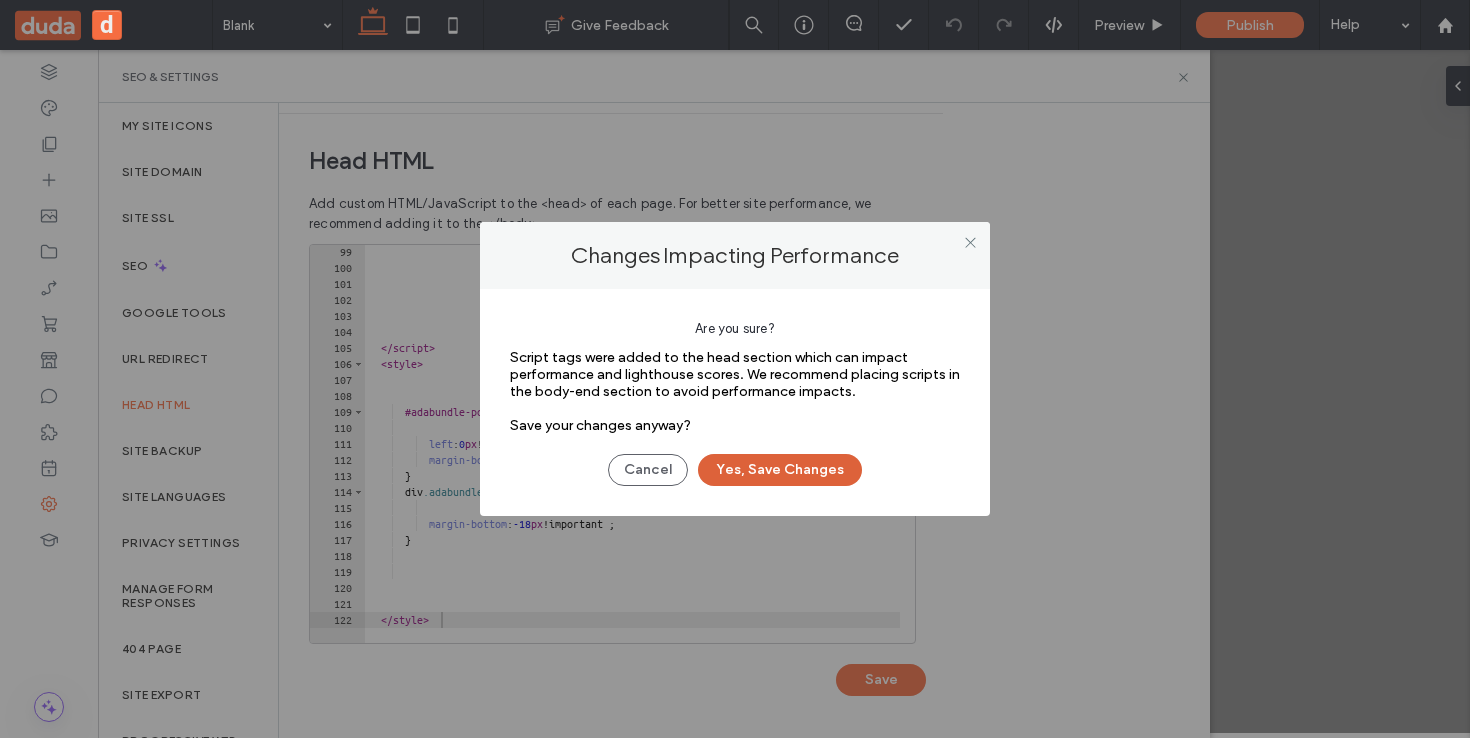 click on "Yes, Save Changes" at bounding box center (780, 470) 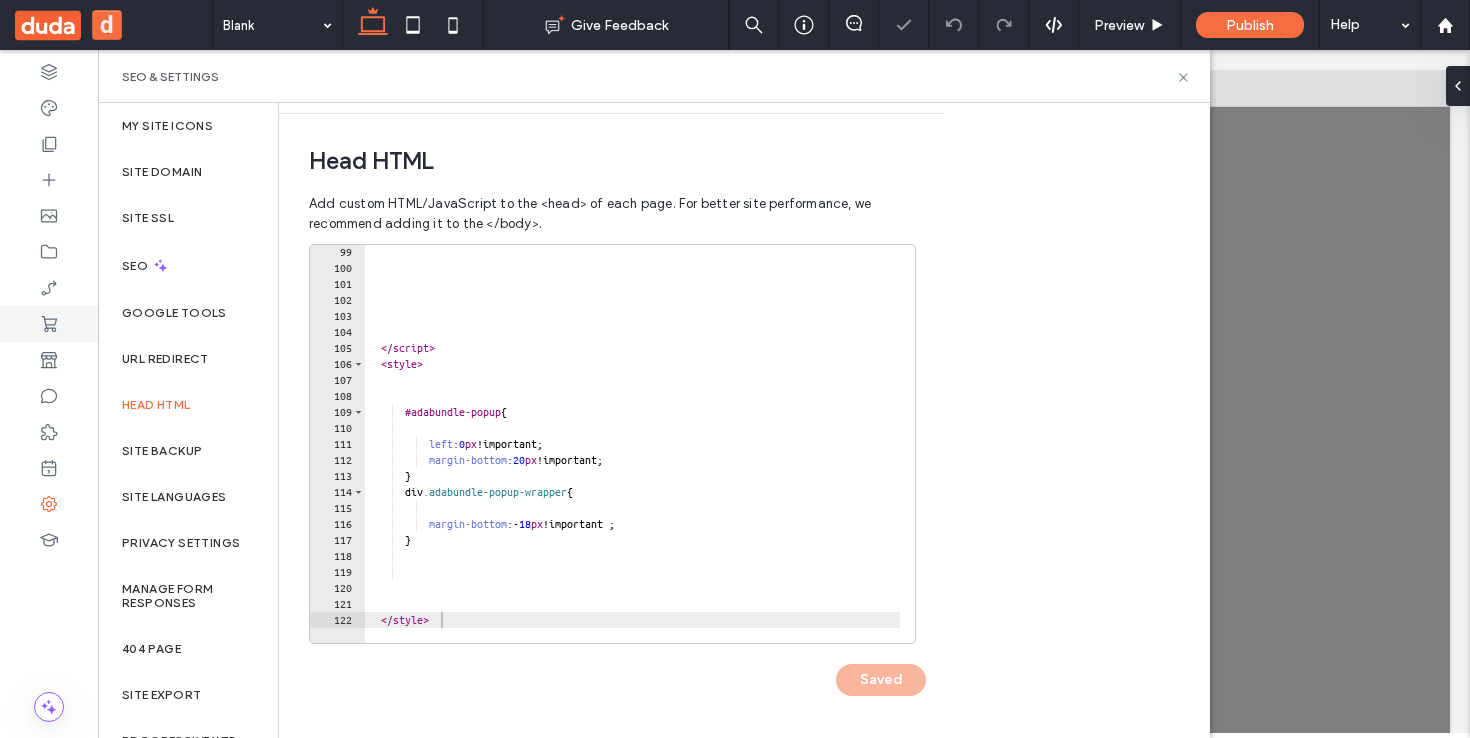 scroll, scrollTop: 0, scrollLeft: 0, axis: both 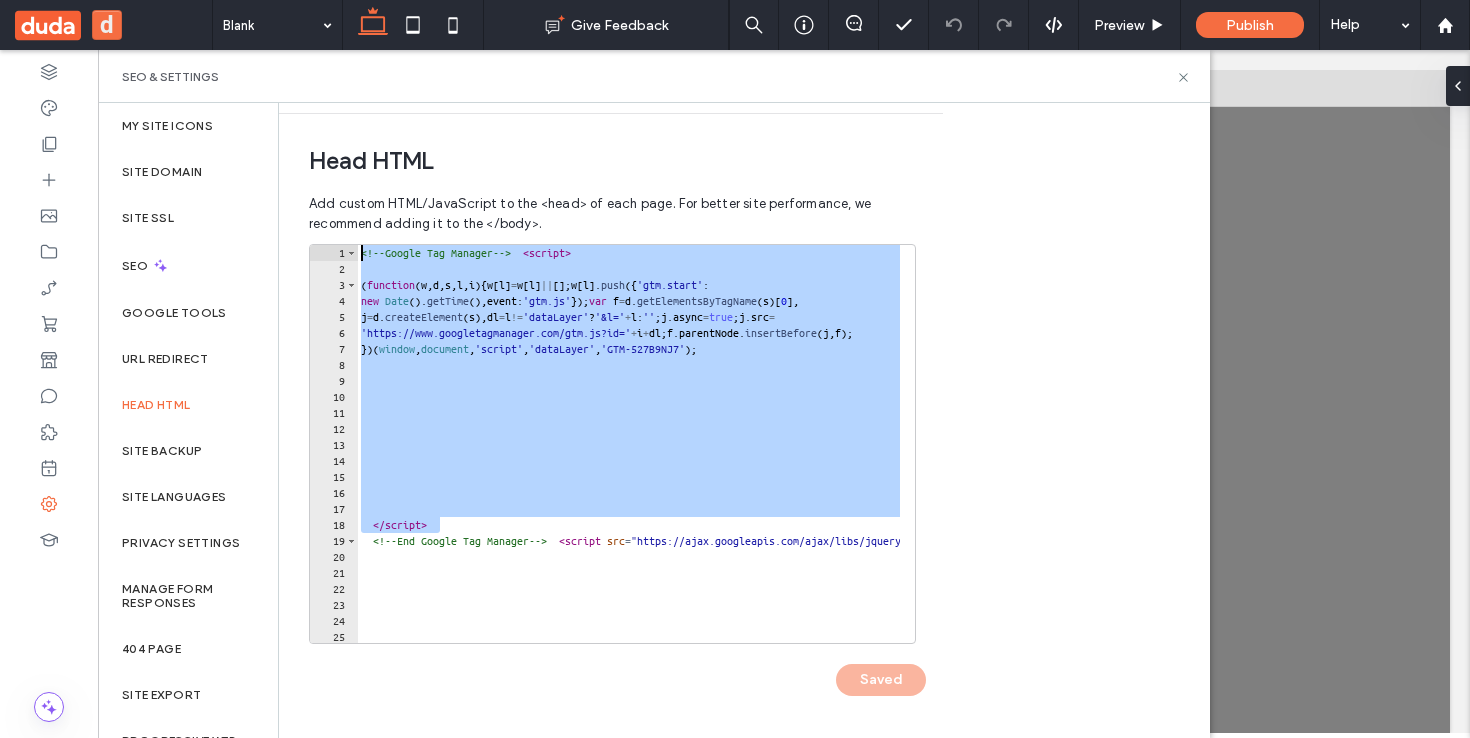 drag, startPoint x: 403, startPoint y: 503, endPoint x: 295, endPoint y: 217, distance: 305.71228 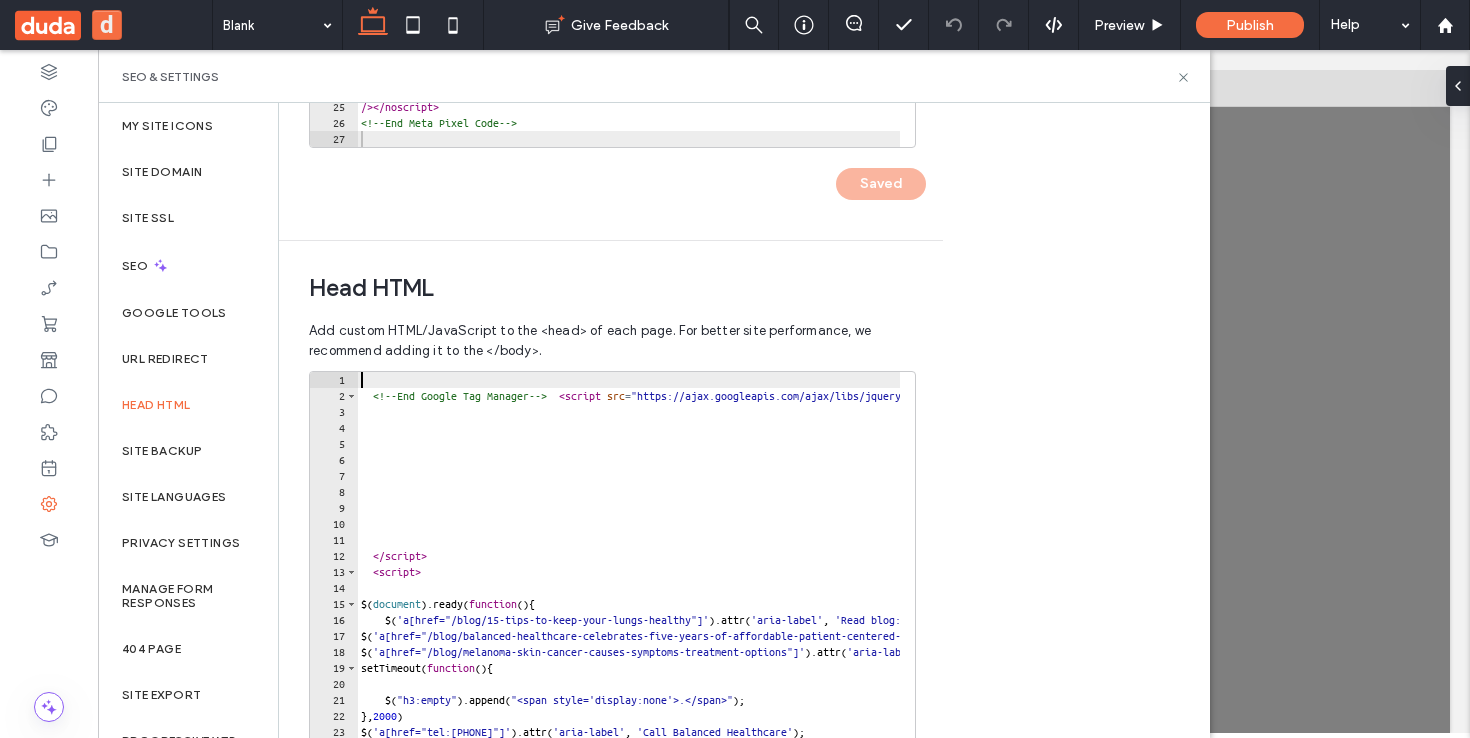 scroll, scrollTop: 487, scrollLeft: 0, axis: vertical 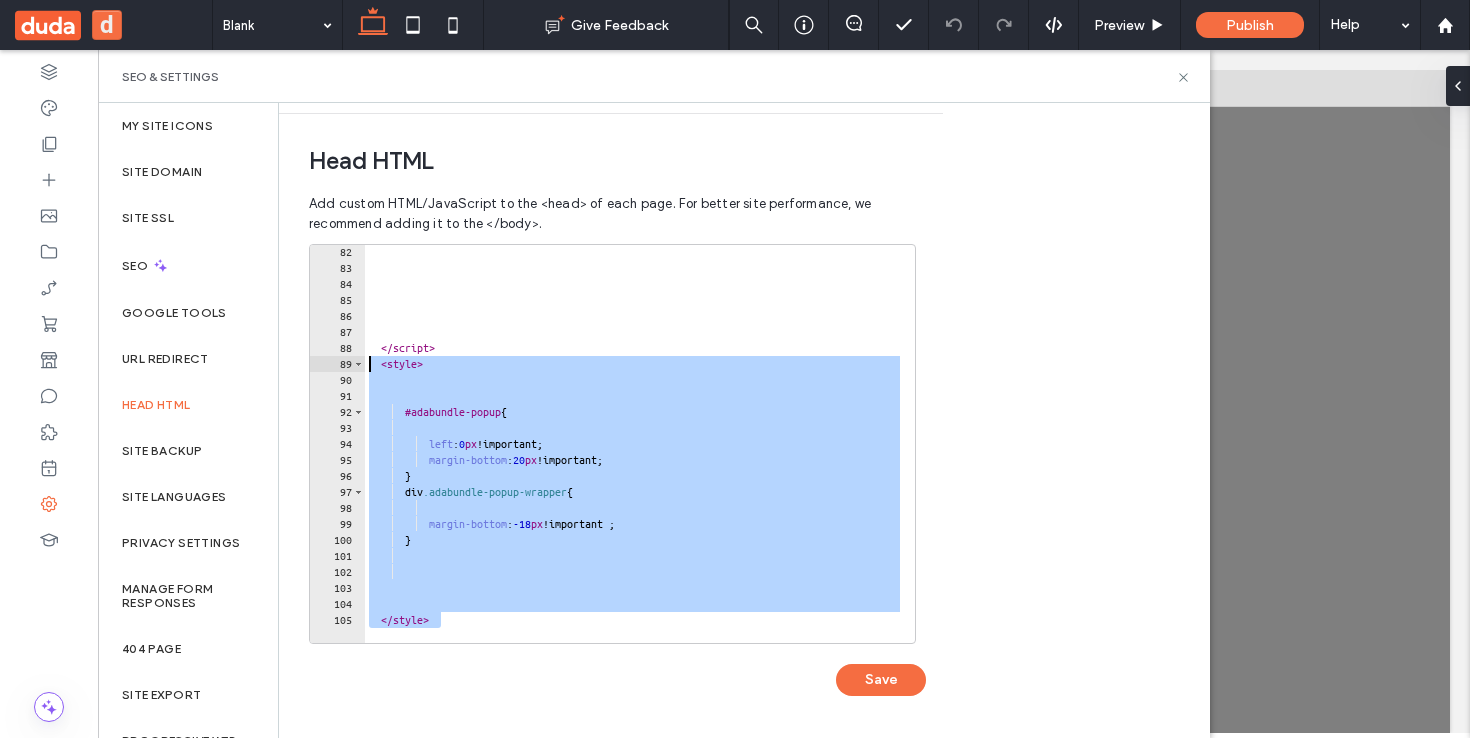 drag, startPoint x: 443, startPoint y: 615, endPoint x: 332, endPoint y: 366, distance: 272.6206 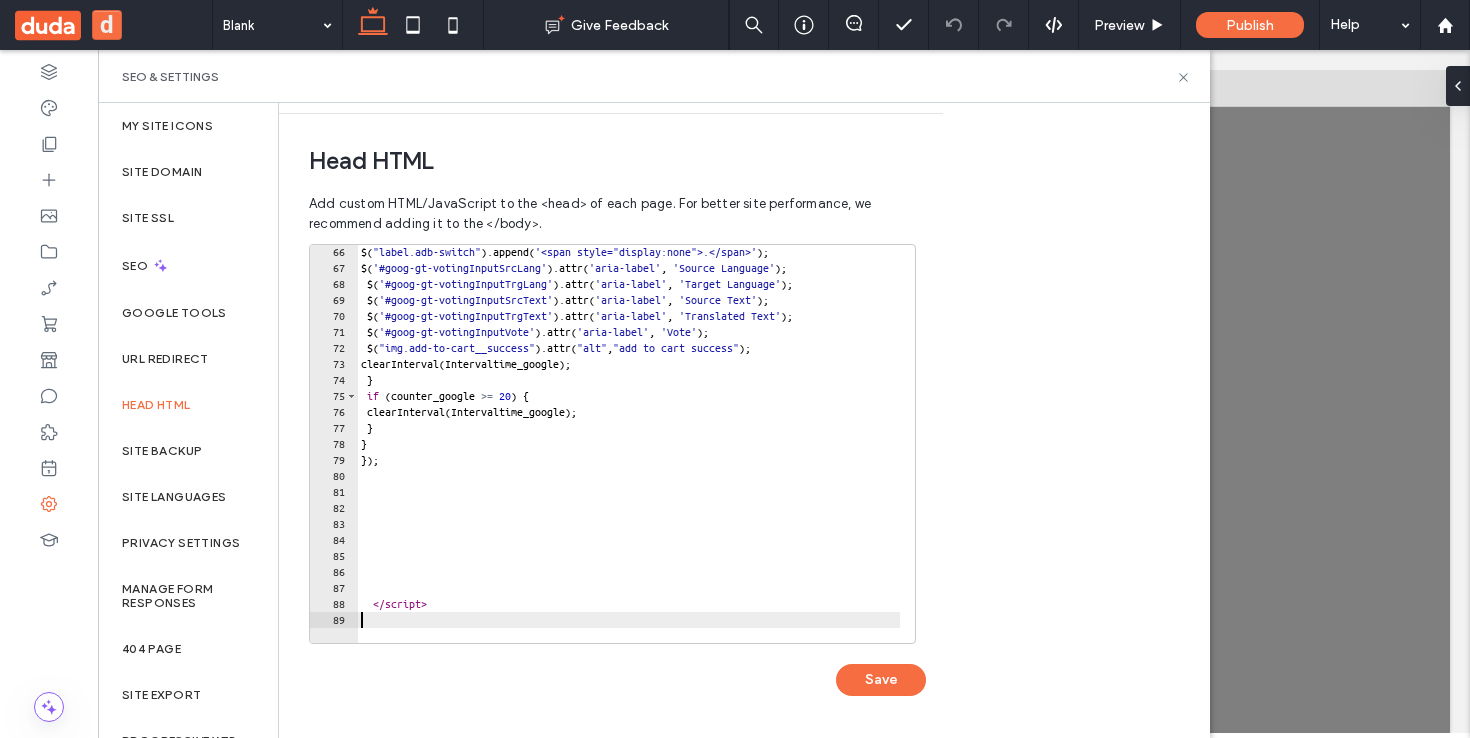 scroll, scrollTop: 1041, scrollLeft: 0, axis: vertical 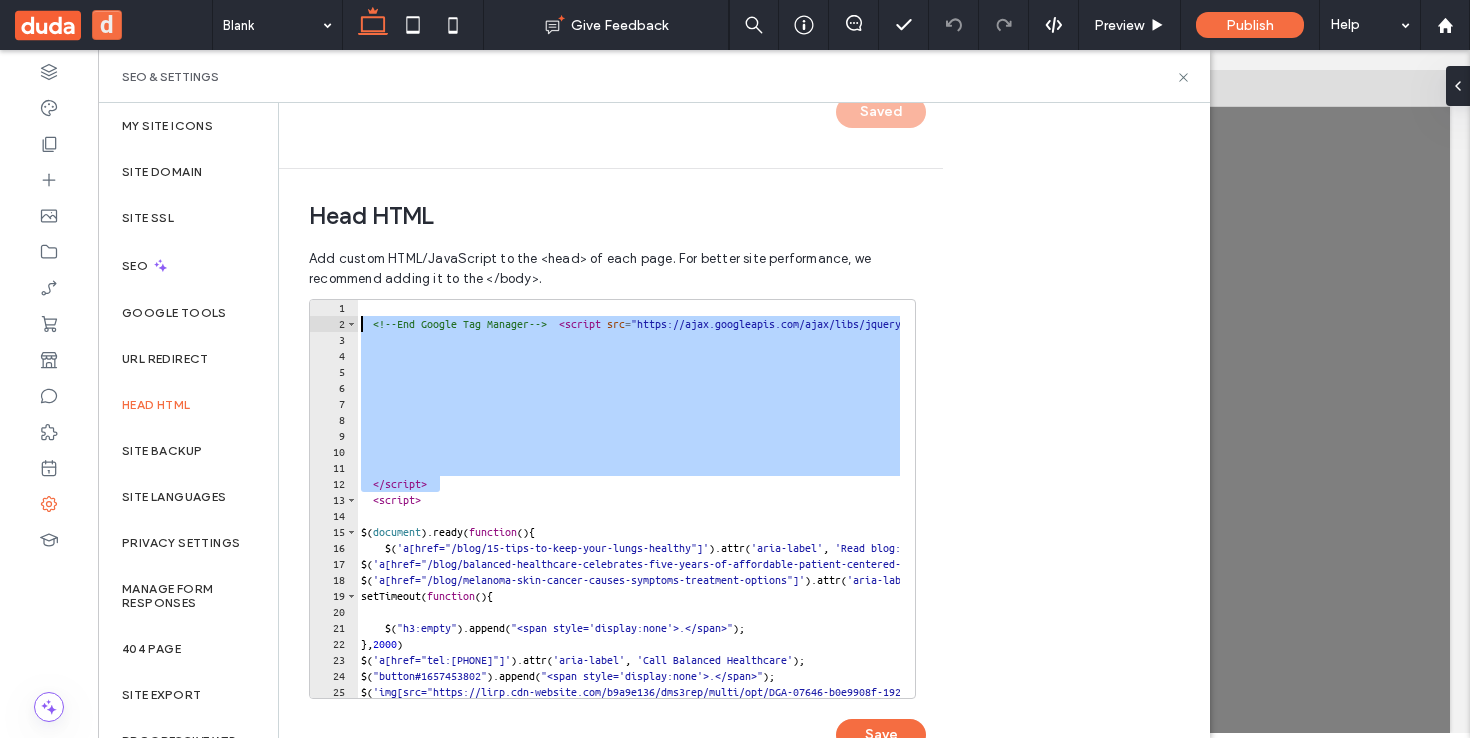 drag, startPoint x: 397, startPoint y: 473, endPoint x: 330, endPoint y: 326, distance: 161.54875 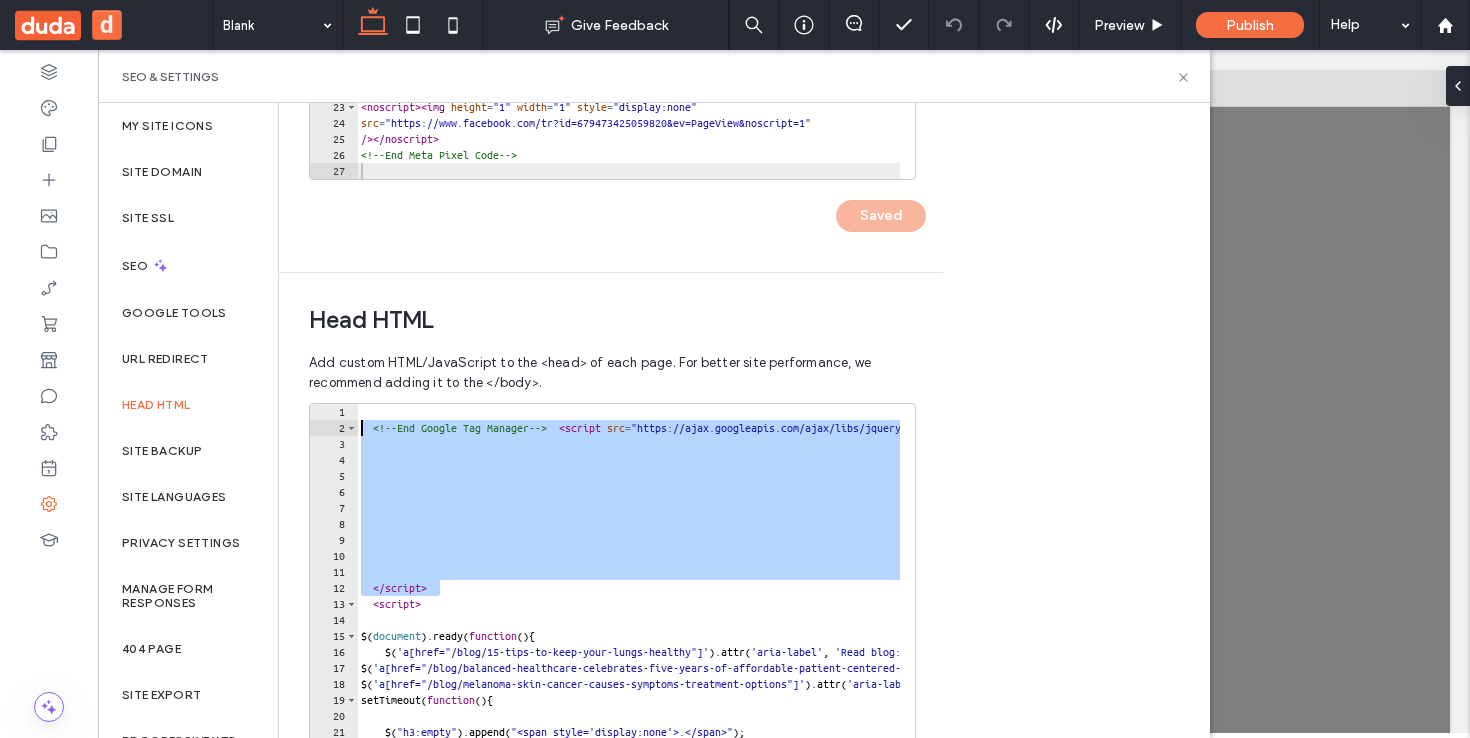 scroll, scrollTop: 417, scrollLeft: 0, axis: vertical 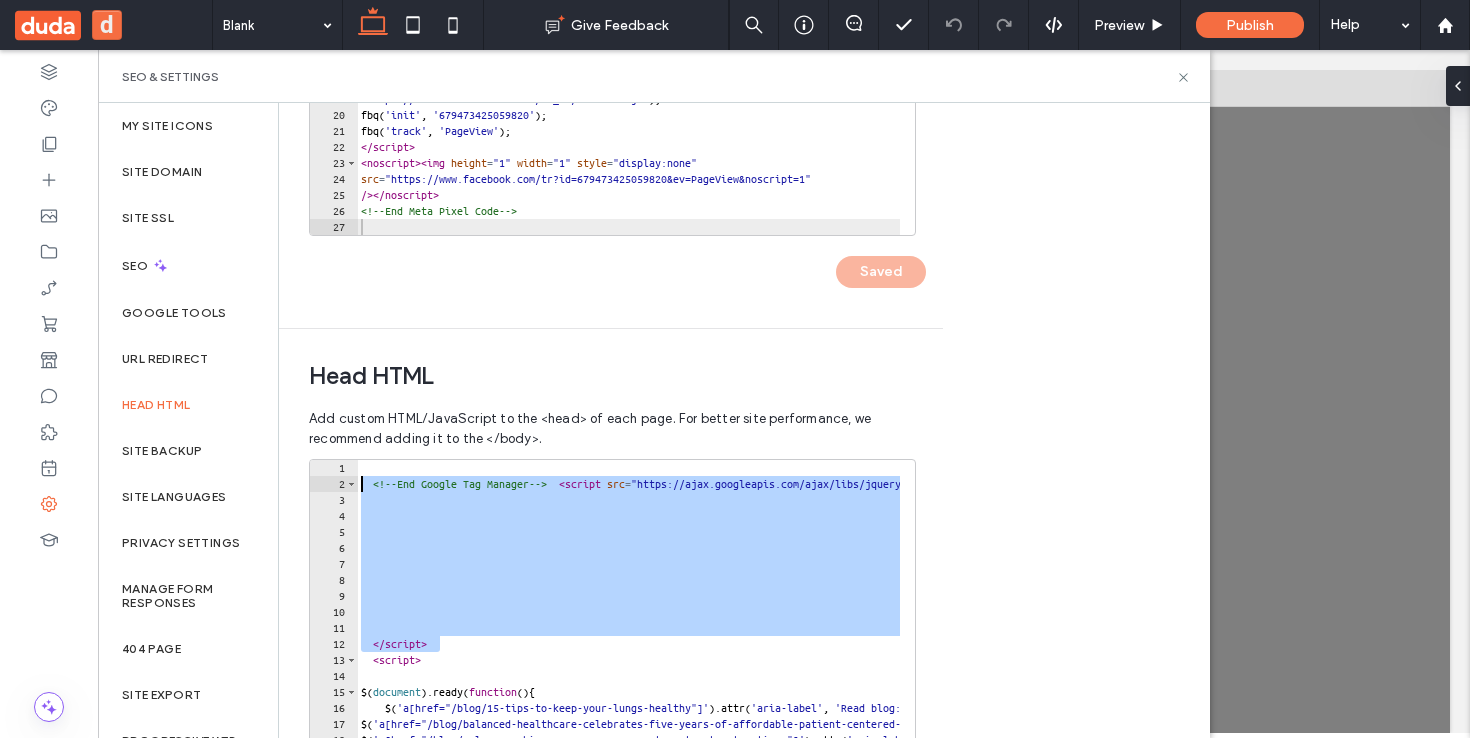 click on "<!--  End Google Tag Manager  -->    < script   src = "https://ajax.googleapis.com/ajax/libs/jquery/3.7.1/jquery.min.js" >                         </ script >    < script > $ ( document ) . ready ( function ( ) {      $ ( 'a[href="/blog/15-tips-to-keep-your-lungs-healthy"]' ) . attr ( 'aria-label' ,   'Read blog: 15 Tips to Keep Your Lungs Healthy' ) ; $ ( 'a[href="/blog/balanced-healthcare-celebrates-five-years-of-affordable-patient-centered-care-in-denver"]' ) . attr ( 'aria-label' ,   'Read blog: Balanced Healthcare celebrates five years of affordable patient-centered care in Denver' ) ; $ ( 'a[href="/blog/melanoma-skin-cancer-causes-symptoms-treatment-options"]' ) . attr ( 'aria-label' ,   'Read blog: Melanoma skin cancer causes, symptoms, and treatment options' ) ; setTimeout ( function ( ) {           $ ( "h3:empty" ) . append ( "<span style='display:none'>.</span>" ) ; } , 2000 ) $ ( 'a[href="tel:(720) 730-7664"]' ) . attr ( 'aria-label' ,   'Call Balanced Healthcare' ) ; $ ( "button#1657453802" ) ." at bounding box center [1337, 667] 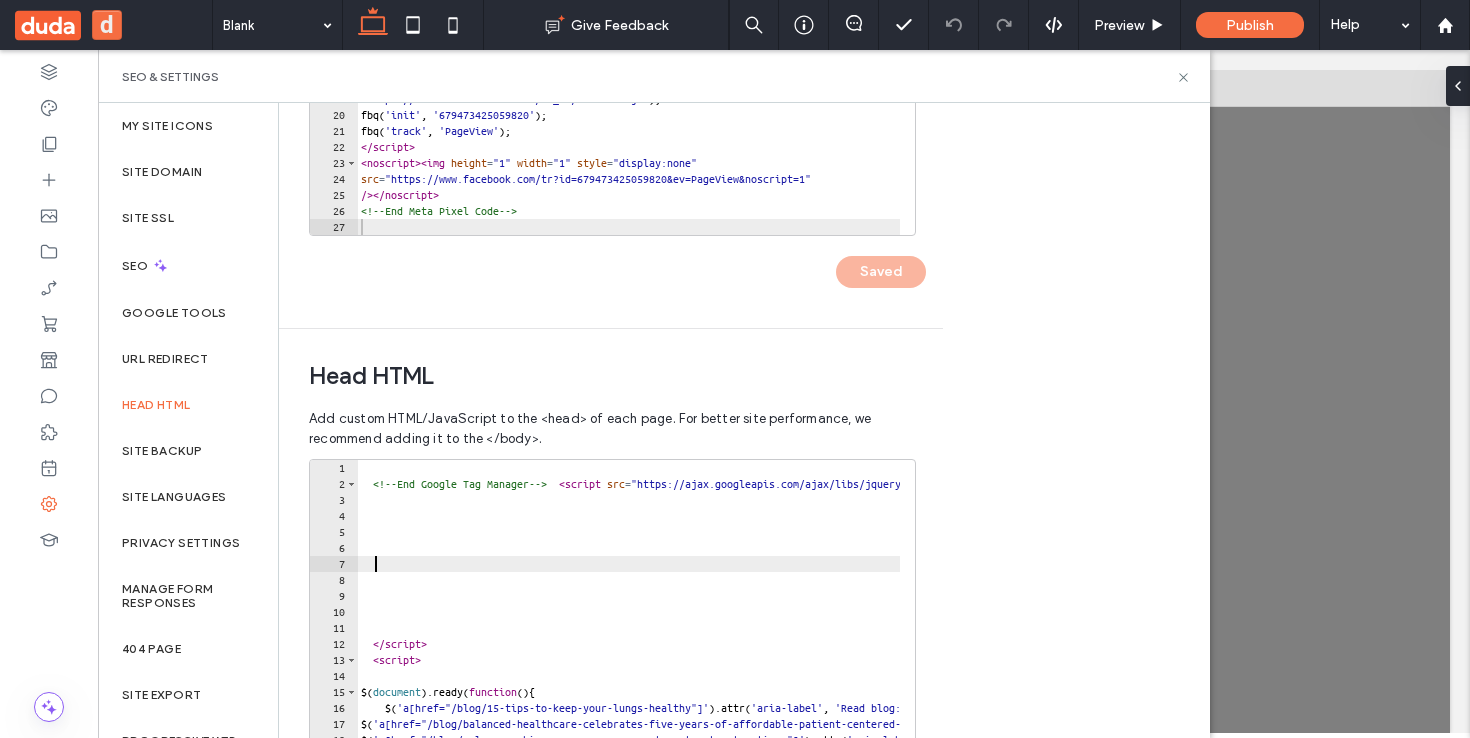 type on "*********" 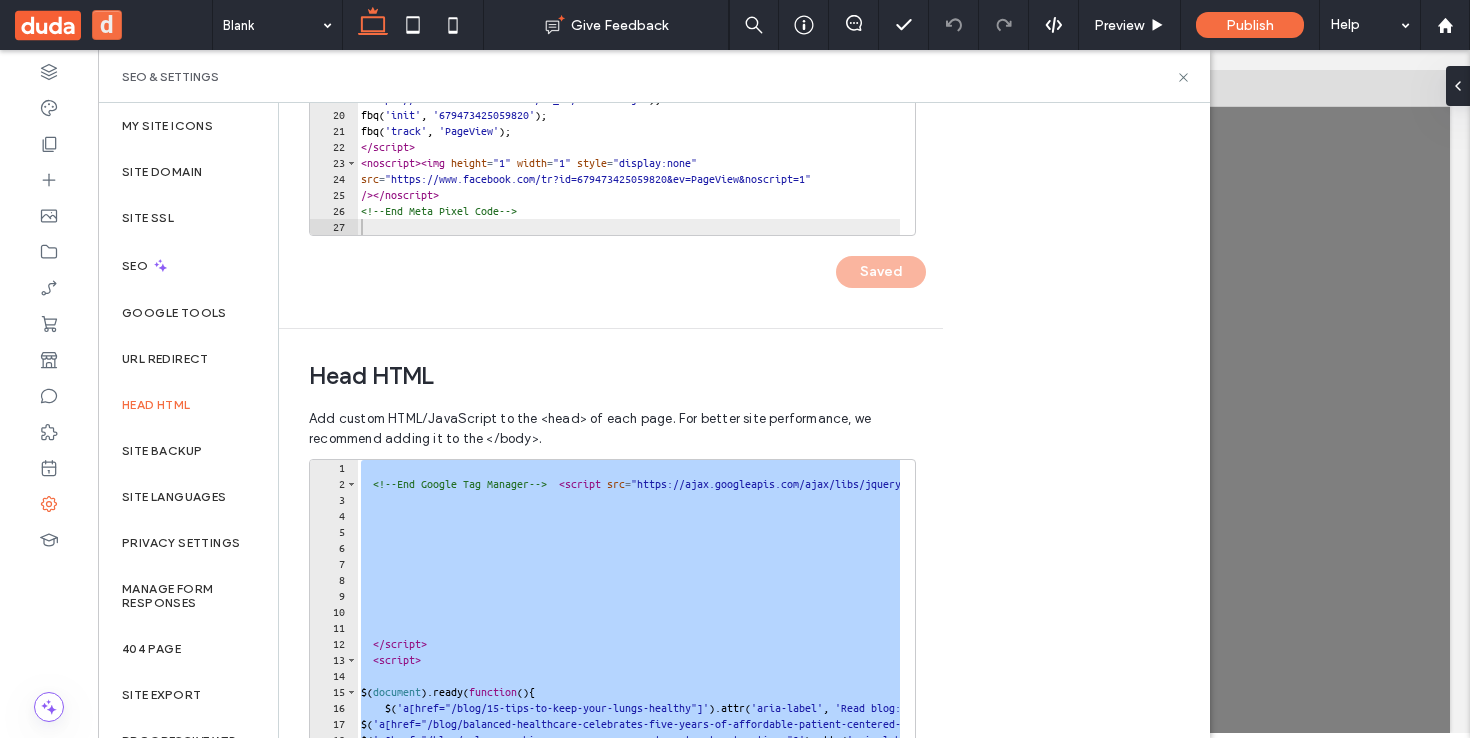 type 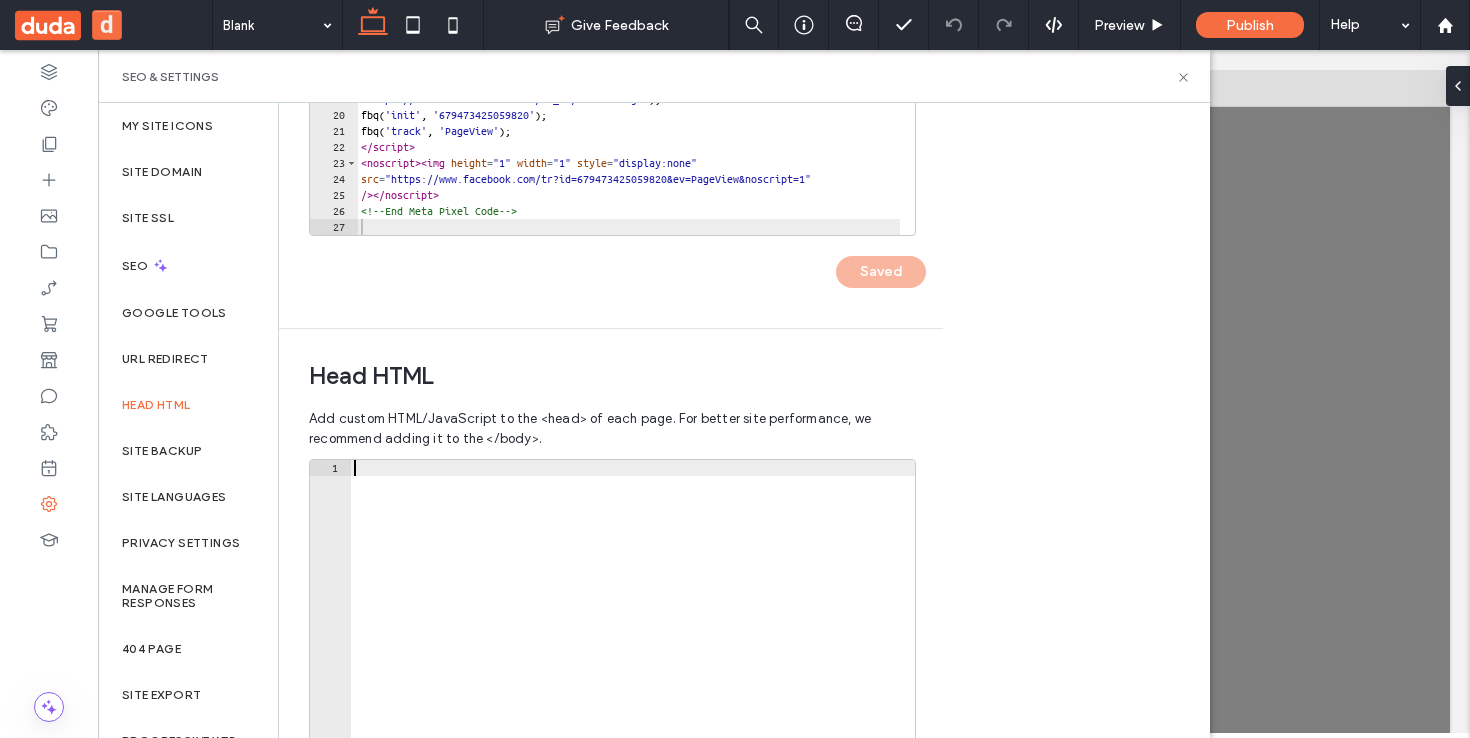 scroll, scrollTop: 632, scrollLeft: 0, axis: vertical 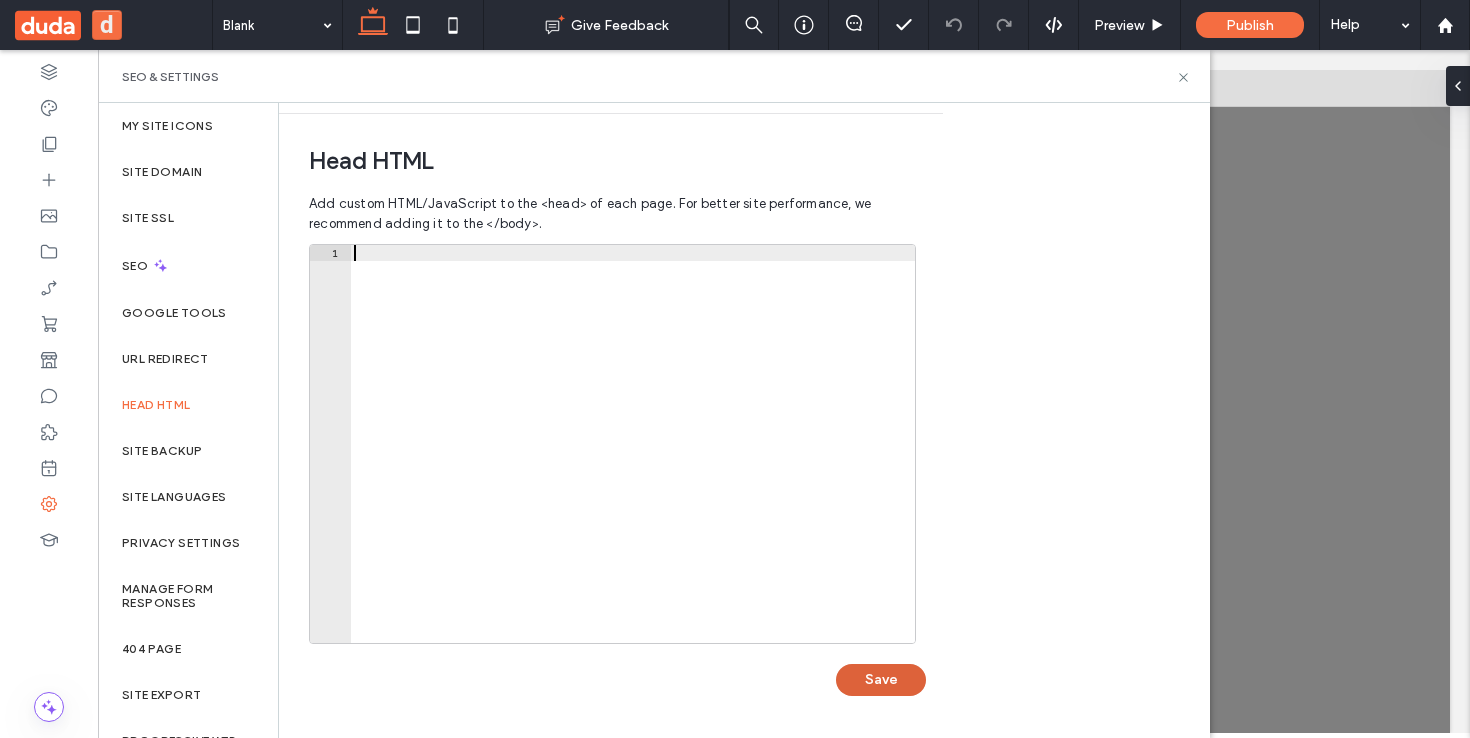 click on "Save" at bounding box center (881, 680) 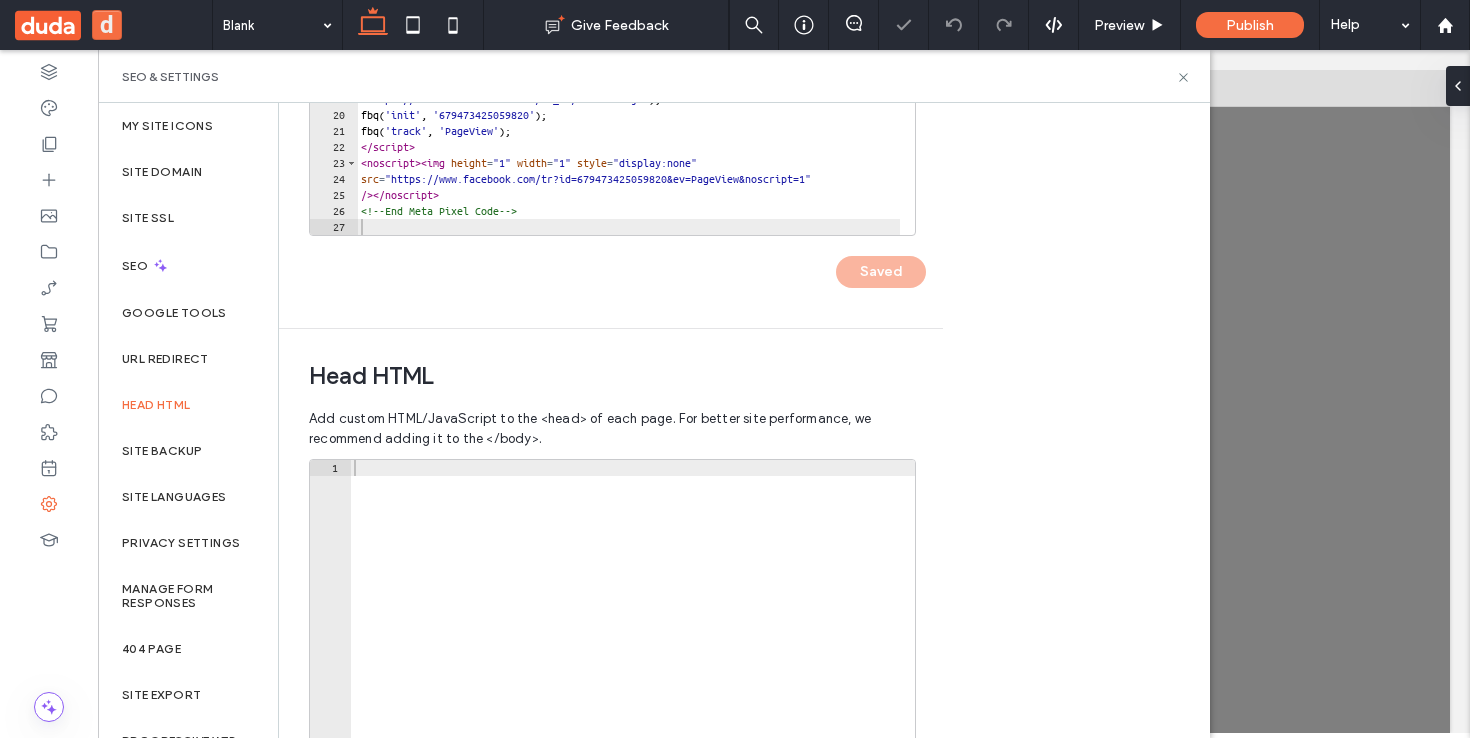 scroll, scrollTop: 98, scrollLeft: 0, axis: vertical 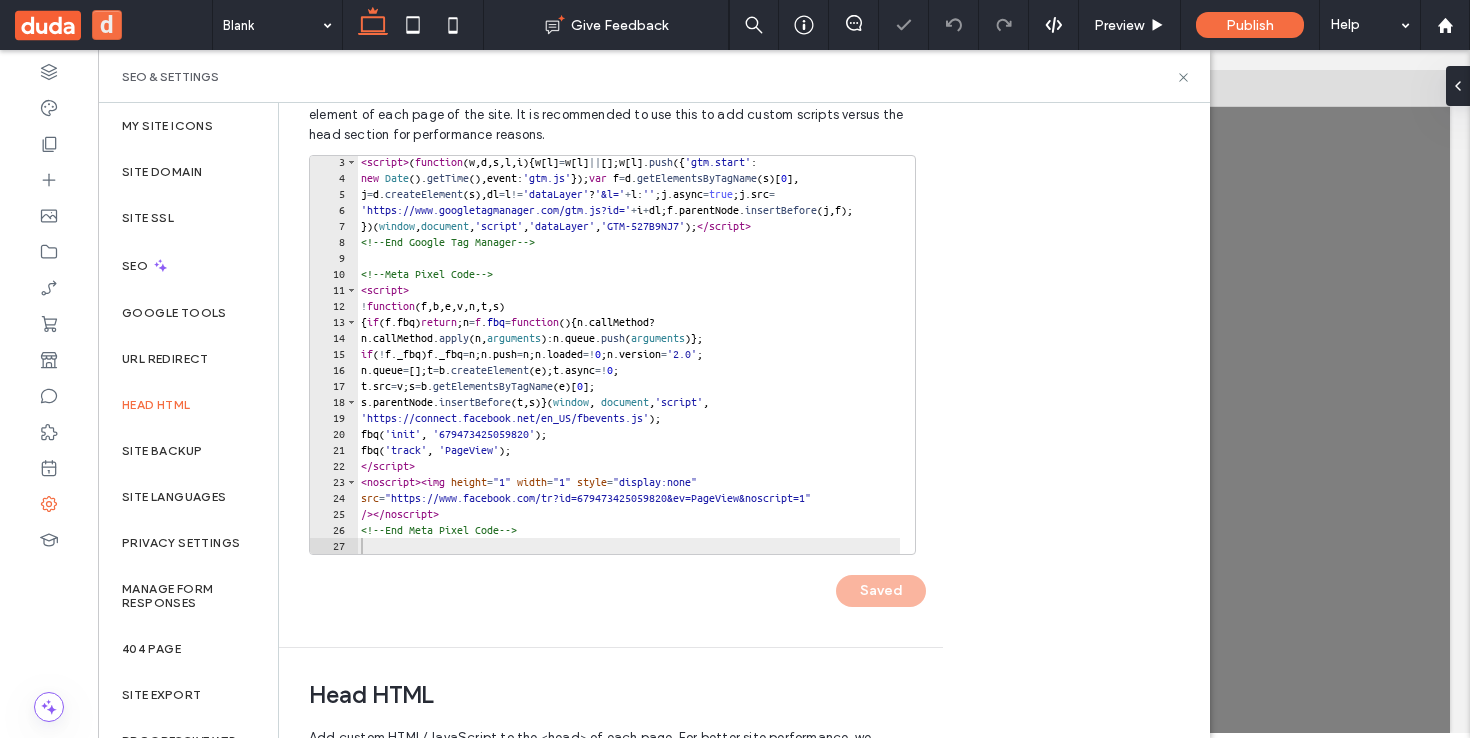 click on "< script > ( function ( w , d , s , l , i ) { w [ l ] = w [ l ] || [ ] ; w [ l ] . push ({ 'gtm.start' : new   Date ( ) . getTime ( ) , event : 'gtm.js' }) ; var   f = d . getElementsByTagName ( s ) [ 0 ] , j = d . createElement ( s ) , dl = l != 'dataLayer' ? '&l=' + l : '' ; j . async = true ; j . src = 'https://www.googletagmanager.com/gtm.js?id=' + i + dl ; f . parentNode . insertBefore ( j , f ) ; }) ( window , document , 'script' , 'dataLayer' , 'GTM-527B9NJ7' ) ; </ script > <!--  End Google Tag Manager  --> <!--  Meta Pixel Code  --> < script > ! function ( f , b , e , v , n , t , s ) { if ( f . fbq ) return ; n = f . fbq = function ( ) { n . callMethod ? n . callMethod . apply ( n , arguments ) : n . queue . push ( arguments )} ; if ( ! f . _fbq ) f . _fbq = n ; n . push = n ; n . loaded =! 0 ; n . version = '2.0' ; n . queue = [ ] ; t = b . createElement ( e ) ; t . async =! 0 ; t . src = v ; s = b . getElementsByTagName ( e ) [ 0 ] ; s . parentNode . insertBefore ( t , s )} ( window ,   document ," at bounding box center (2028, 361) 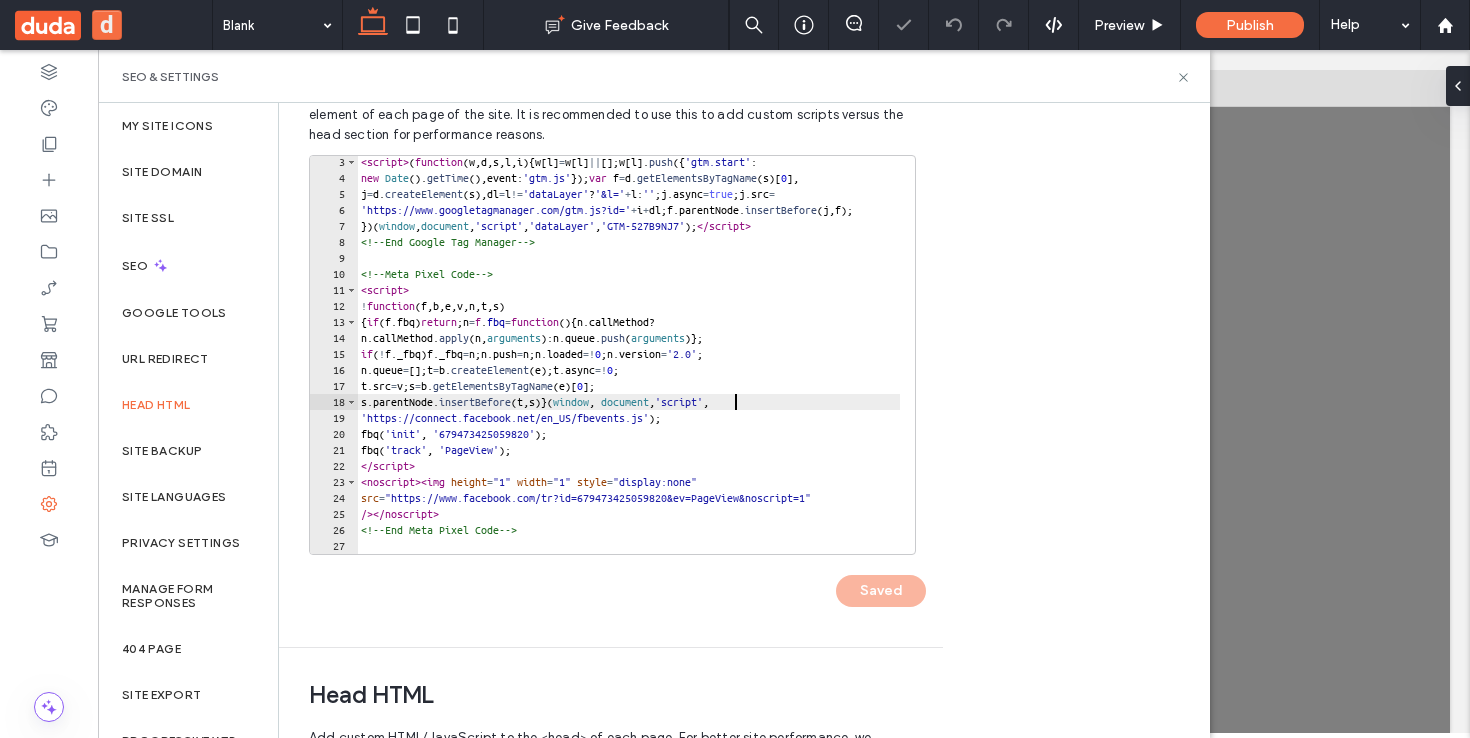 type on "**********" 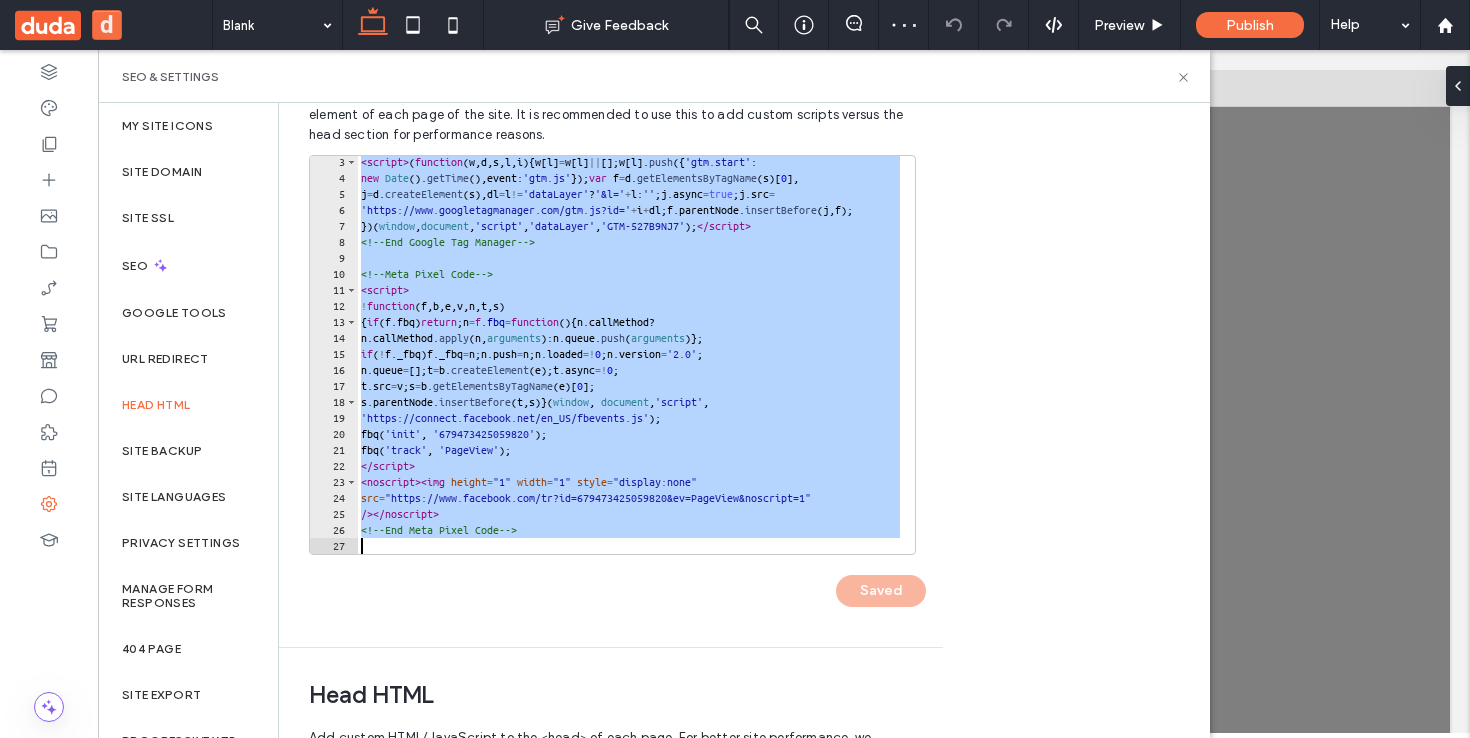 type 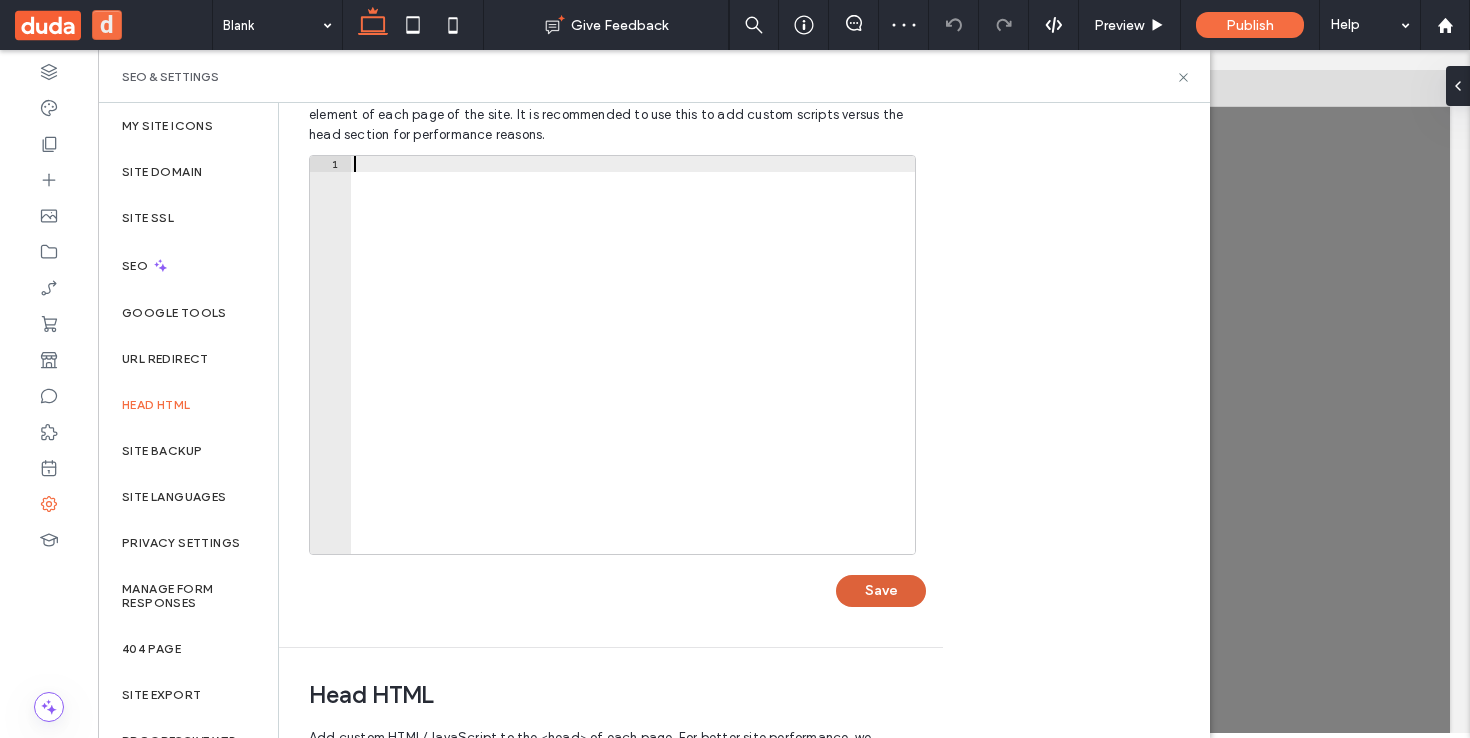 click on "Save" at bounding box center (881, 591) 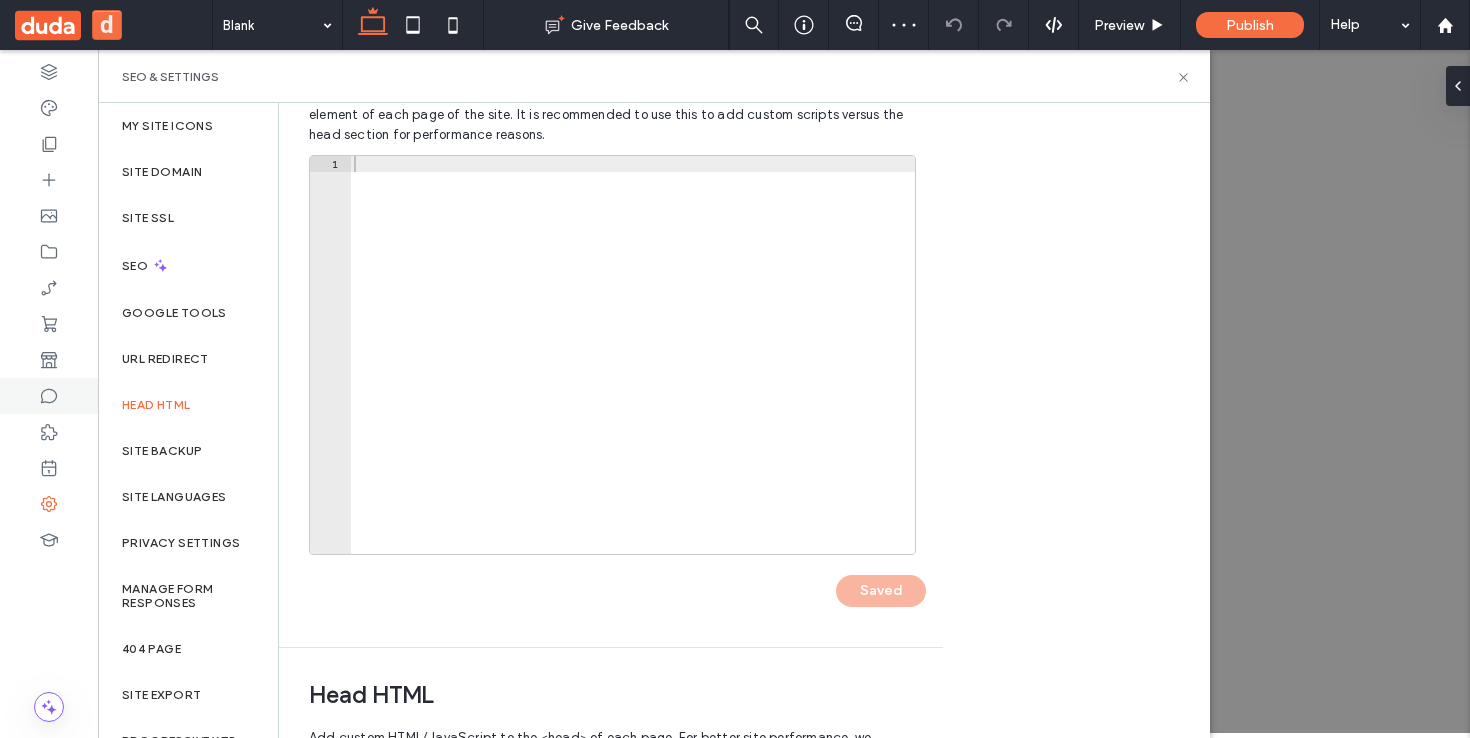 scroll, scrollTop: 0, scrollLeft: 0, axis: both 